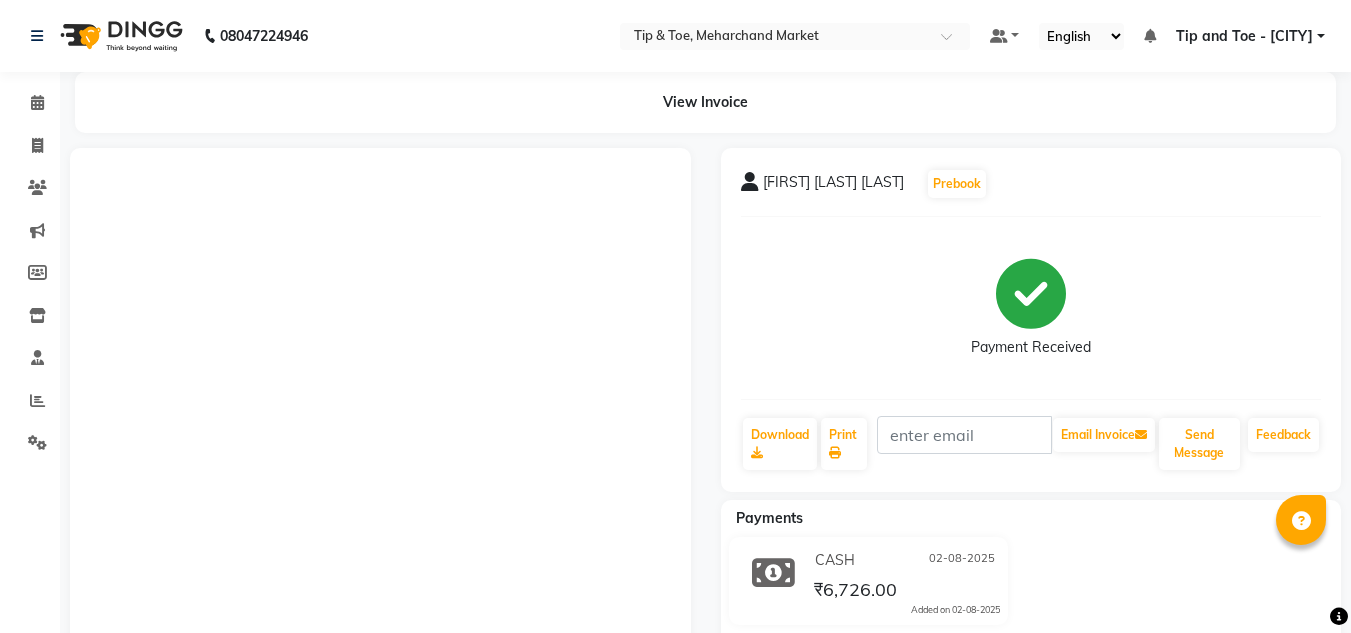 scroll, scrollTop: 300, scrollLeft: 0, axis: vertical 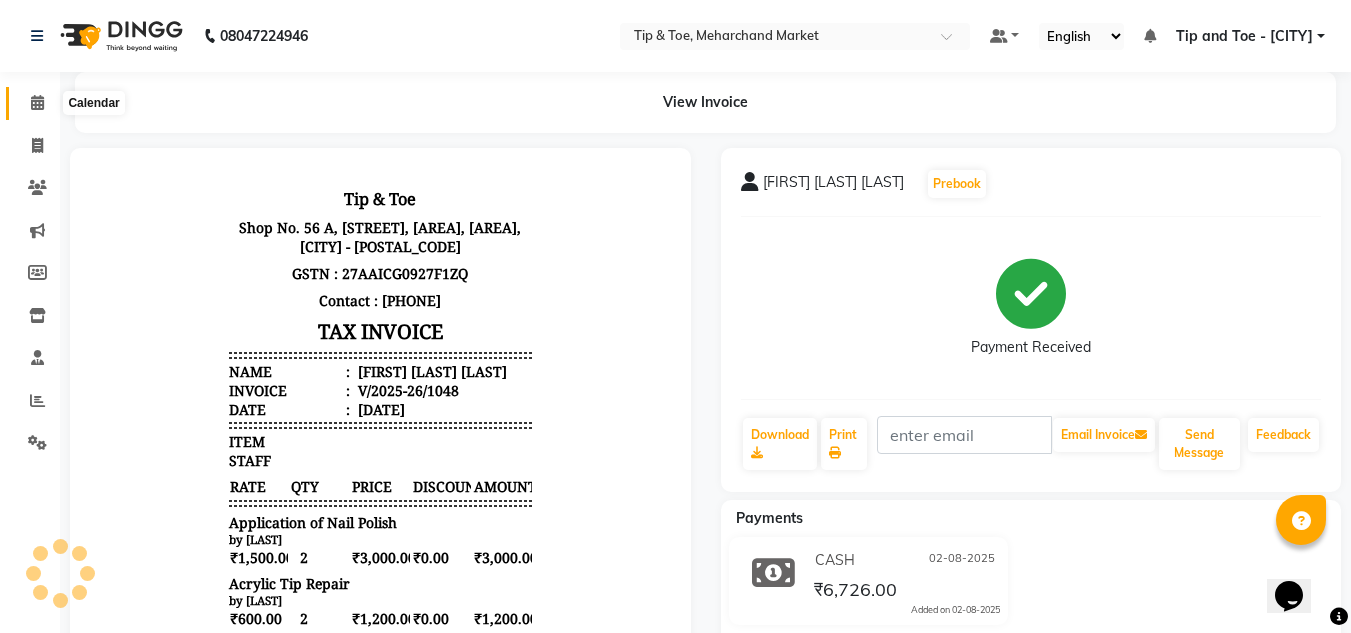 click 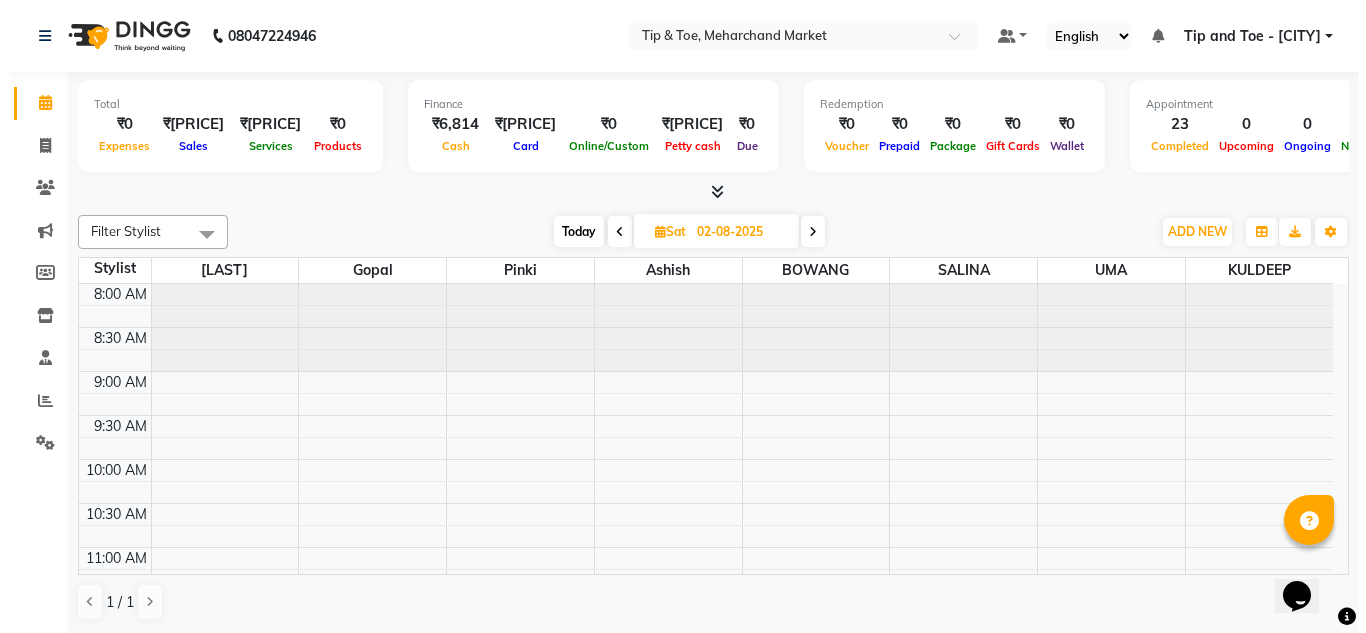 scroll, scrollTop: 0, scrollLeft: 0, axis: both 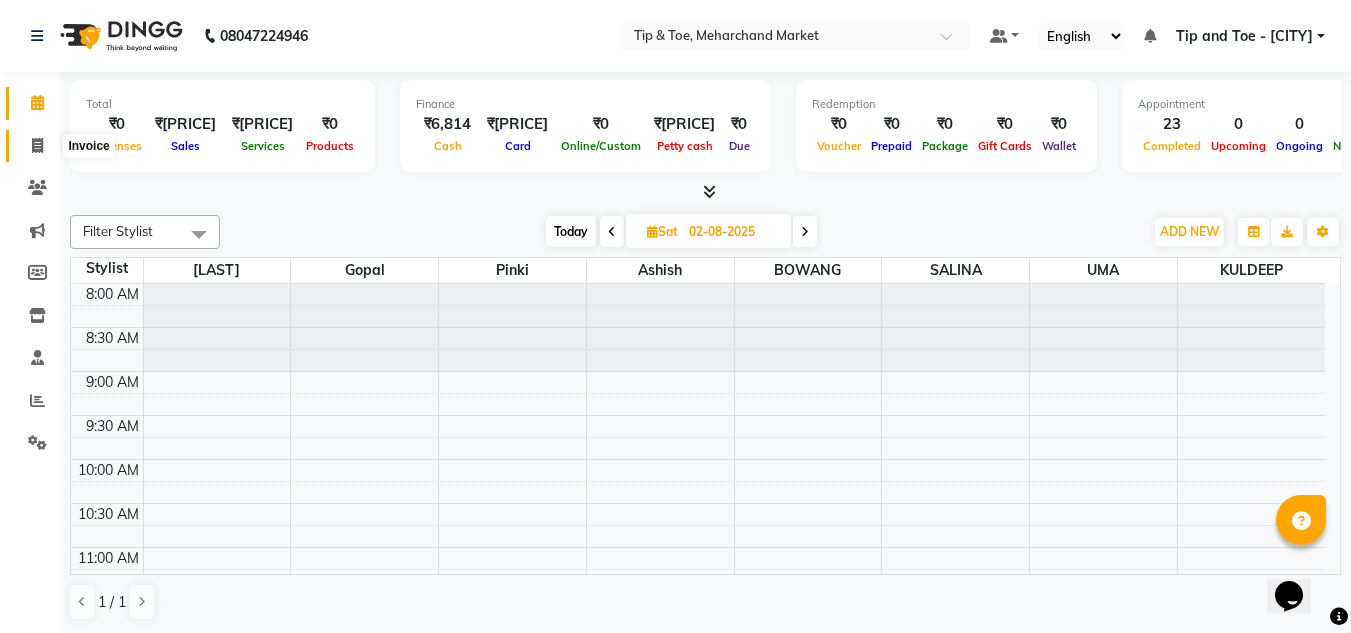 click 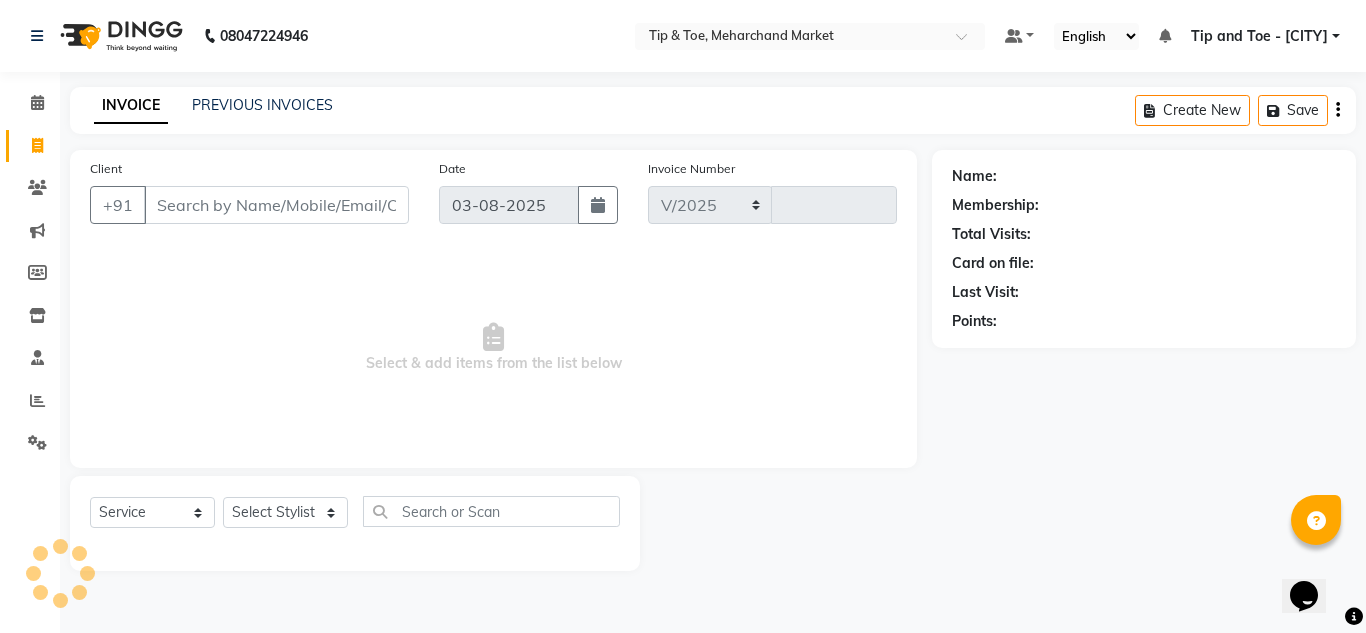 select on "5940" 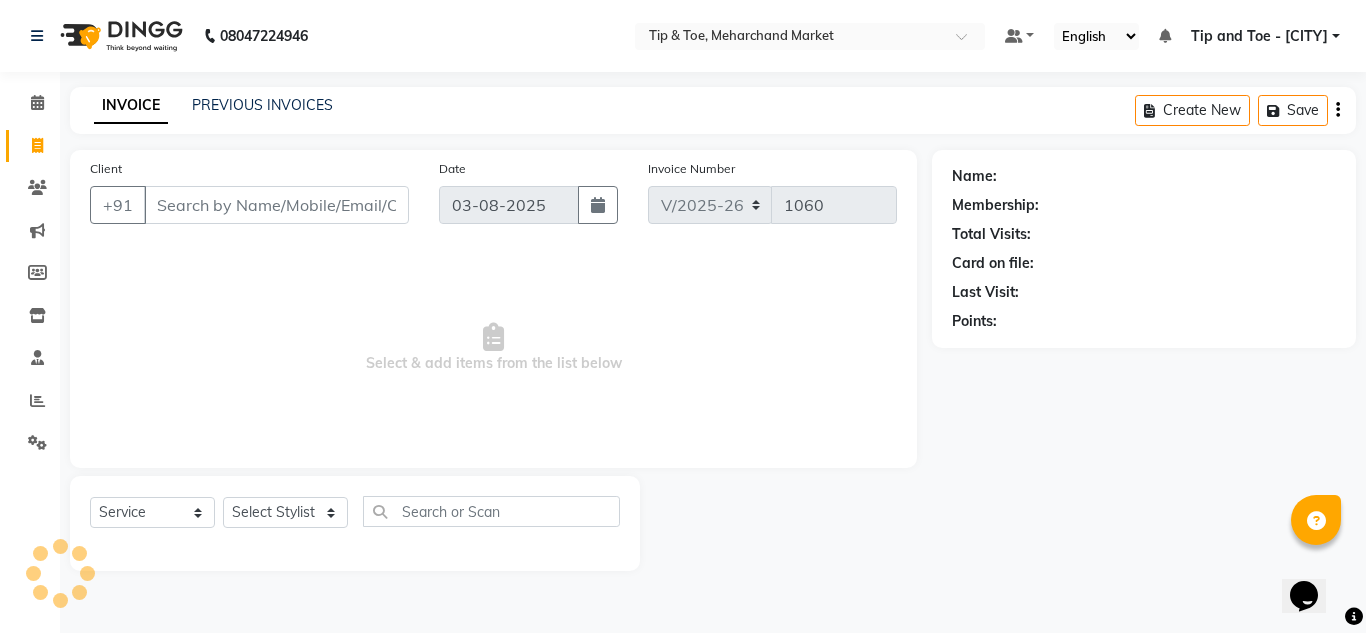 click on "Client" at bounding box center (276, 205) 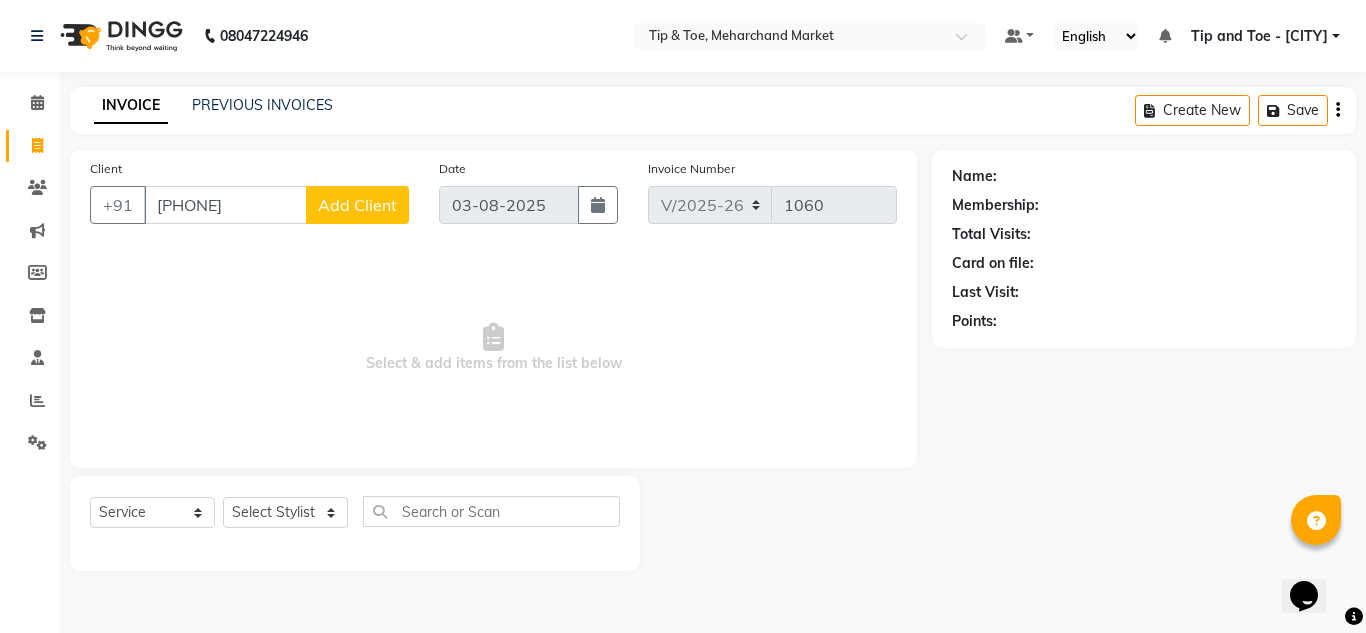 type on "9999021691" 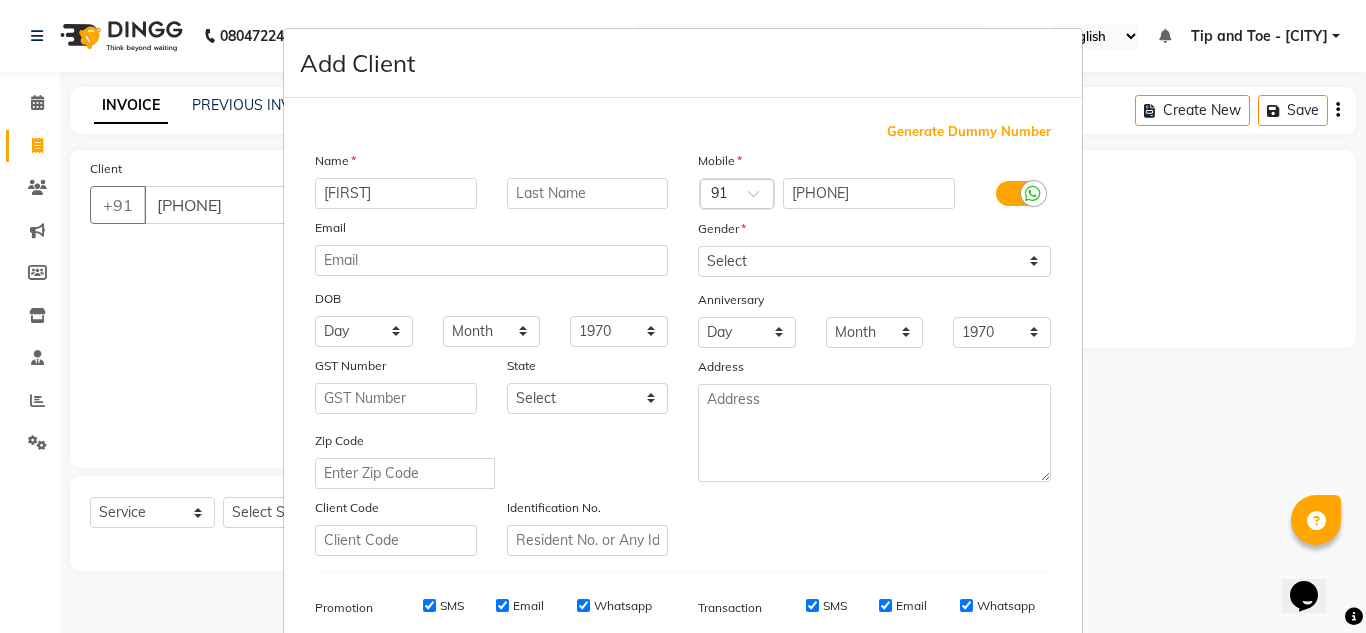 type on "SAMANTHA" 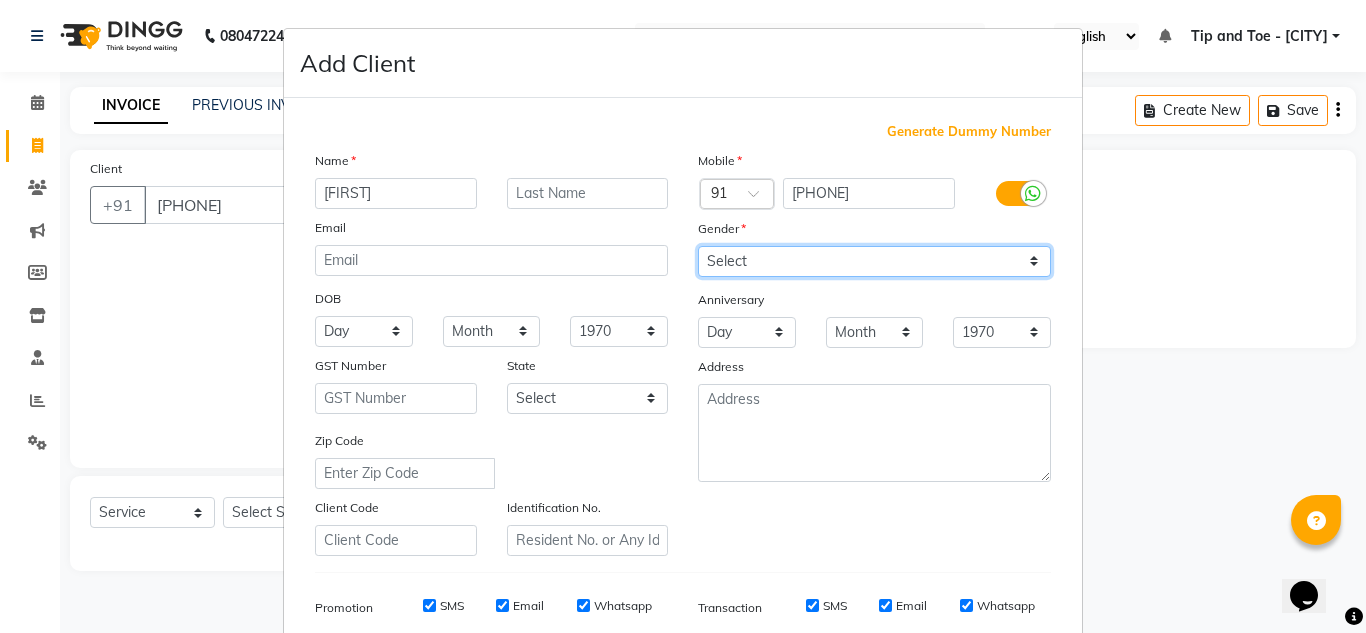 click on "Select Male Female Other Prefer Not To Say" at bounding box center [874, 261] 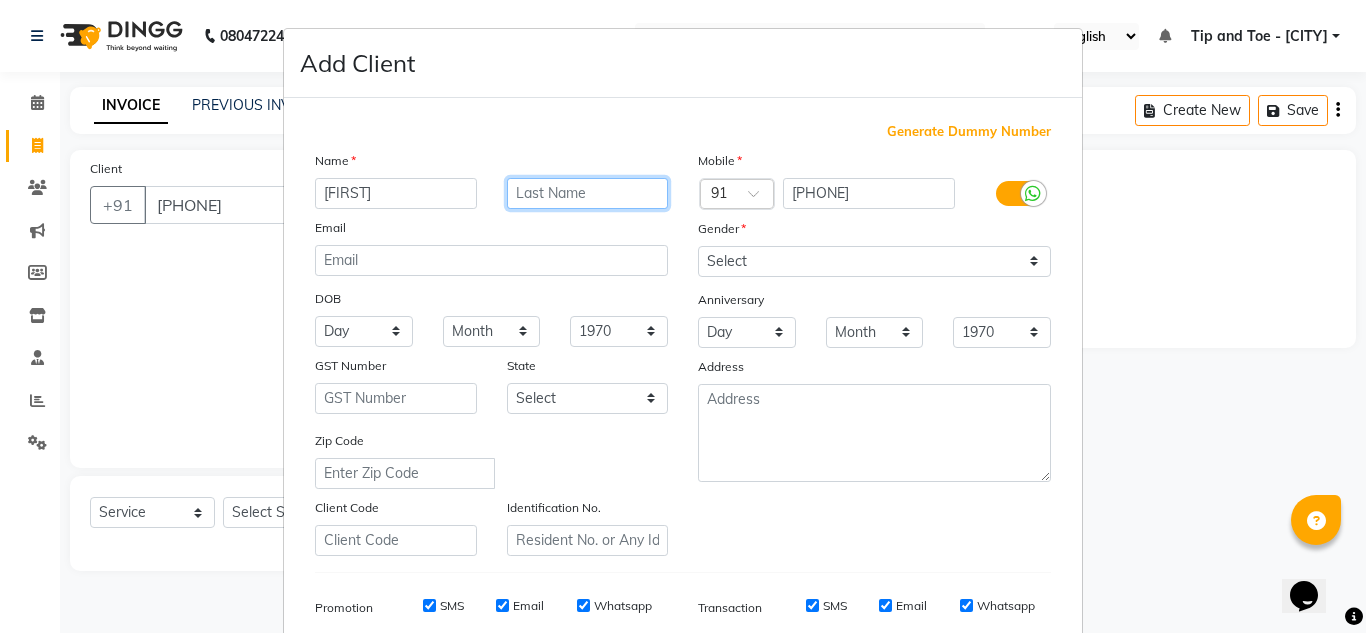click at bounding box center (588, 193) 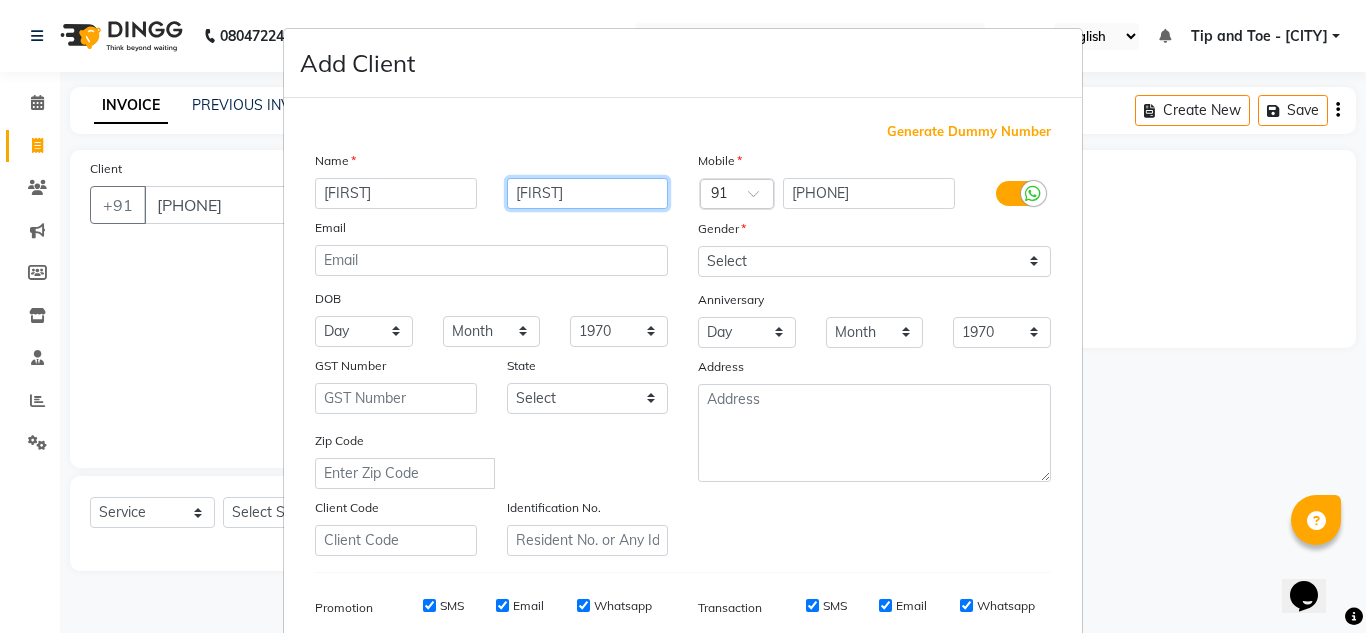 type on "SAM" 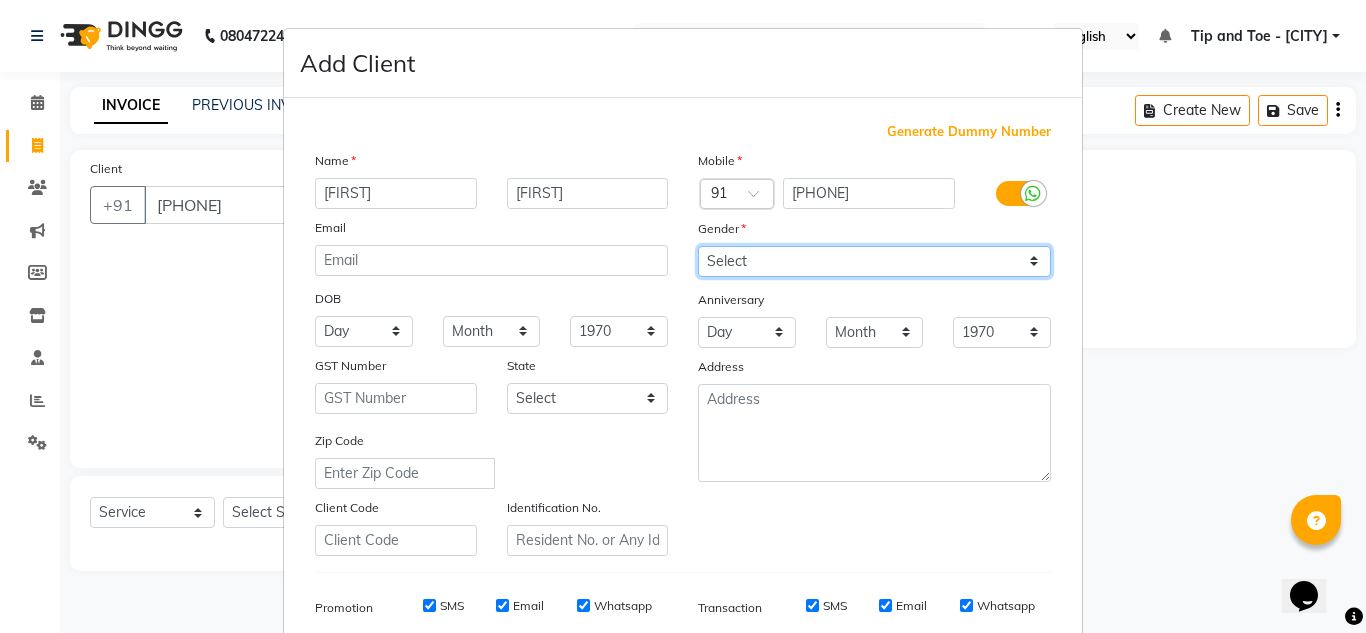 click on "Select Male Female Other Prefer Not To Say" at bounding box center (874, 261) 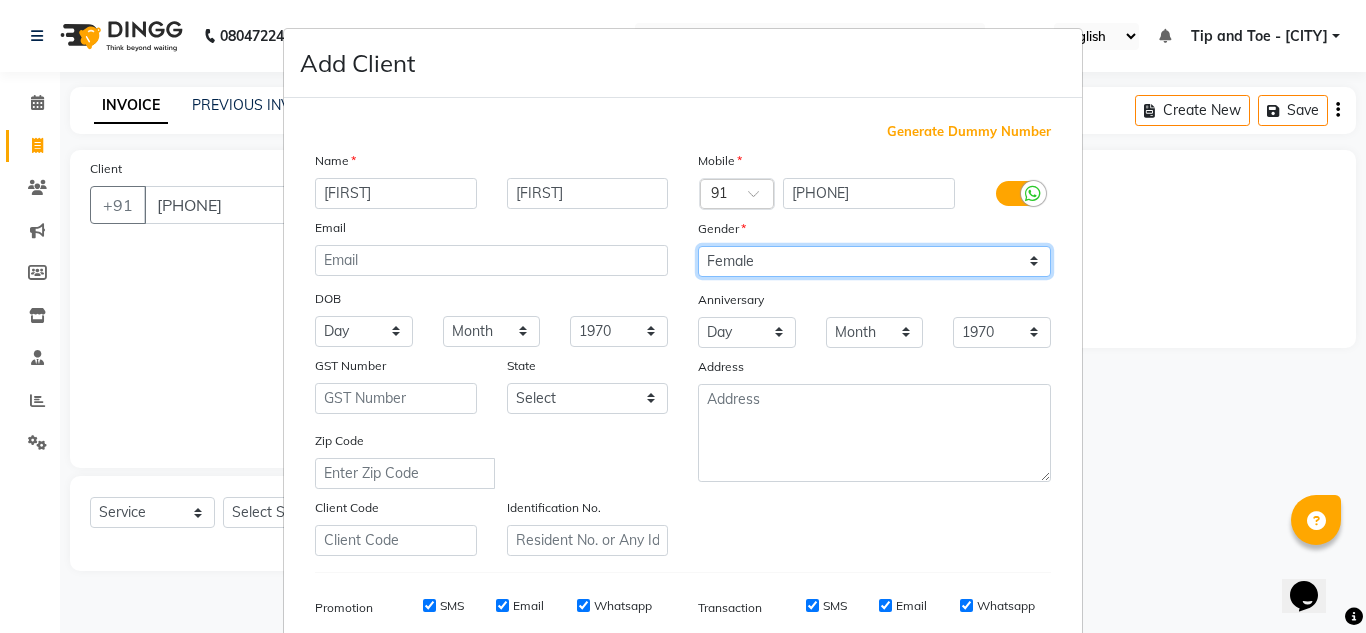 click on "Select Male Female Other Prefer Not To Say" at bounding box center [874, 261] 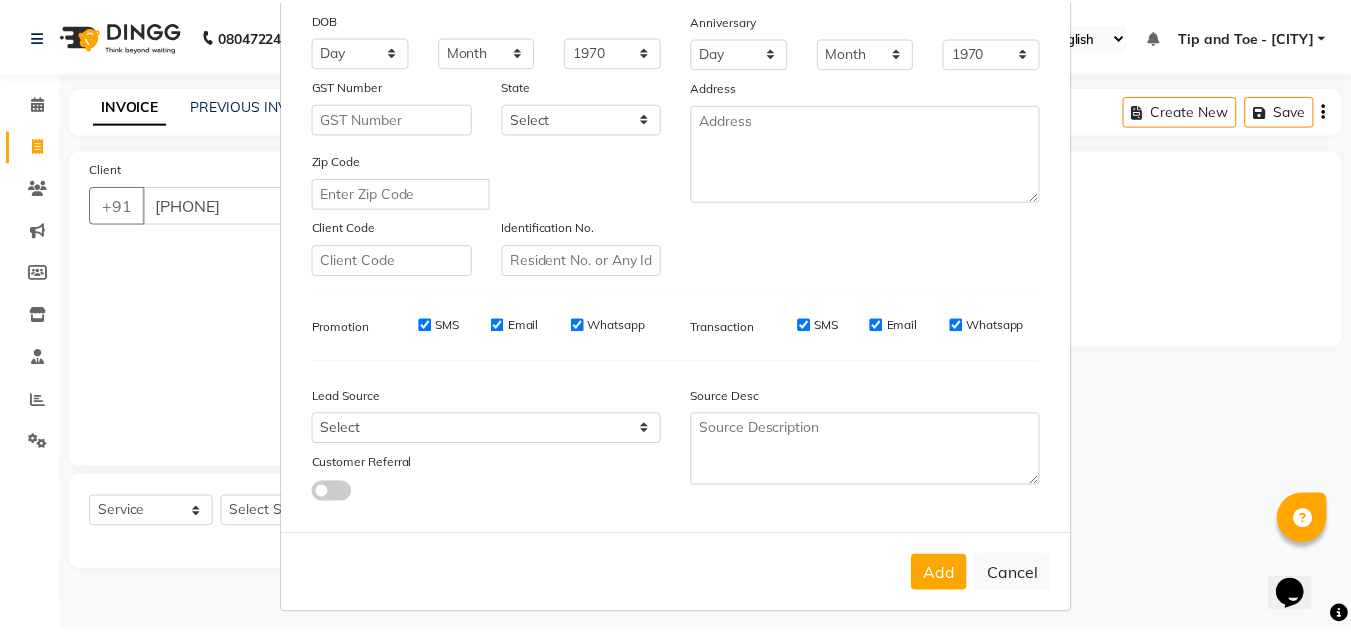 scroll, scrollTop: 290, scrollLeft: 0, axis: vertical 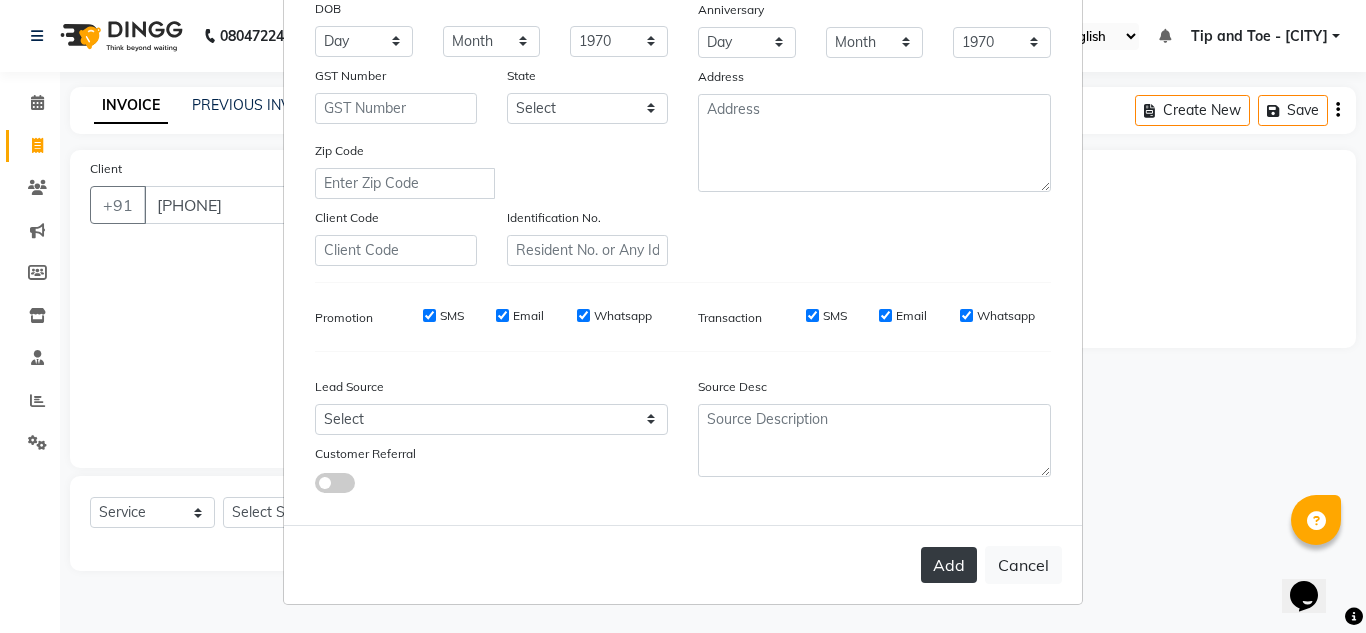 click on "Add" at bounding box center [949, 565] 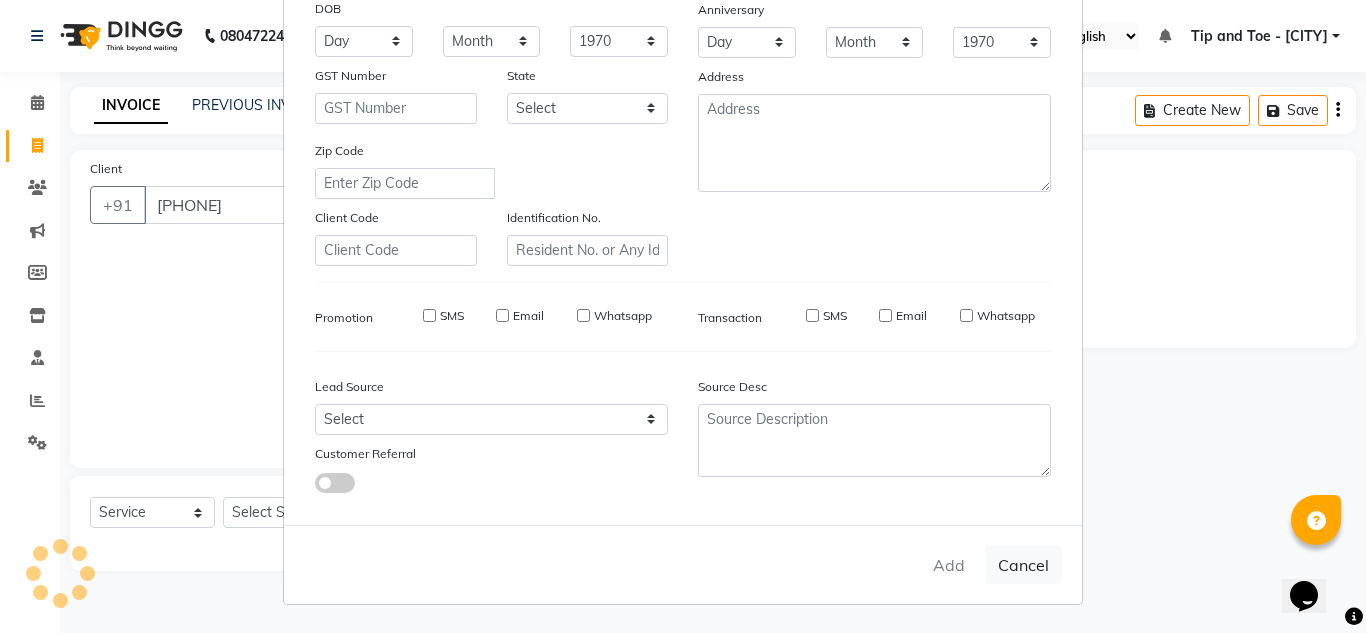 type 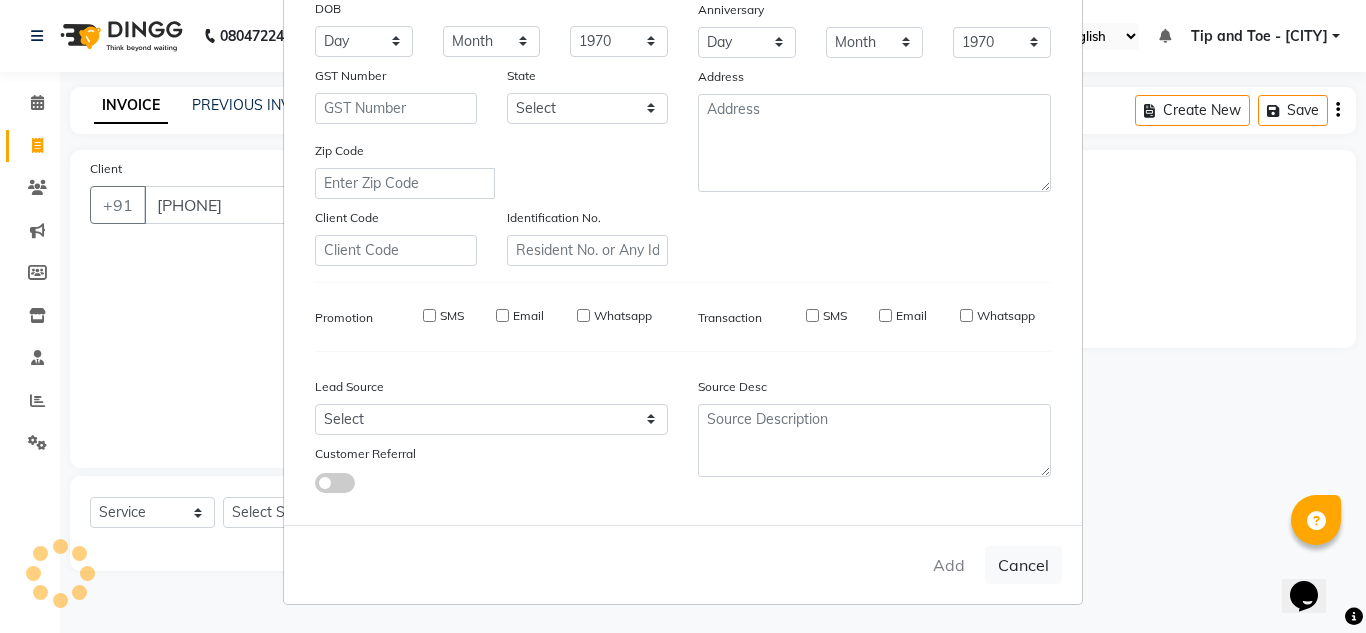 type 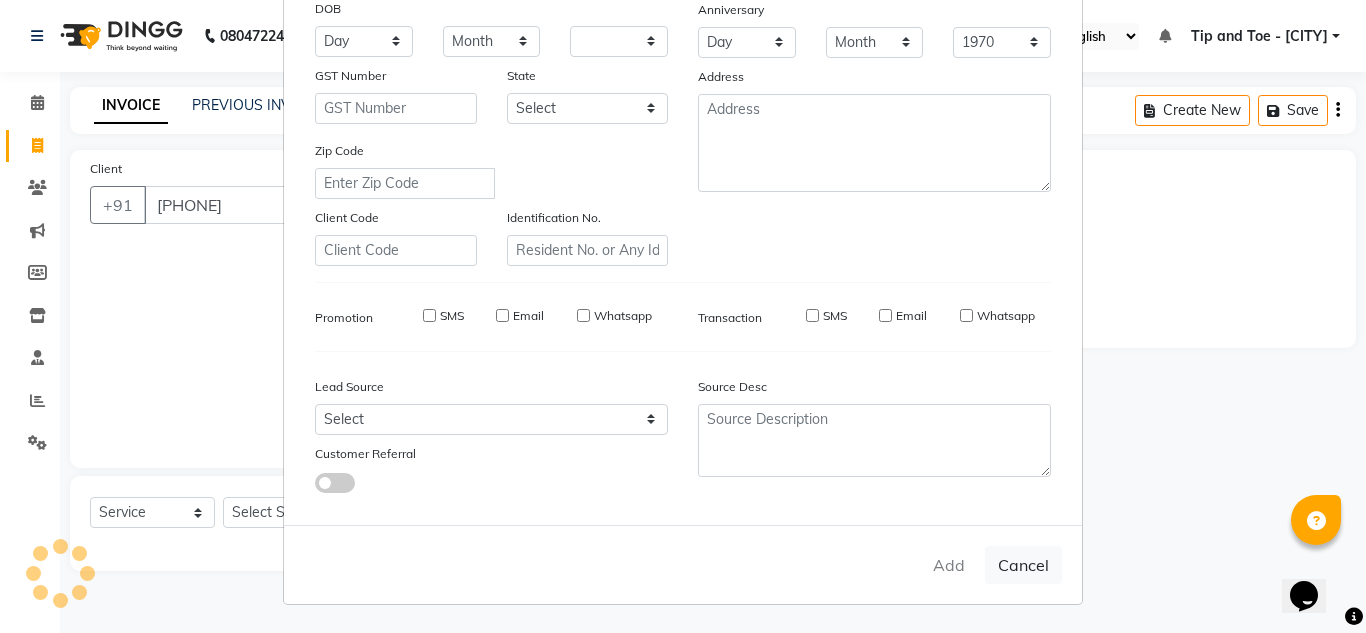 select 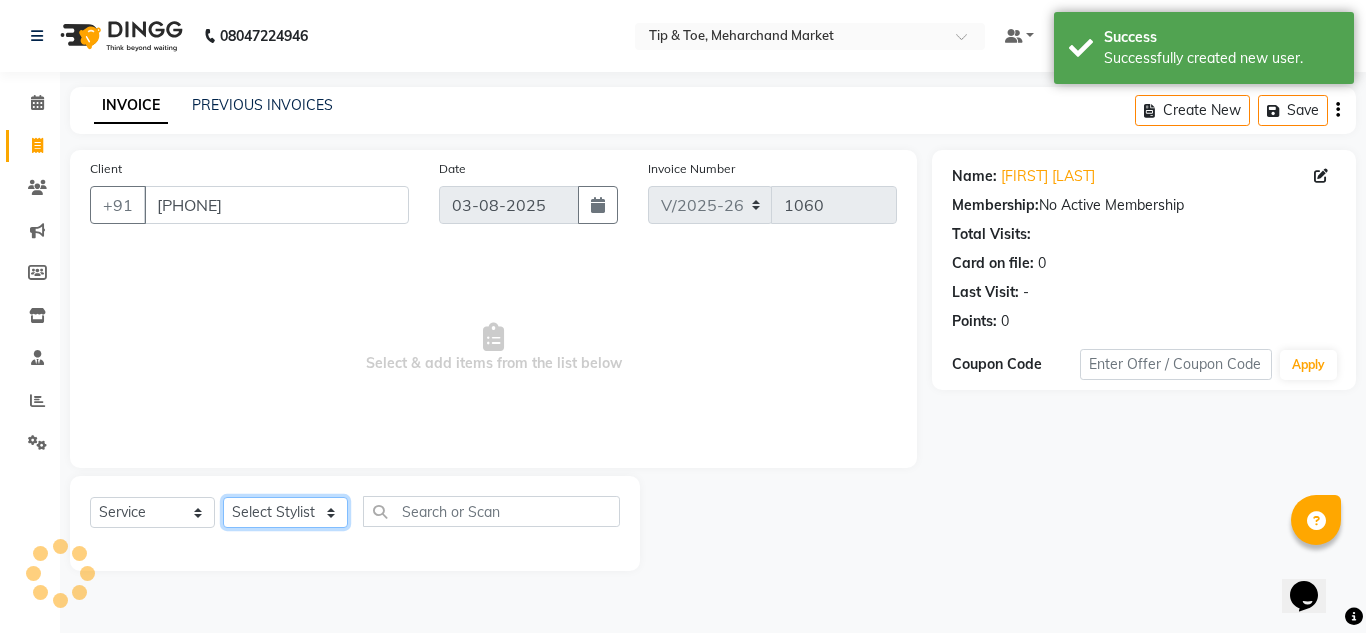 click on "Select Stylist [NAME] [NAME] [NAME] login [NAME] [NAME] [NAME] [NAME] [NAME] [NAME] [NAME]" 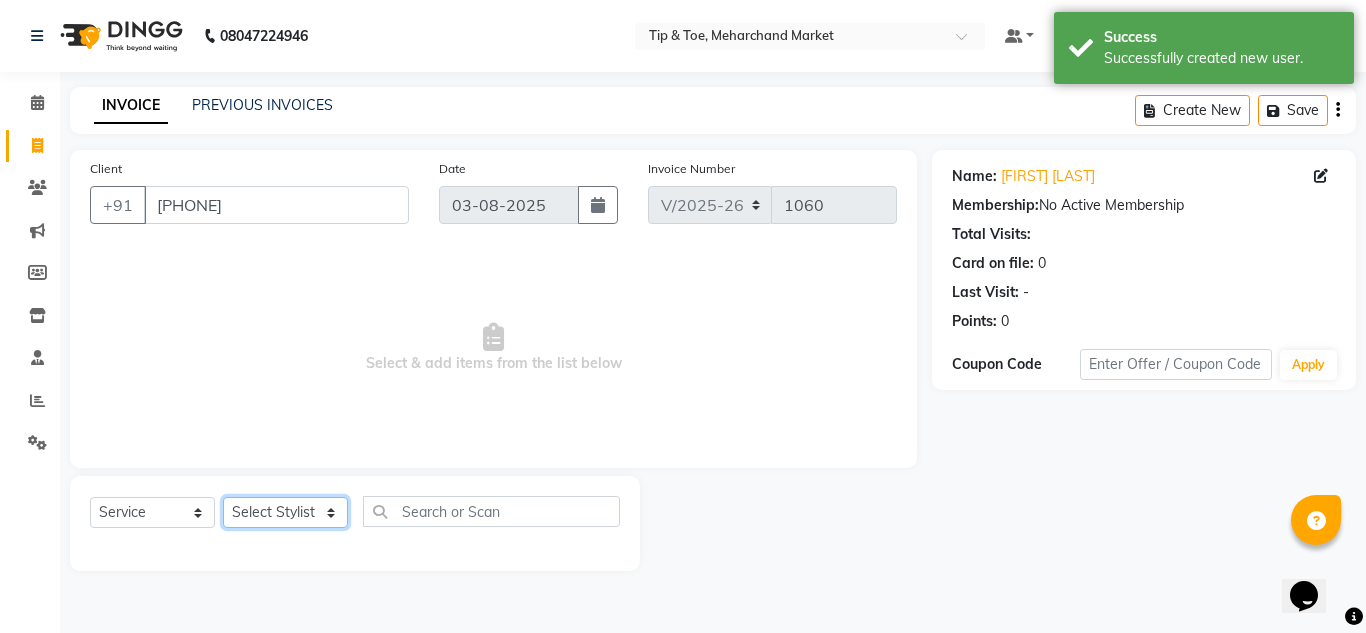 select on "41966" 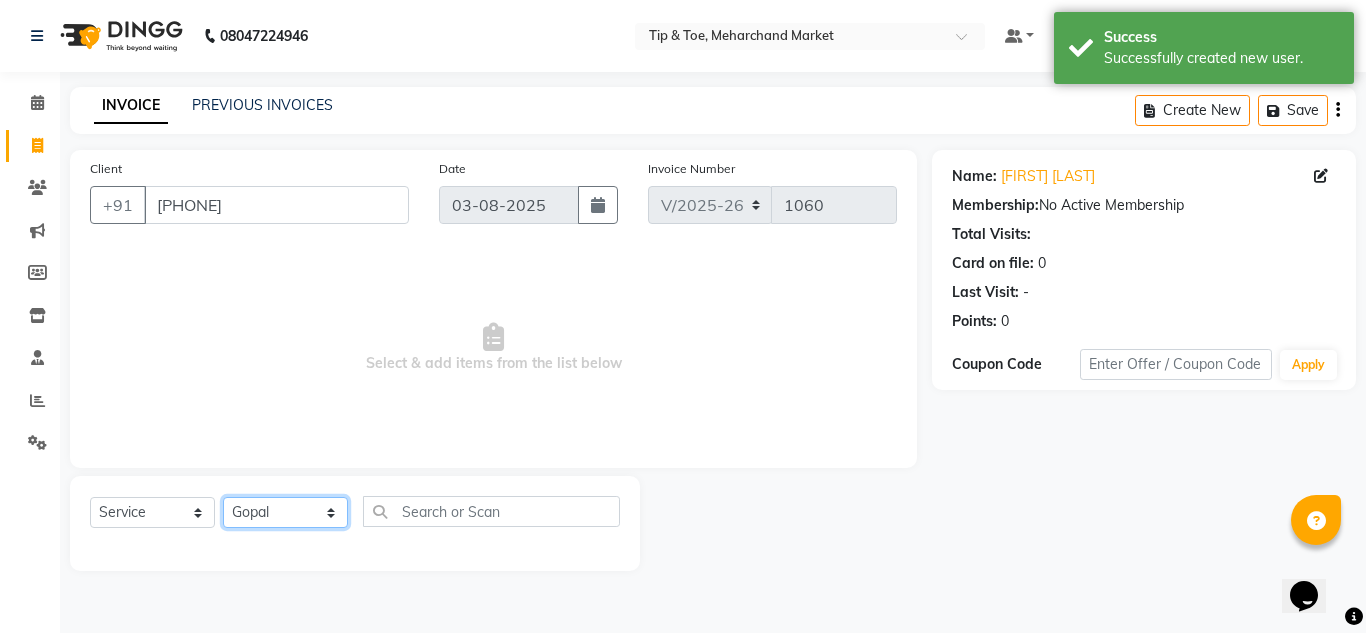 click on "Select Stylist [NAME] [NAME] [NAME] login [NAME] [NAME] [NAME] [NAME] [NAME] [NAME] [NAME]" 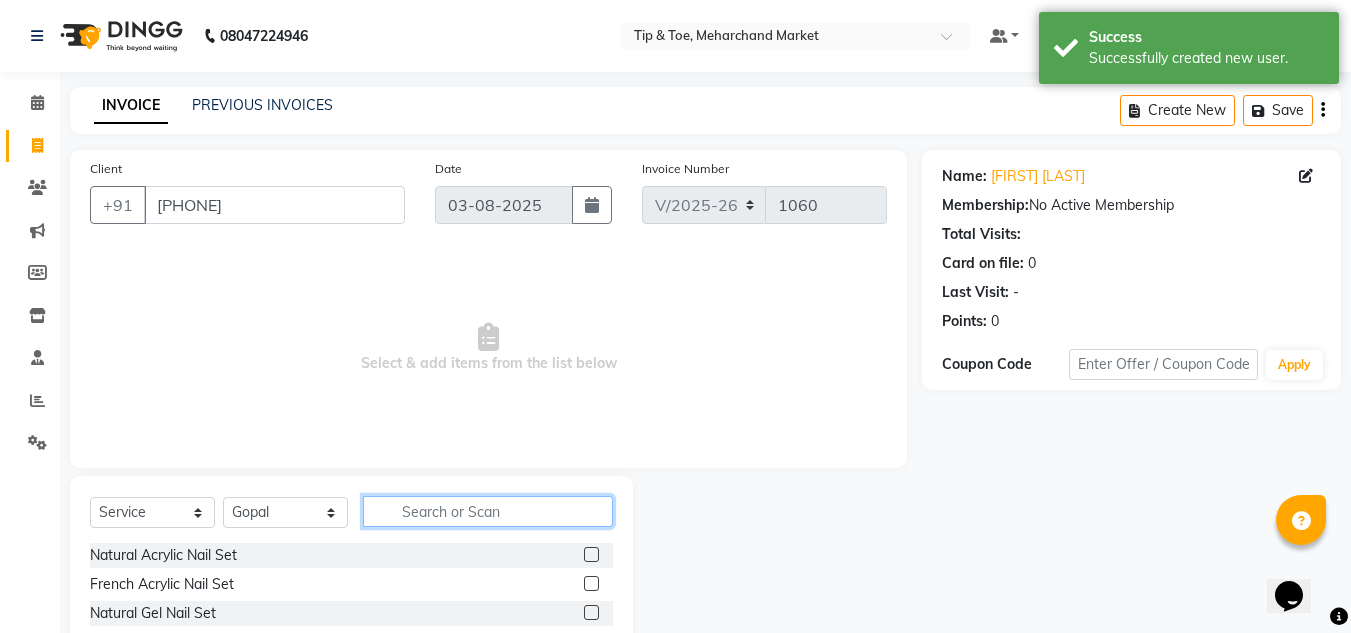 click 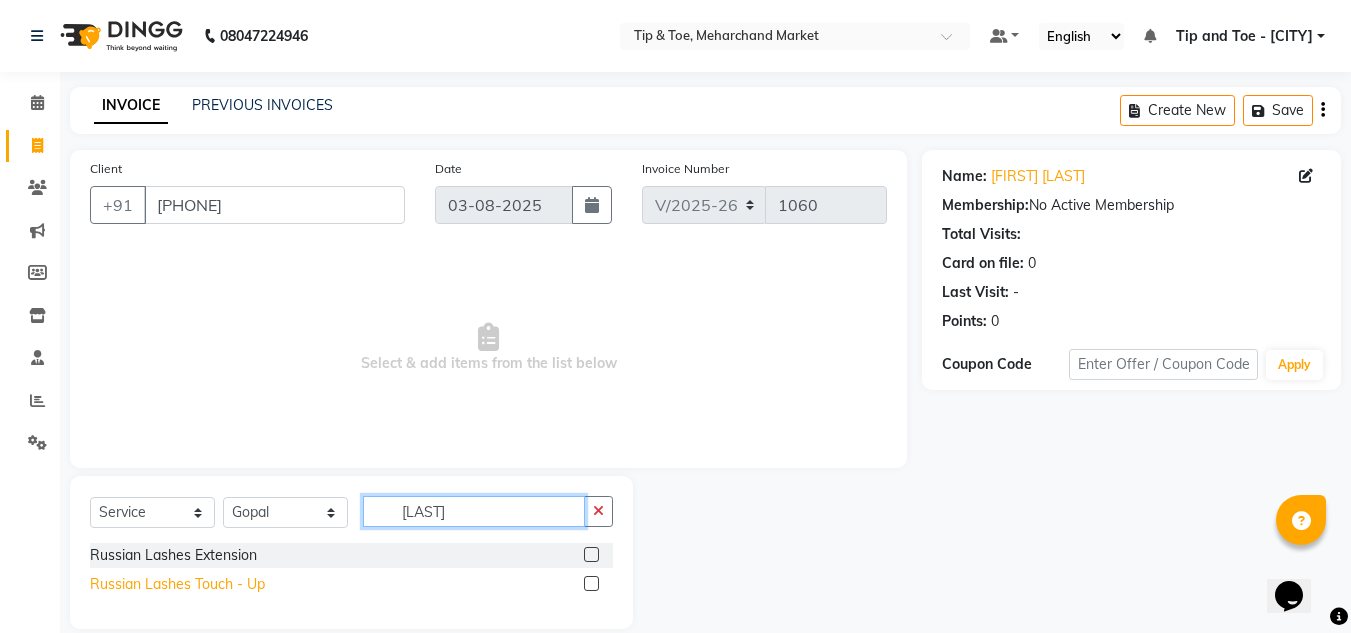type on "RUSS" 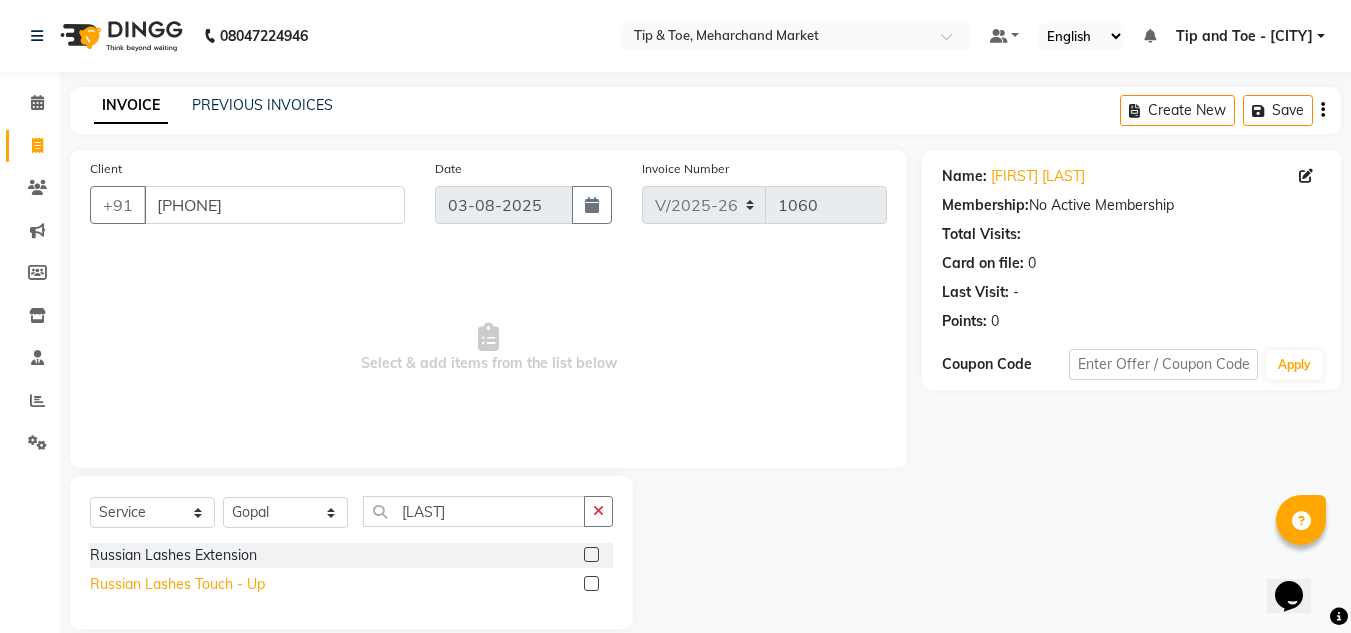 click on "Russian Lashes Touch - Up" 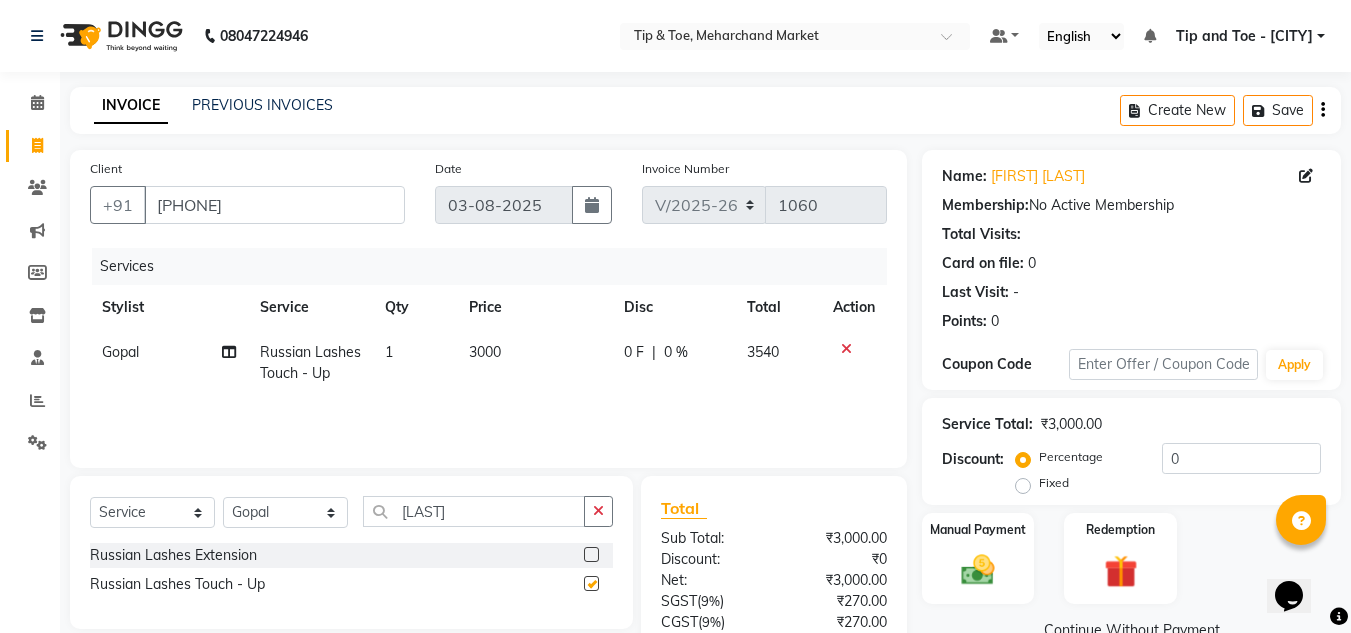 checkbox on "false" 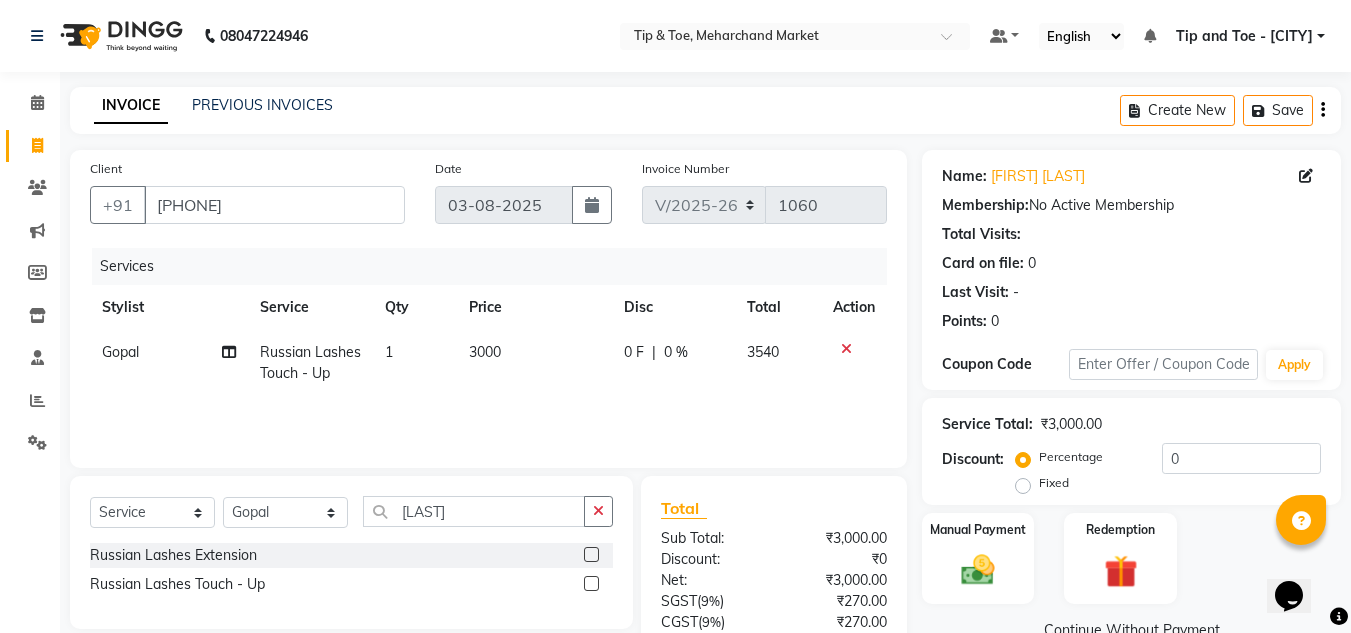 click on "3000" 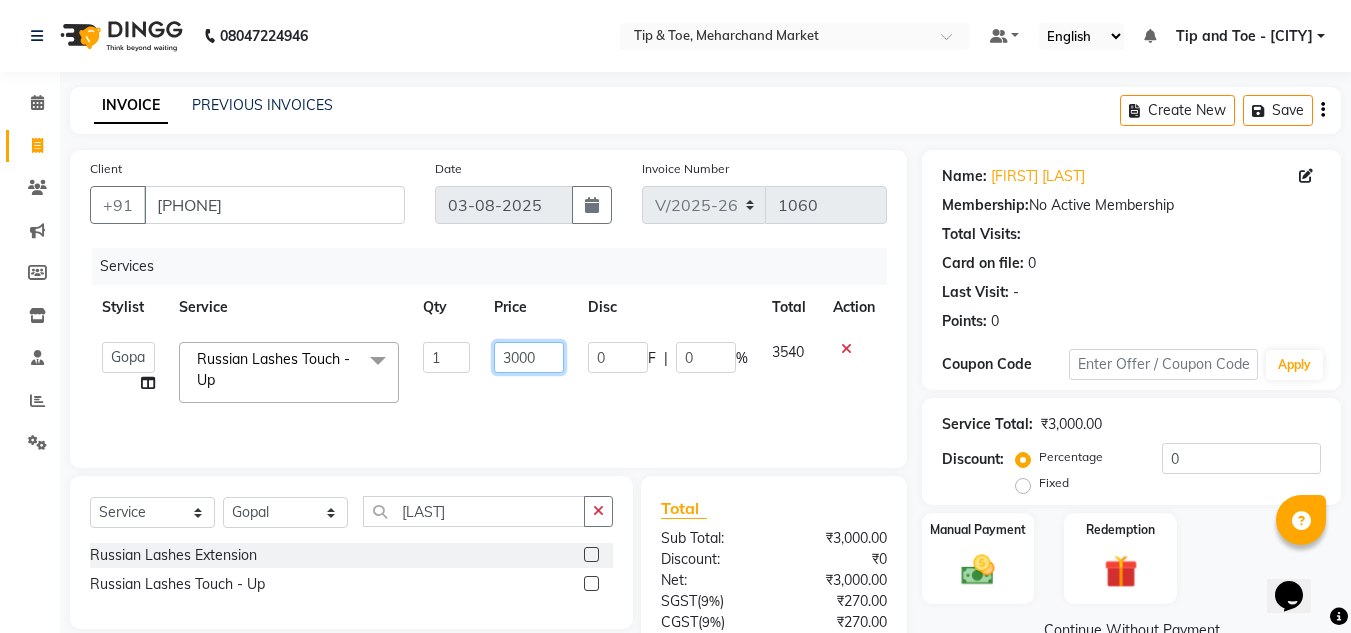 click on "3000" 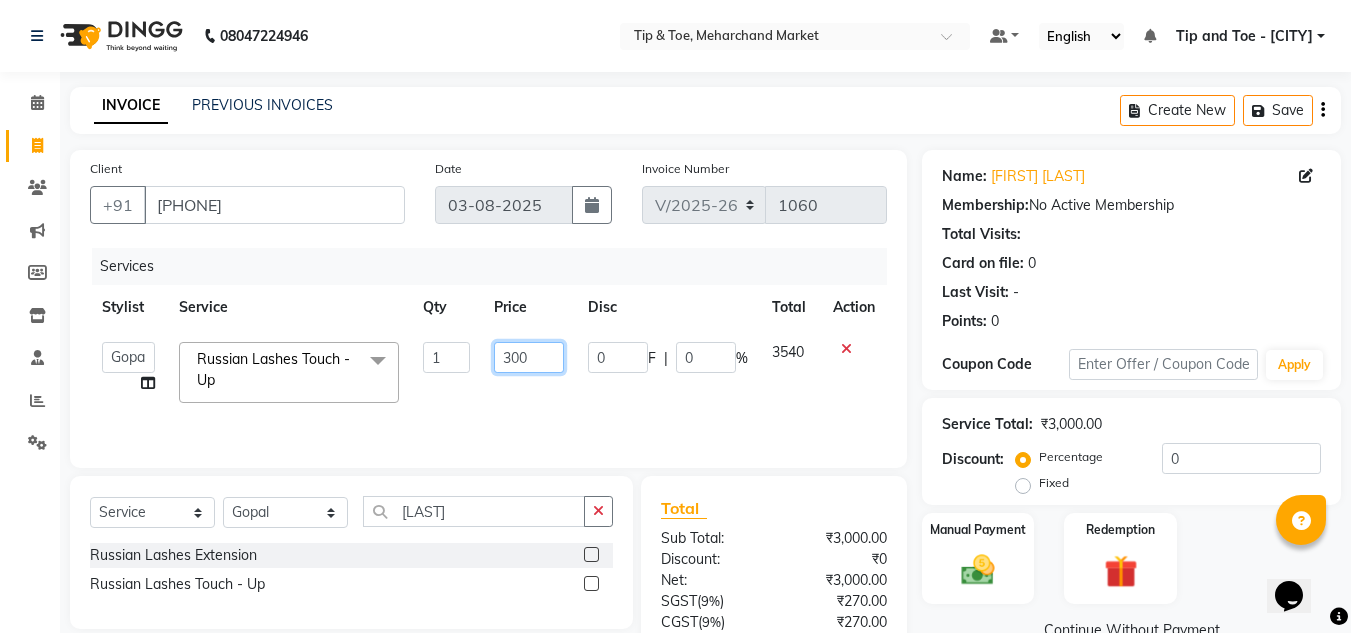 type on "3500" 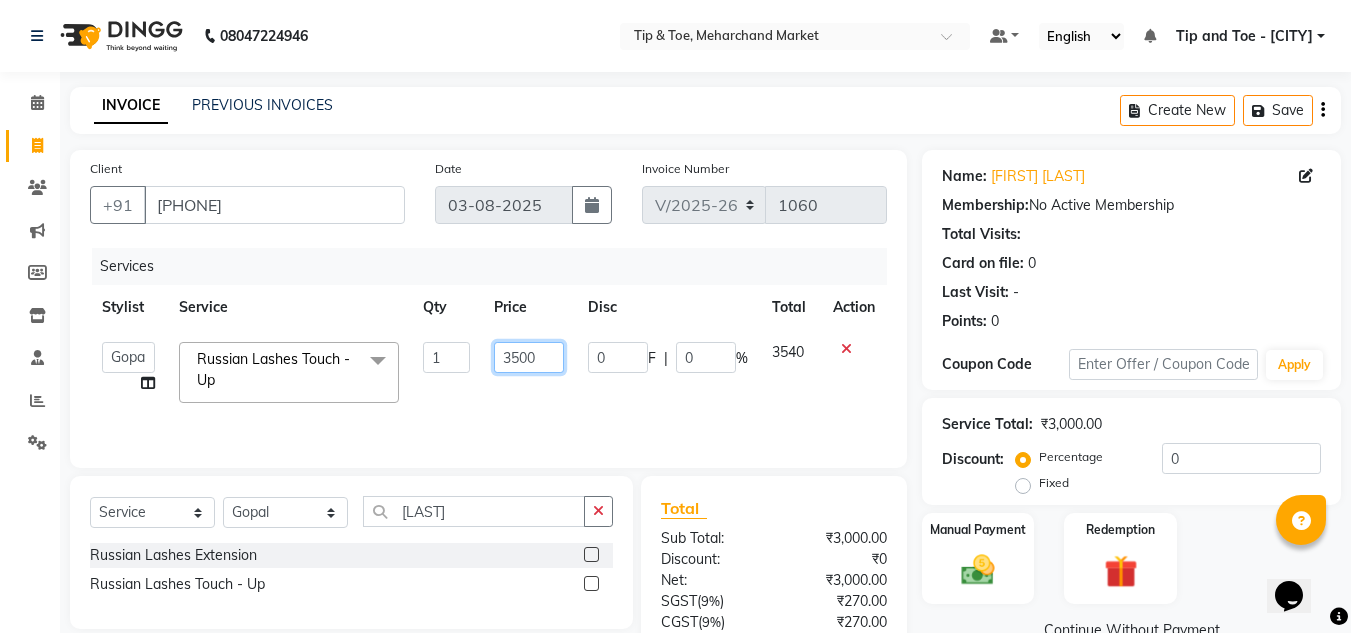 scroll, scrollTop: 167, scrollLeft: 0, axis: vertical 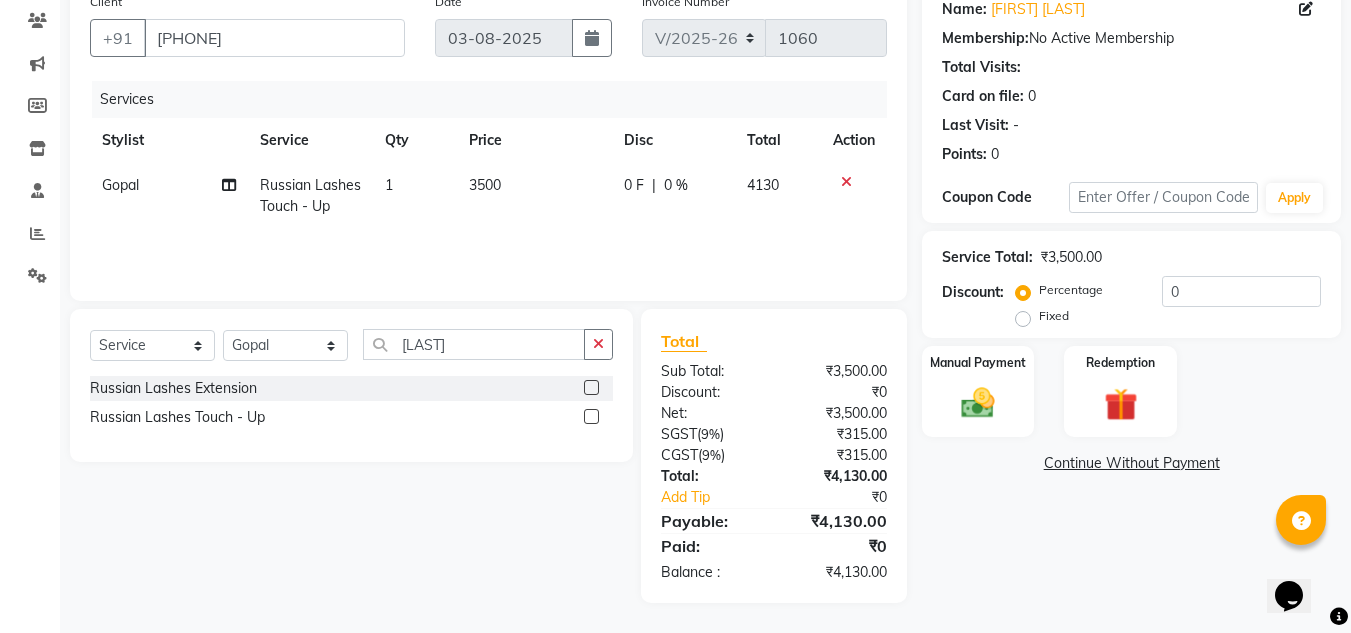 click on "Name: Samantha Sam Membership:  No Active Membership  Total Visits:   Card on file:  0 Last Visit:   - Points:   0  Coupon Code Apply Service Total:  ₹3,500.00  Discount:  Percentage   Fixed  0 Manual Payment Redemption  Continue Without Payment" 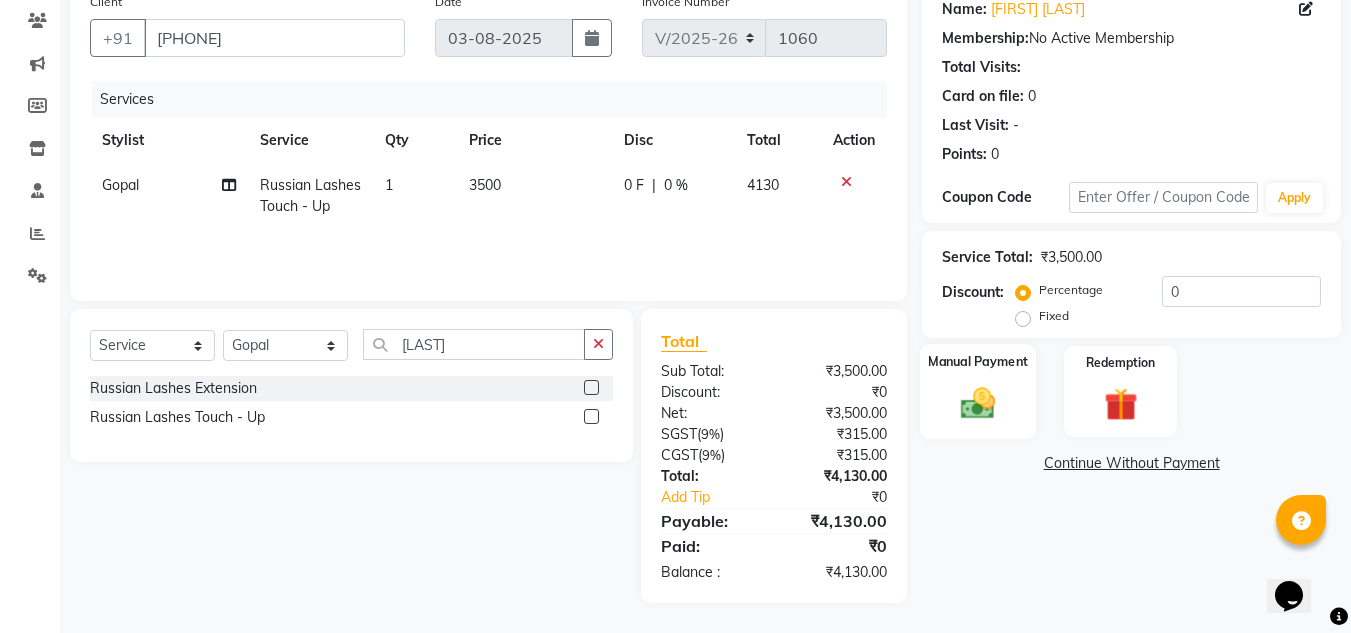 click on "Manual Payment" 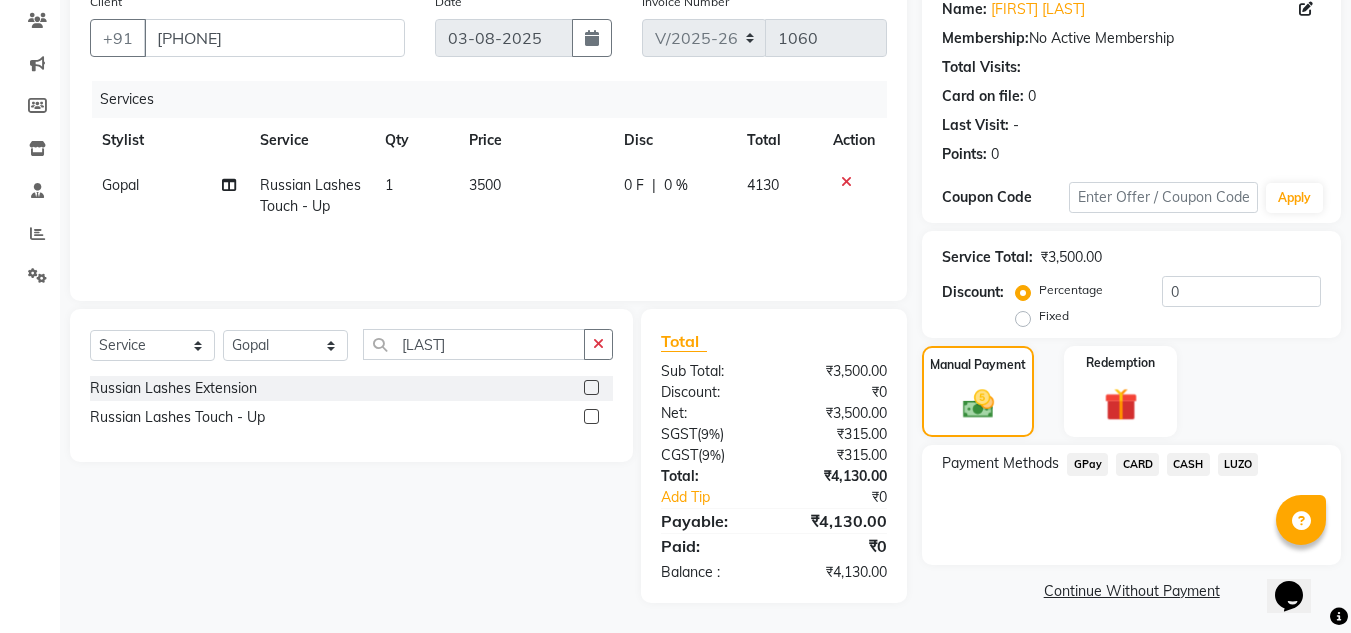 click on "CARD" 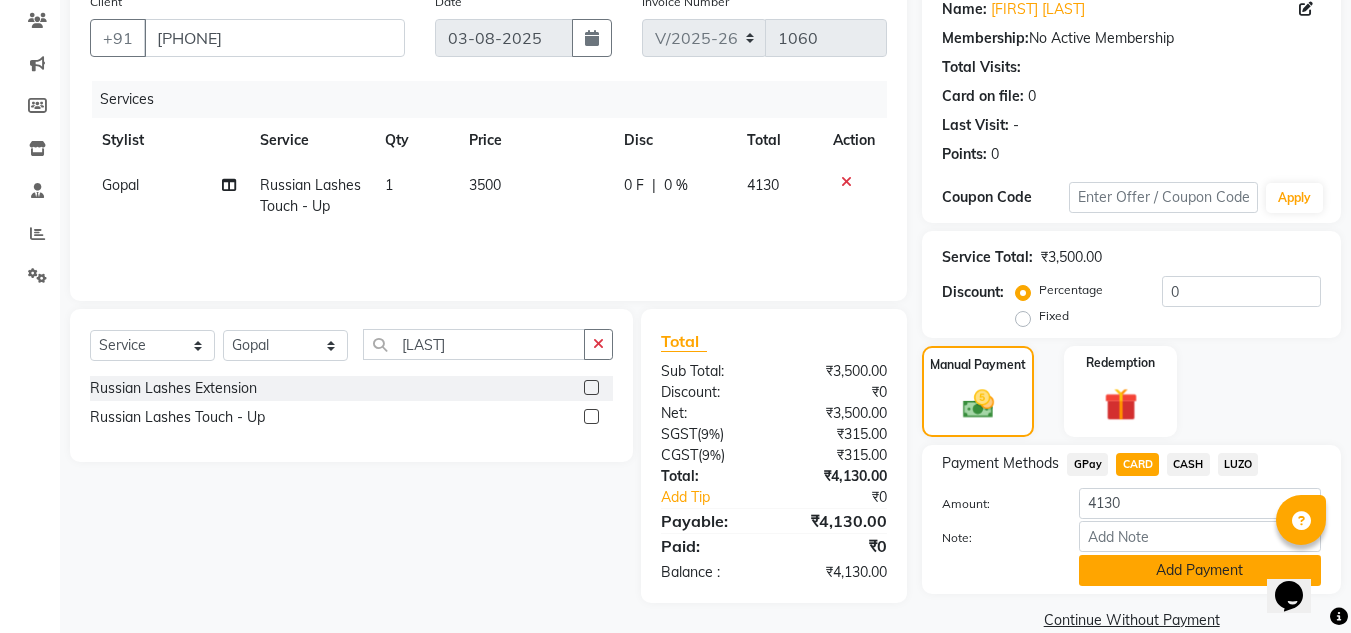 click on "Add Payment" 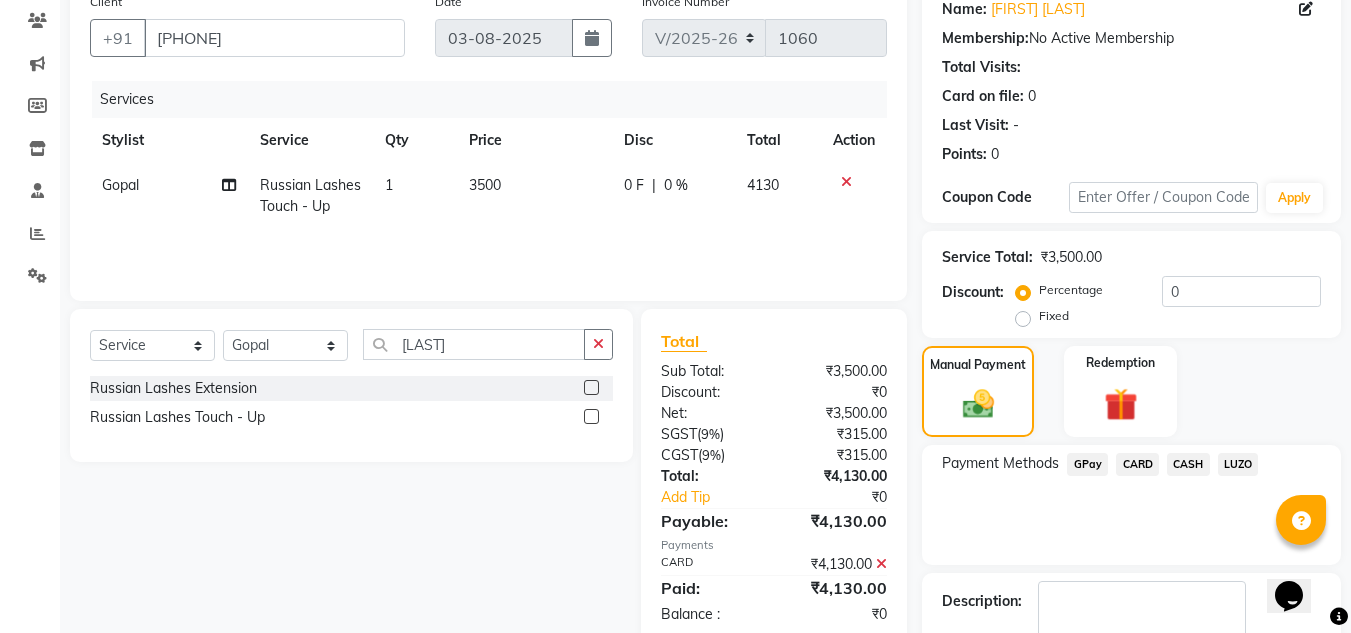 scroll, scrollTop: 283, scrollLeft: 0, axis: vertical 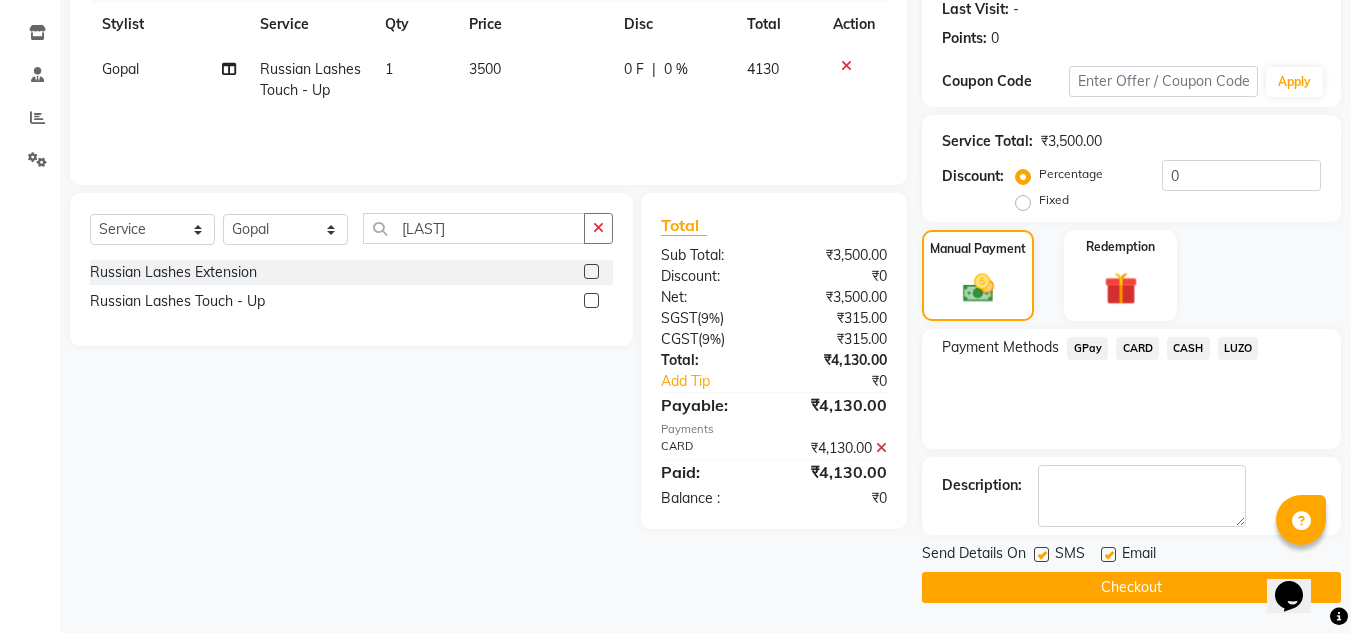 click on "Checkout" 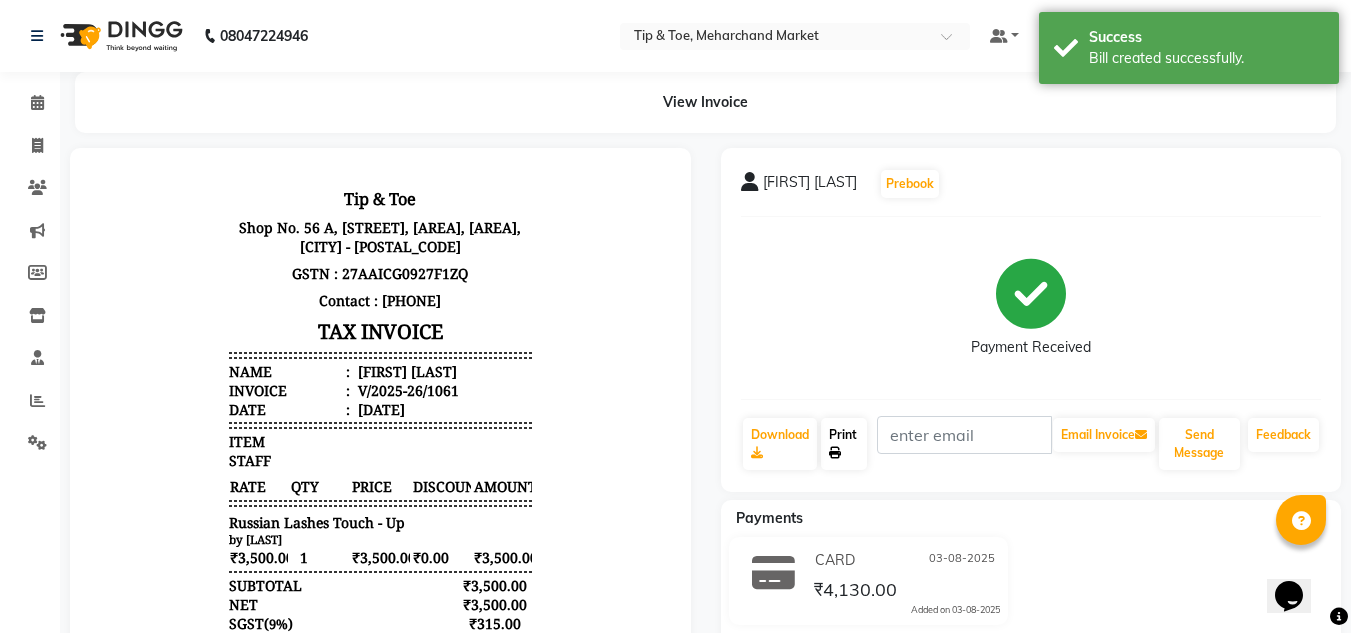 scroll, scrollTop: 0, scrollLeft: 0, axis: both 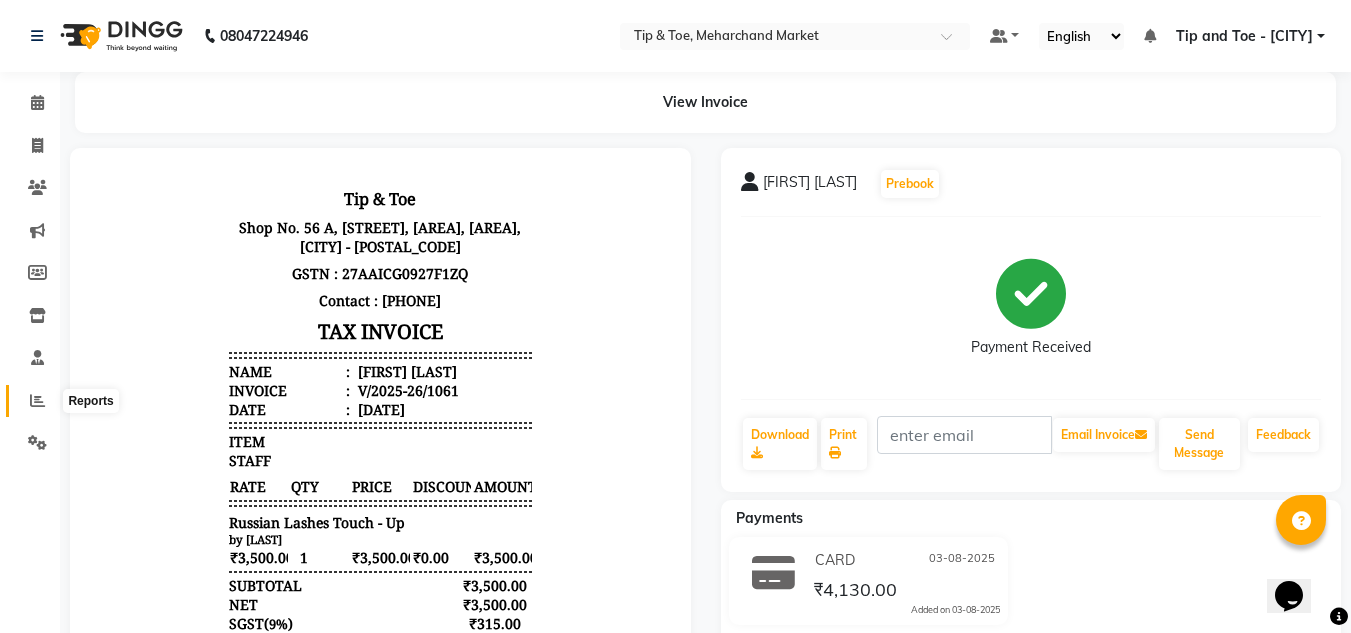 click 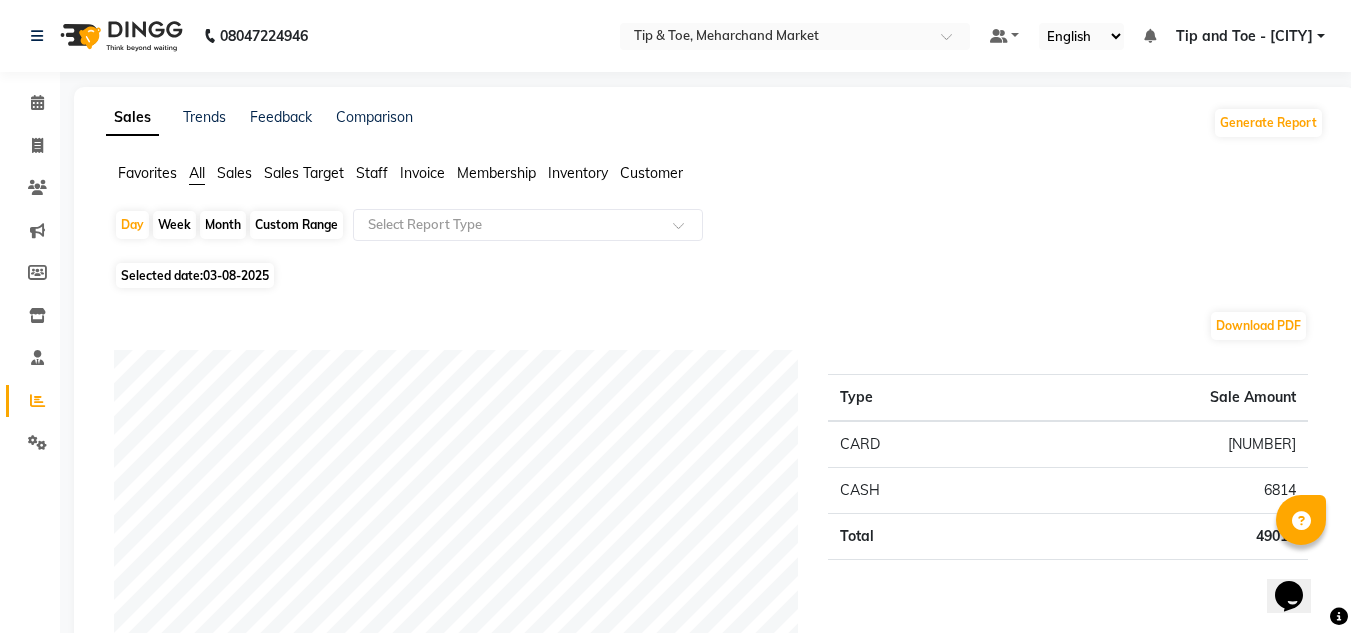 click on "Staff" 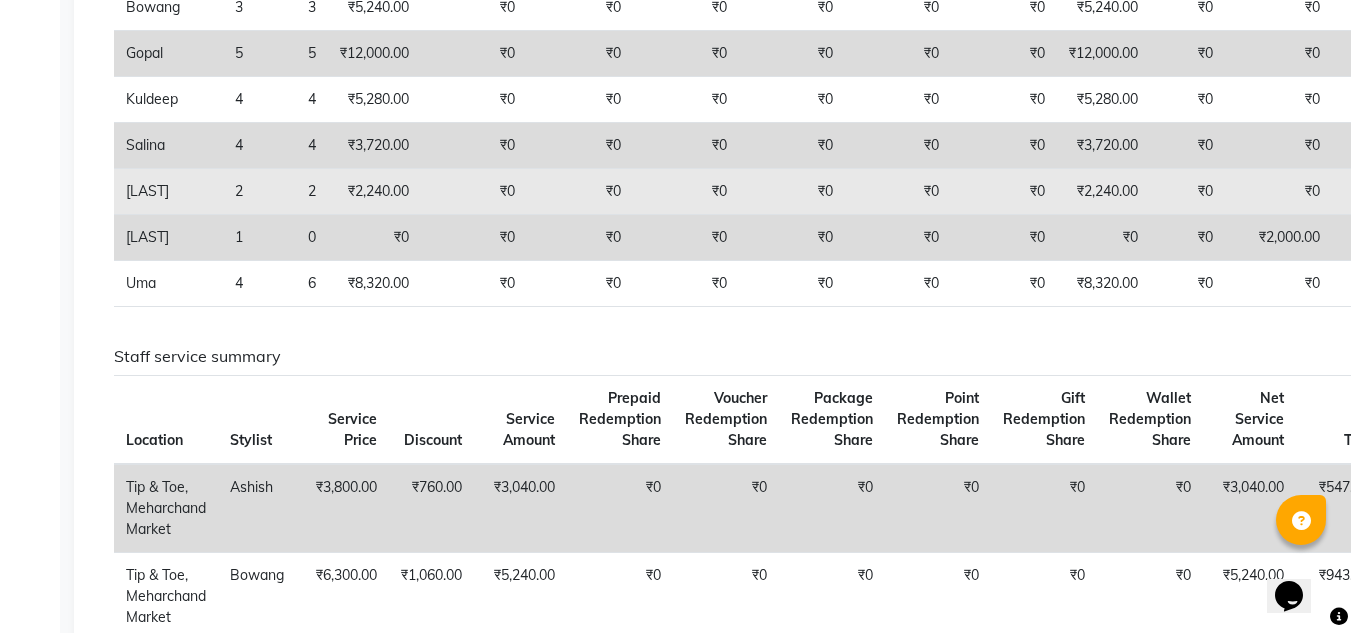 scroll, scrollTop: 400, scrollLeft: 0, axis: vertical 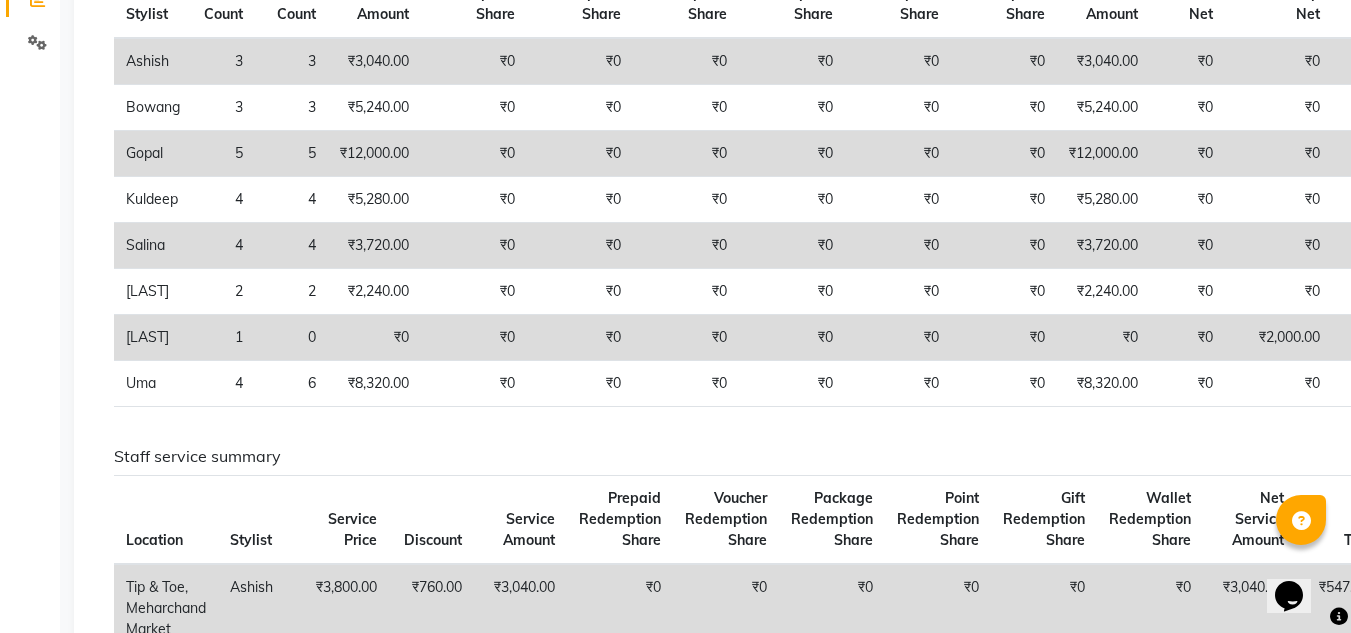 click on "Ashish" 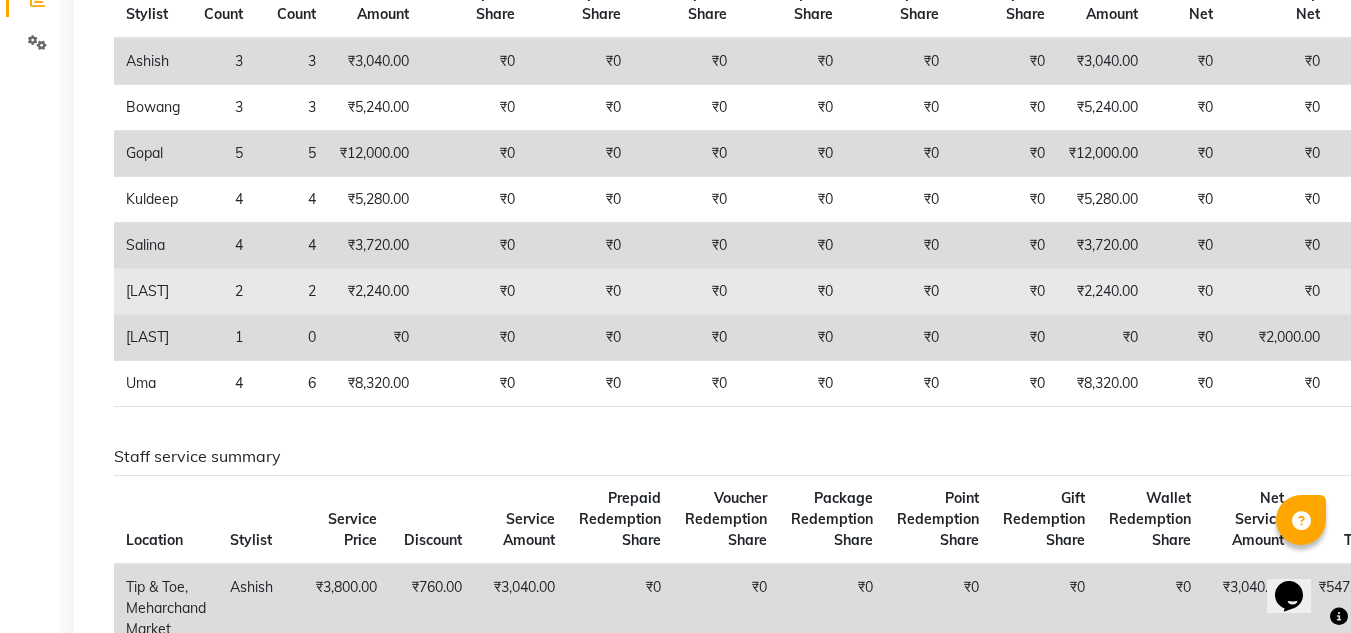 scroll, scrollTop: 100, scrollLeft: 0, axis: vertical 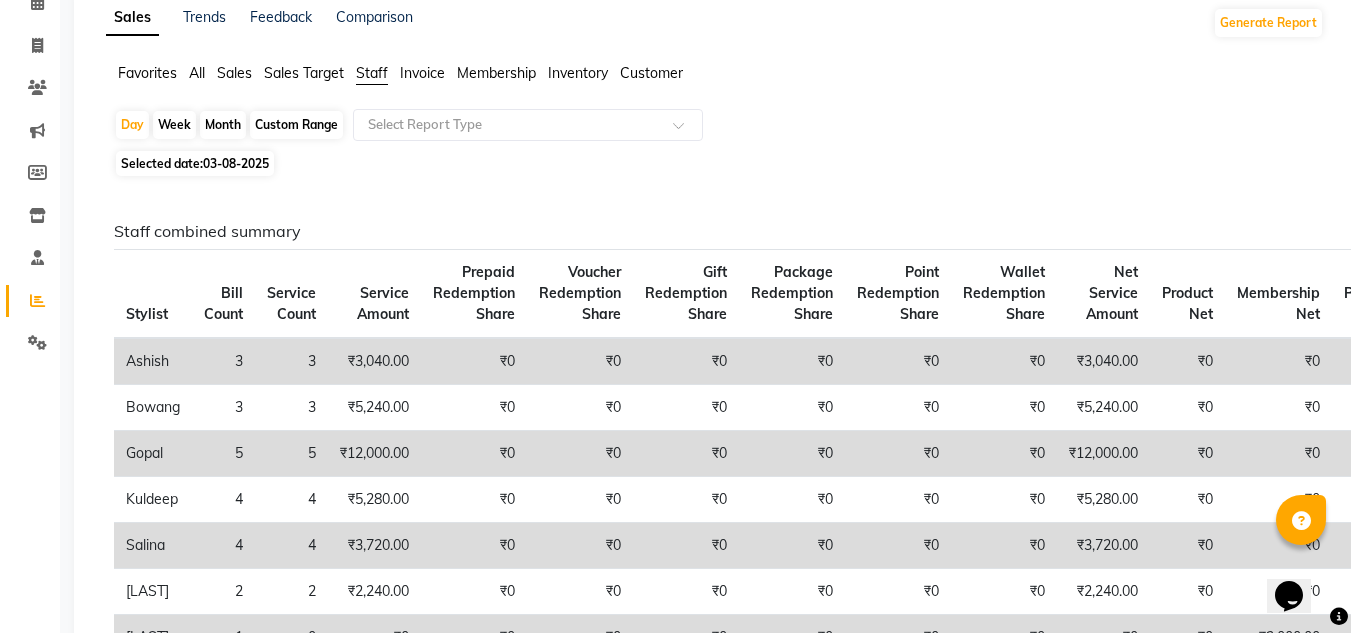 click on "Favorites All Sales Sales Target Staff Invoice Membership Inventory Customer" 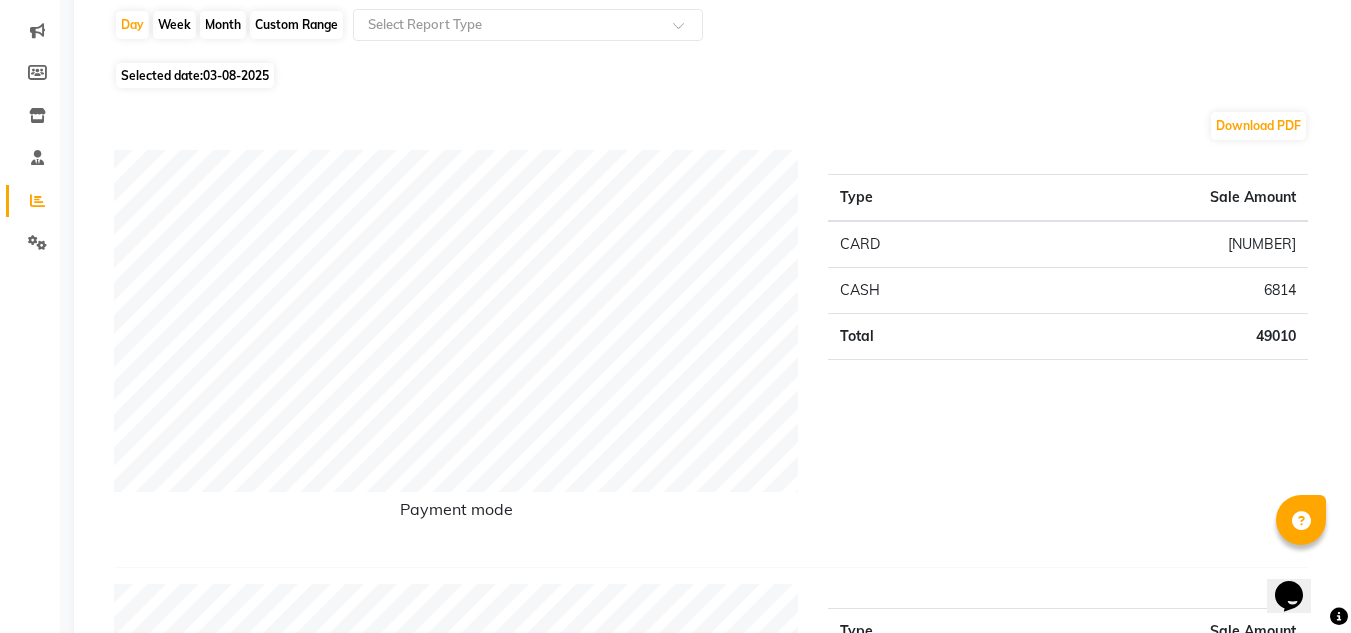 scroll, scrollTop: 0, scrollLeft: 0, axis: both 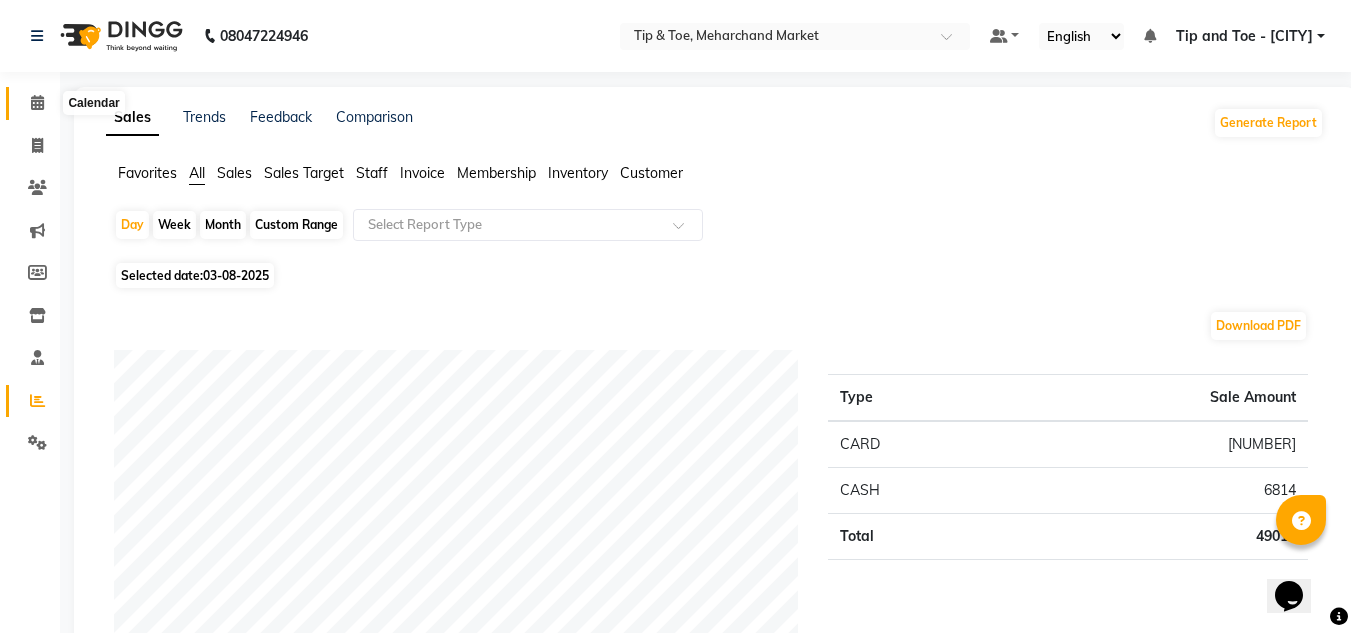 click 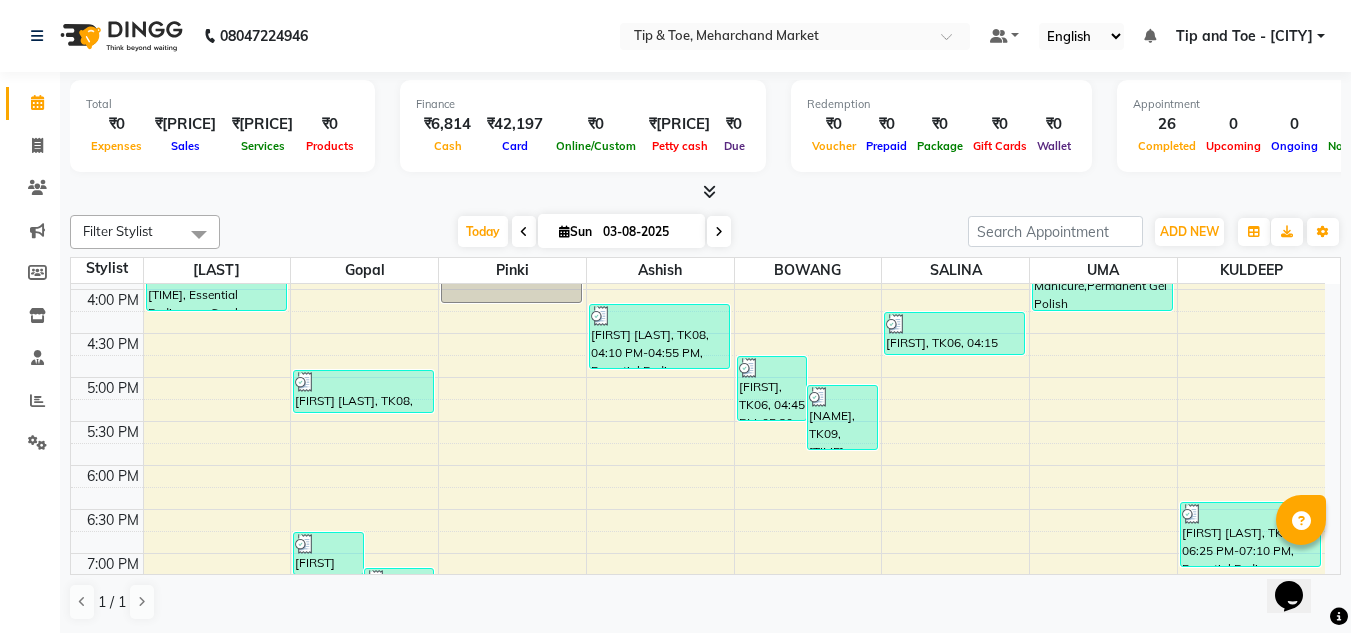 scroll, scrollTop: 700, scrollLeft: 0, axis: vertical 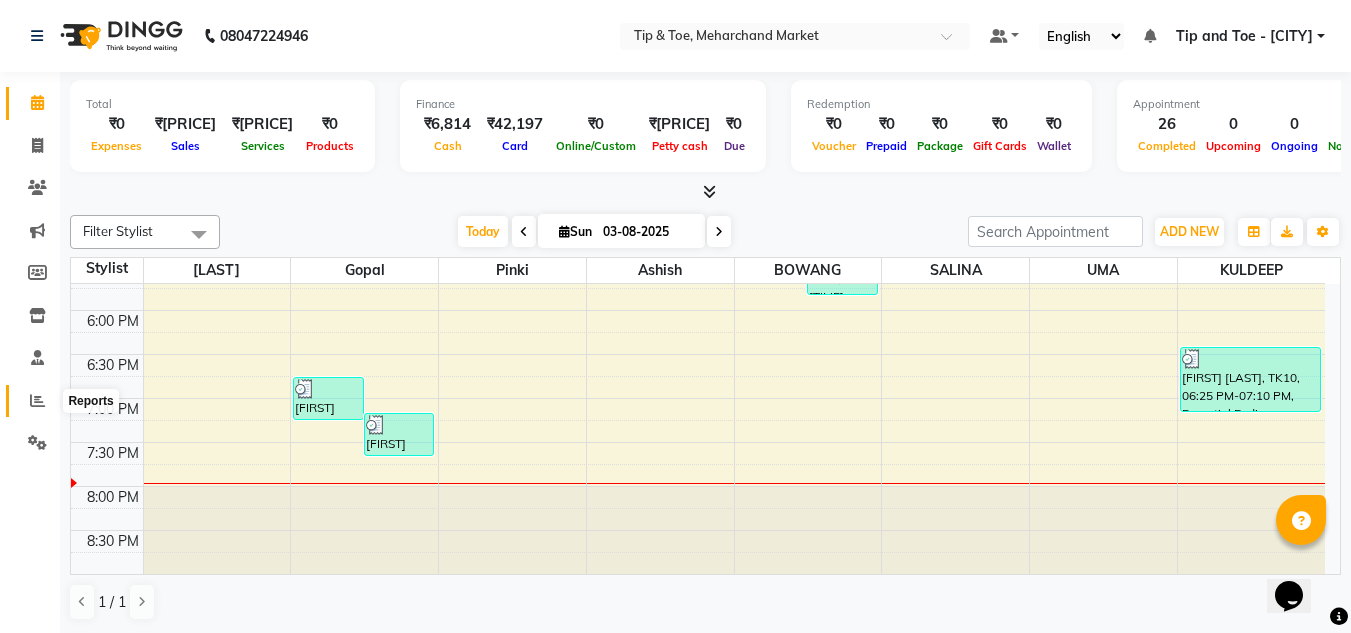 click 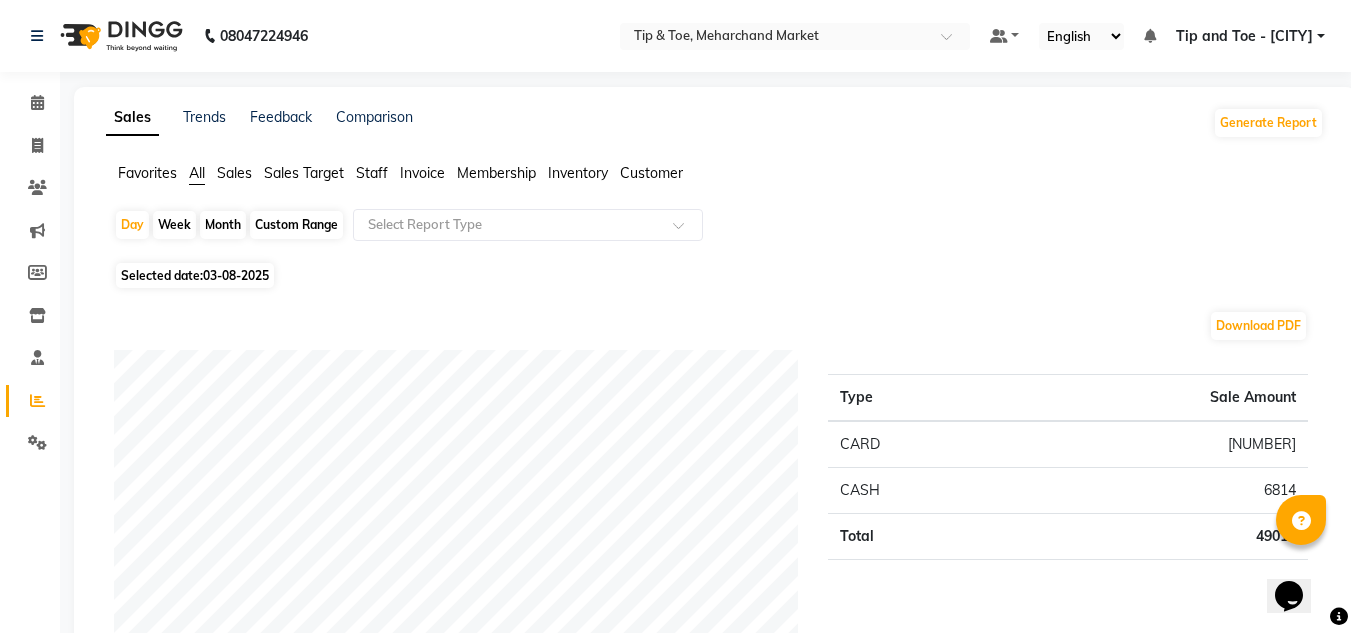 click on "Staff" 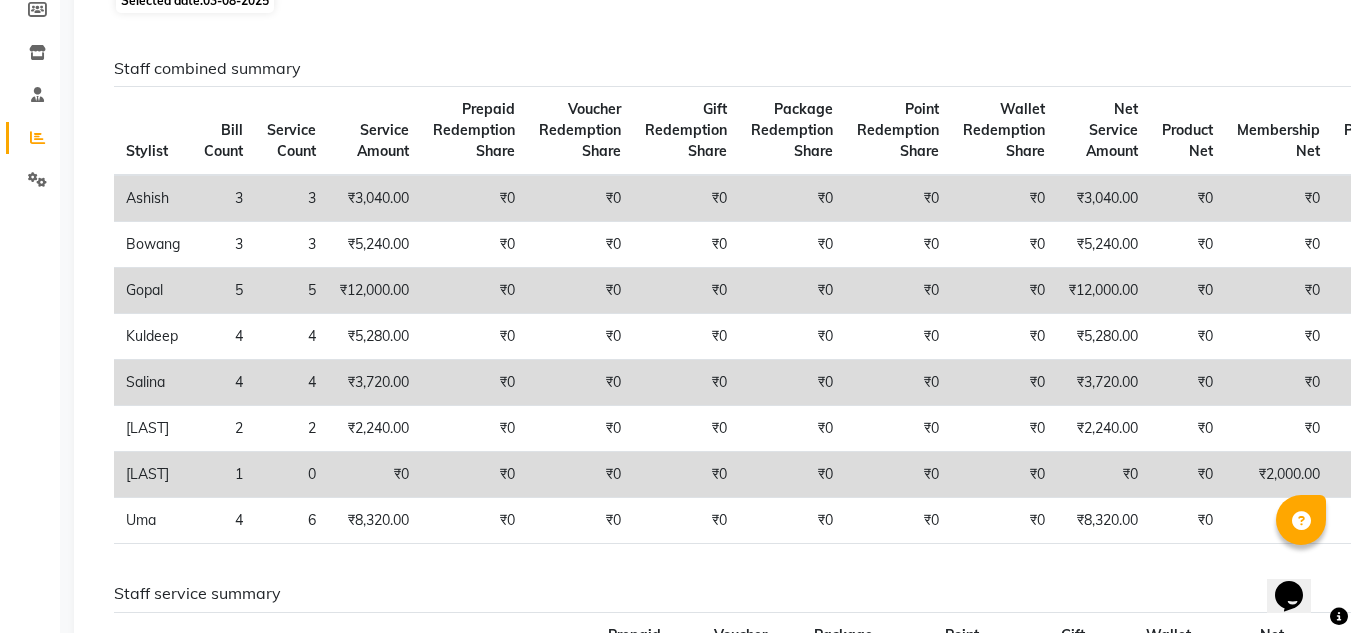 scroll, scrollTop: 0, scrollLeft: 0, axis: both 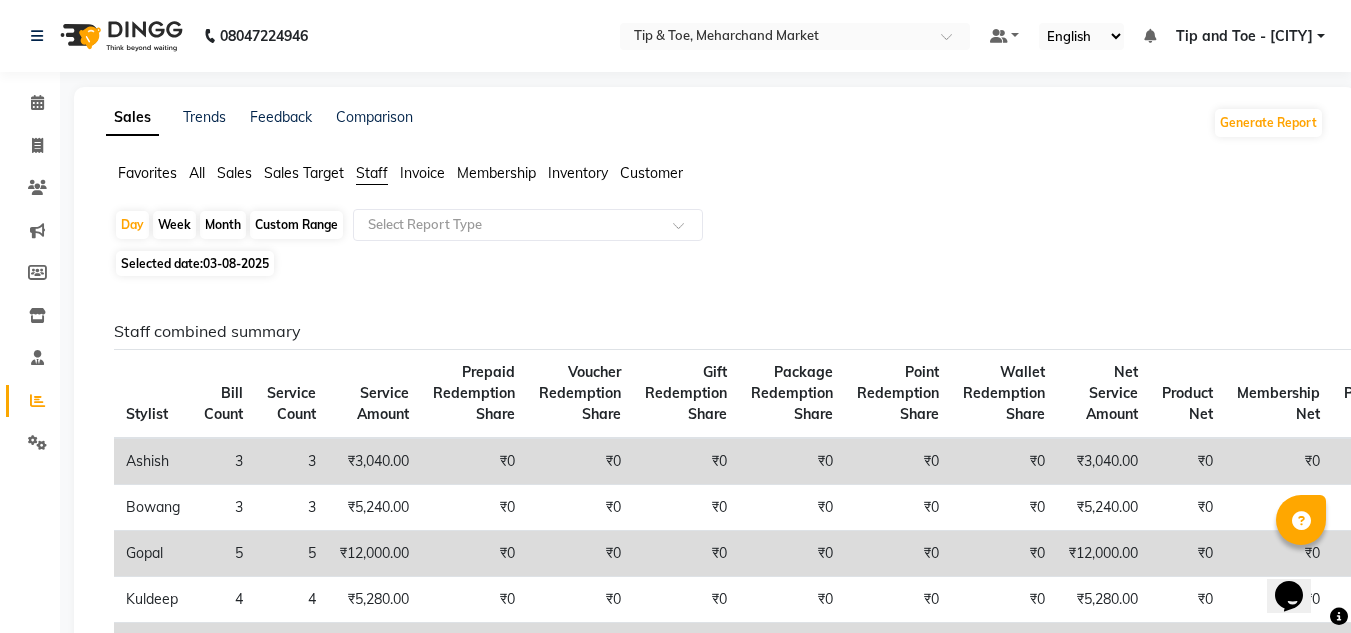 click on "Sales" 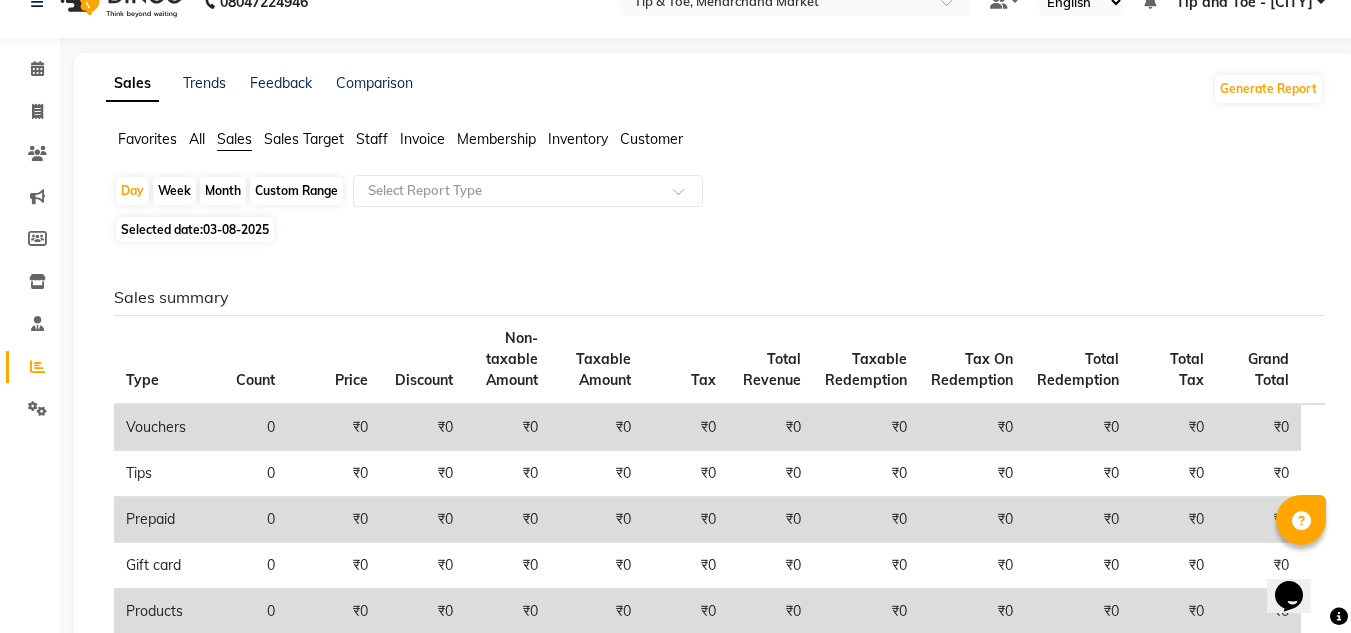 scroll, scrollTop: 0, scrollLeft: 0, axis: both 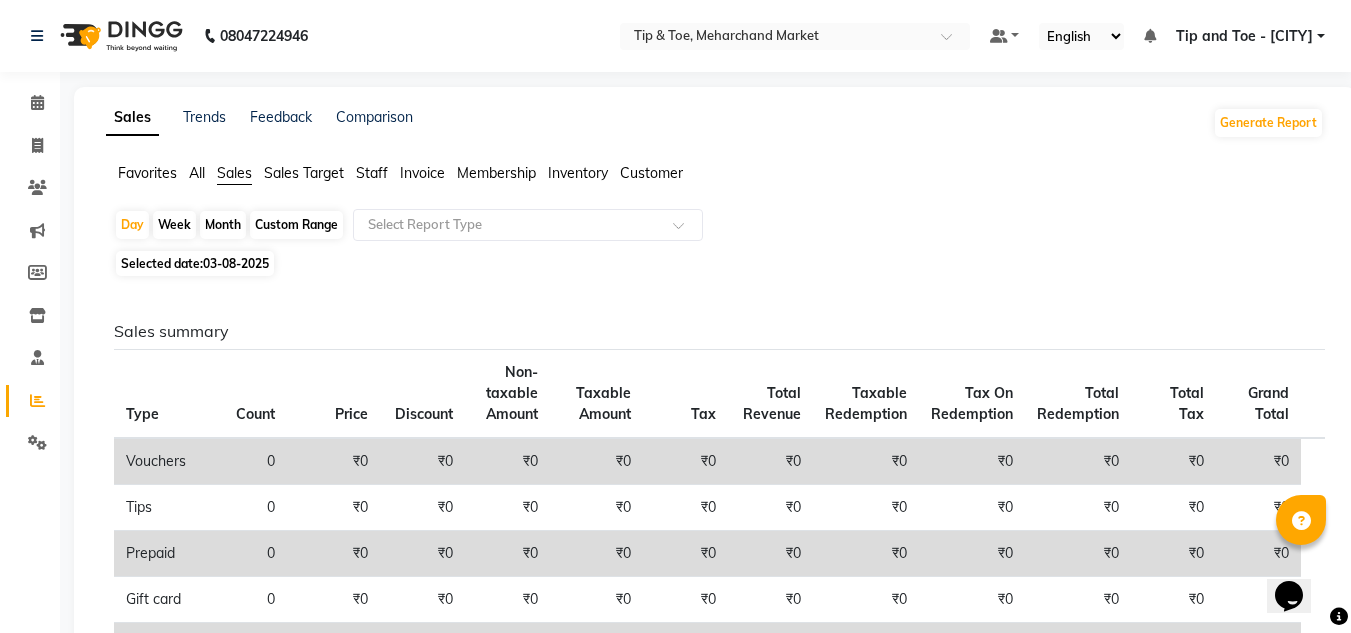 click on "Favorites All Sales Sales Target Staff Invoice Membership Inventory Customer" 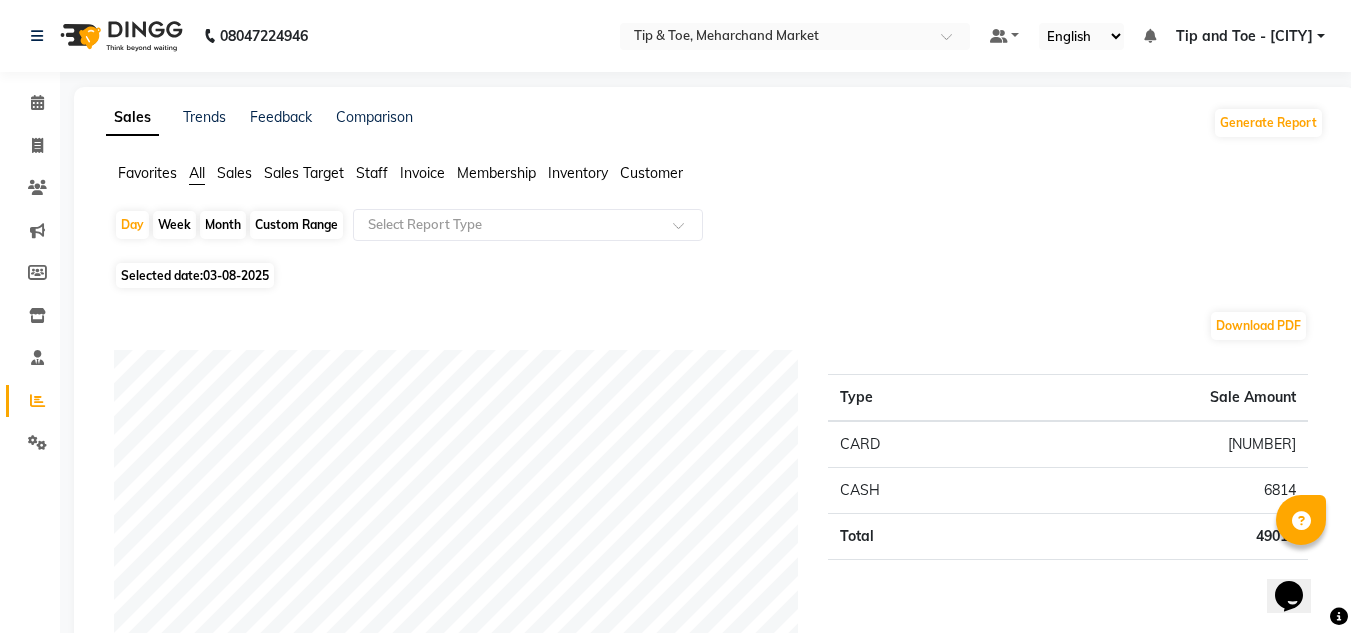 click on "Staff" 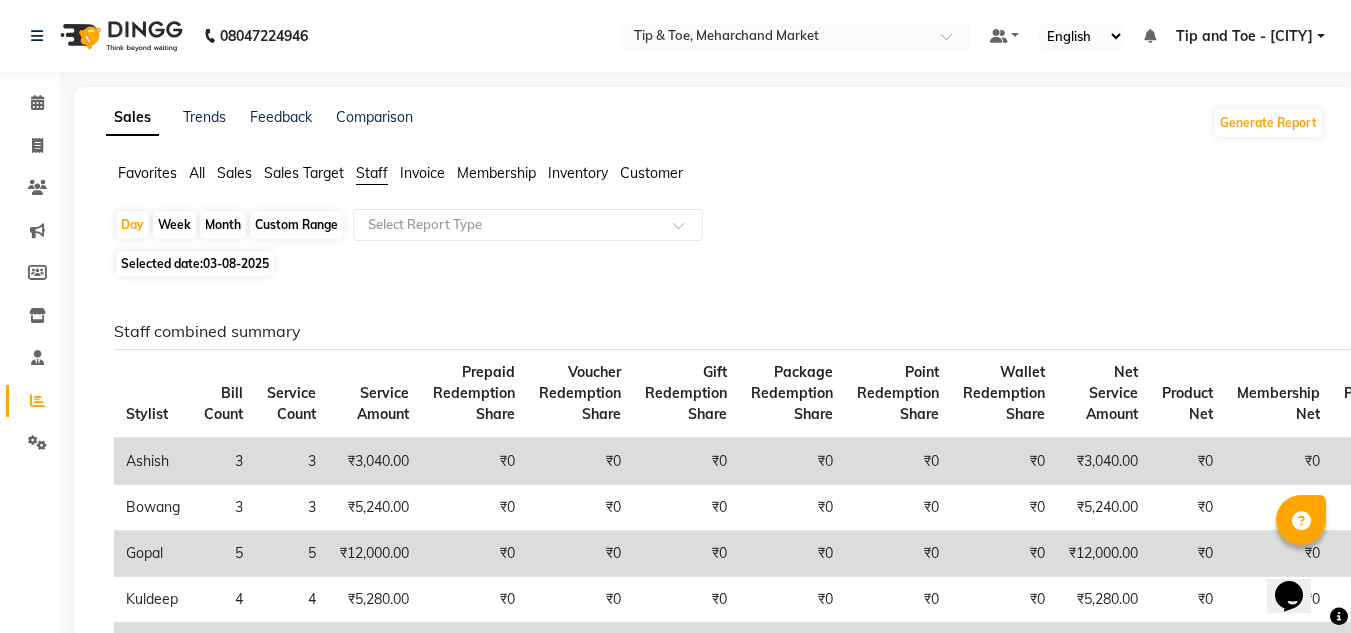 scroll, scrollTop: 500, scrollLeft: 0, axis: vertical 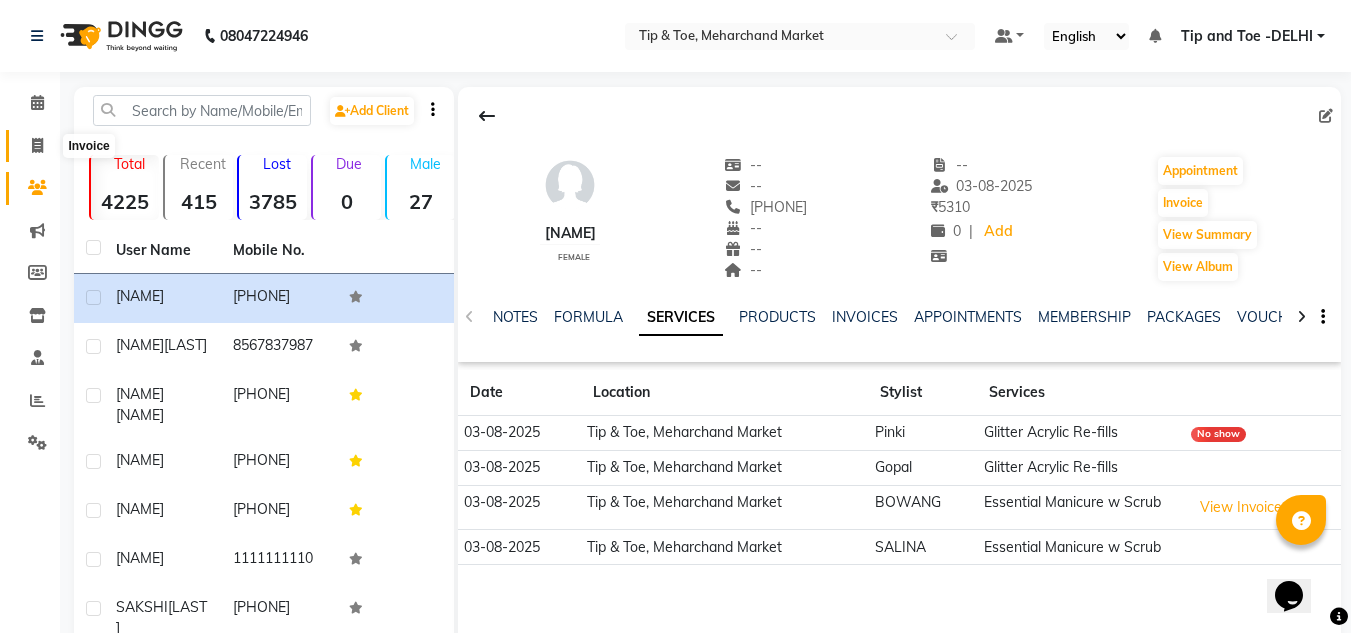 click 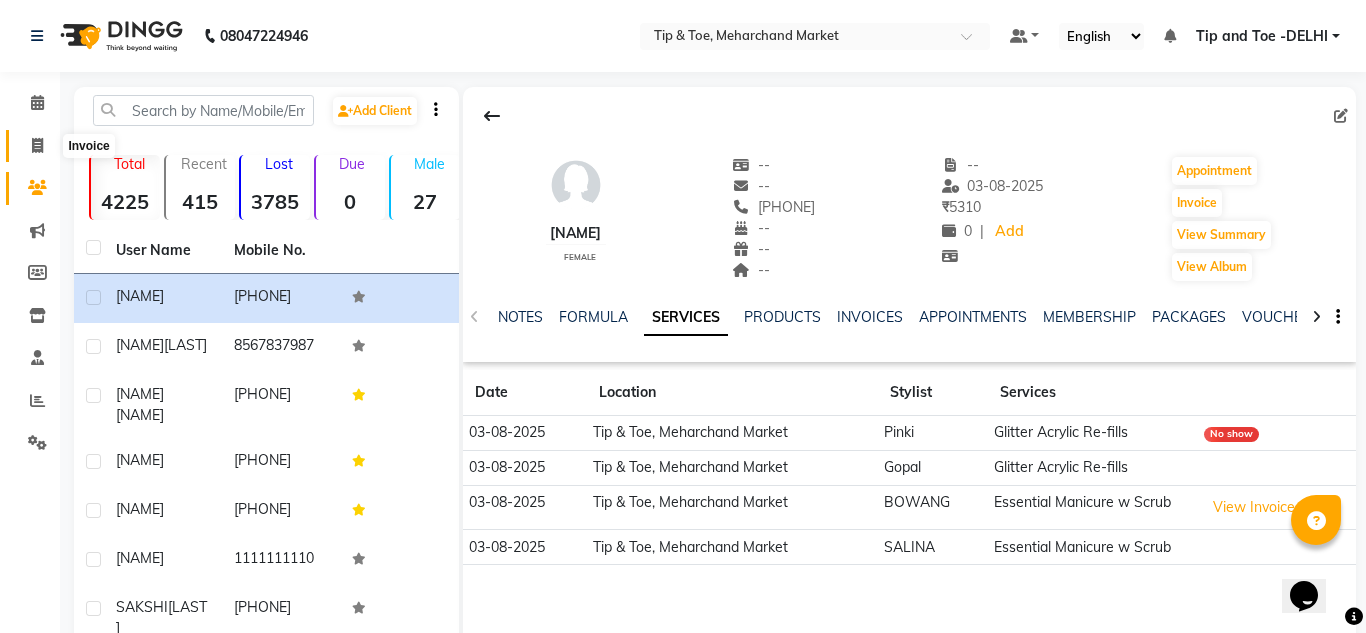 select on "service" 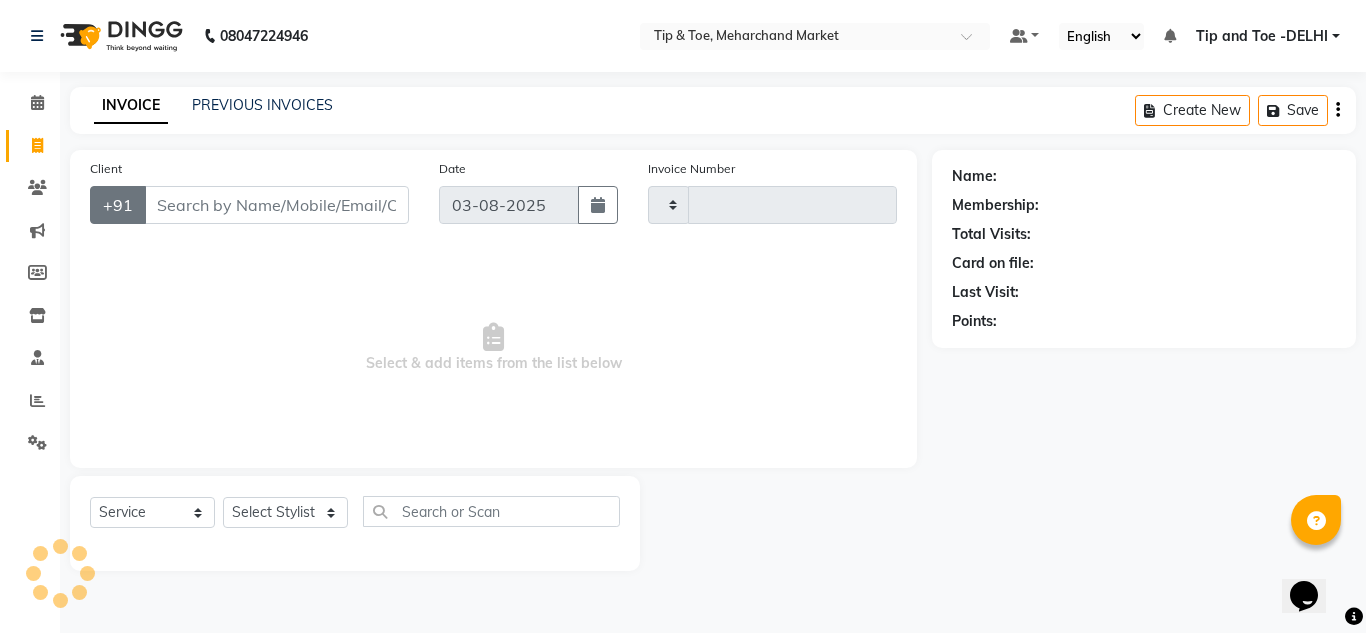 type on "1060" 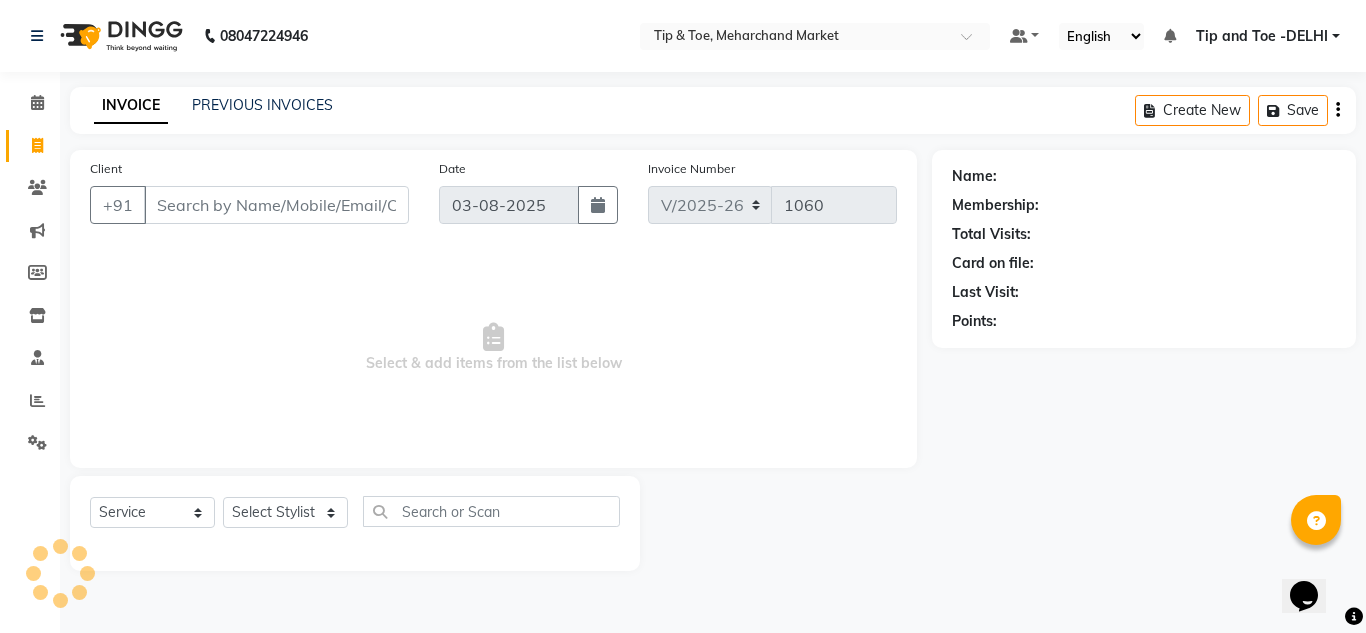 click on "Client" at bounding box center [276, 205] 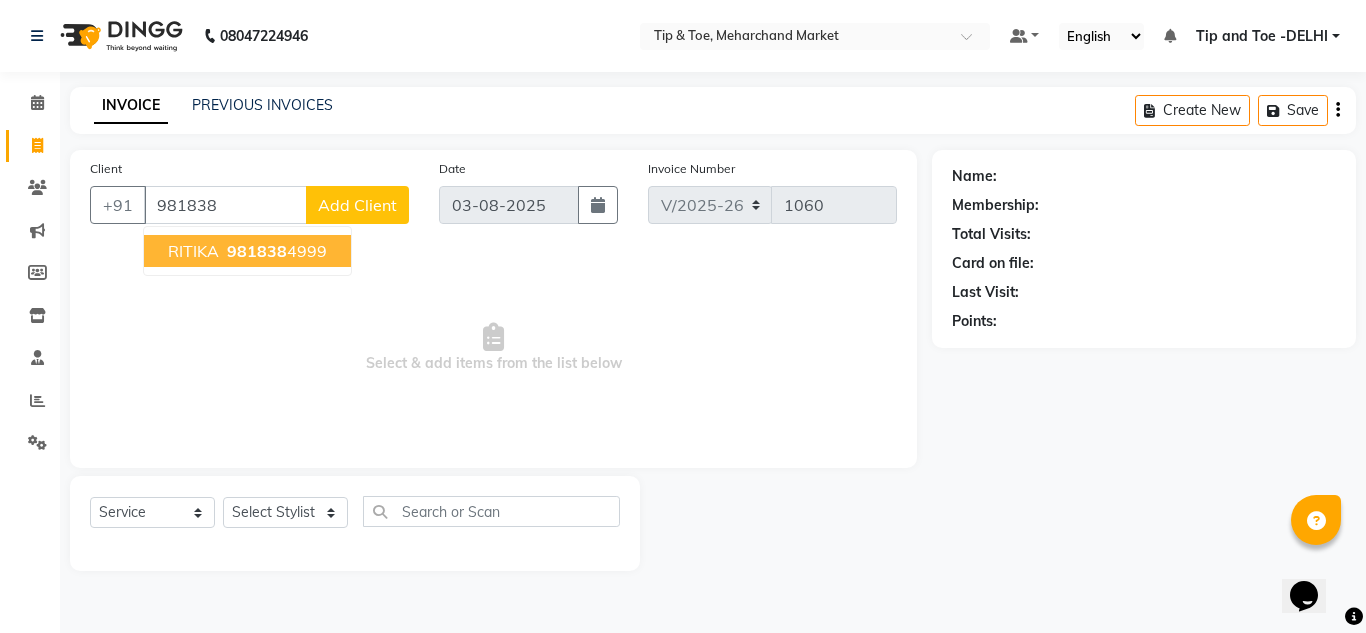 click on "981838" at bounding box center [257, 251] 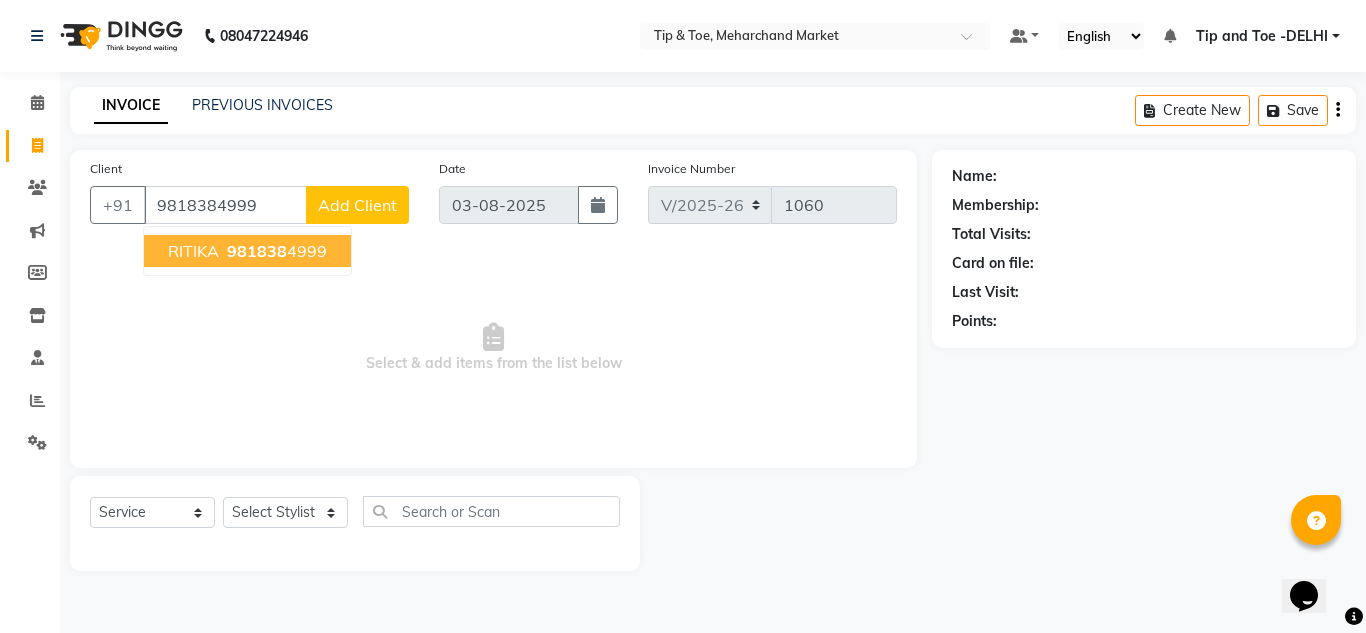 type on "9818384999" 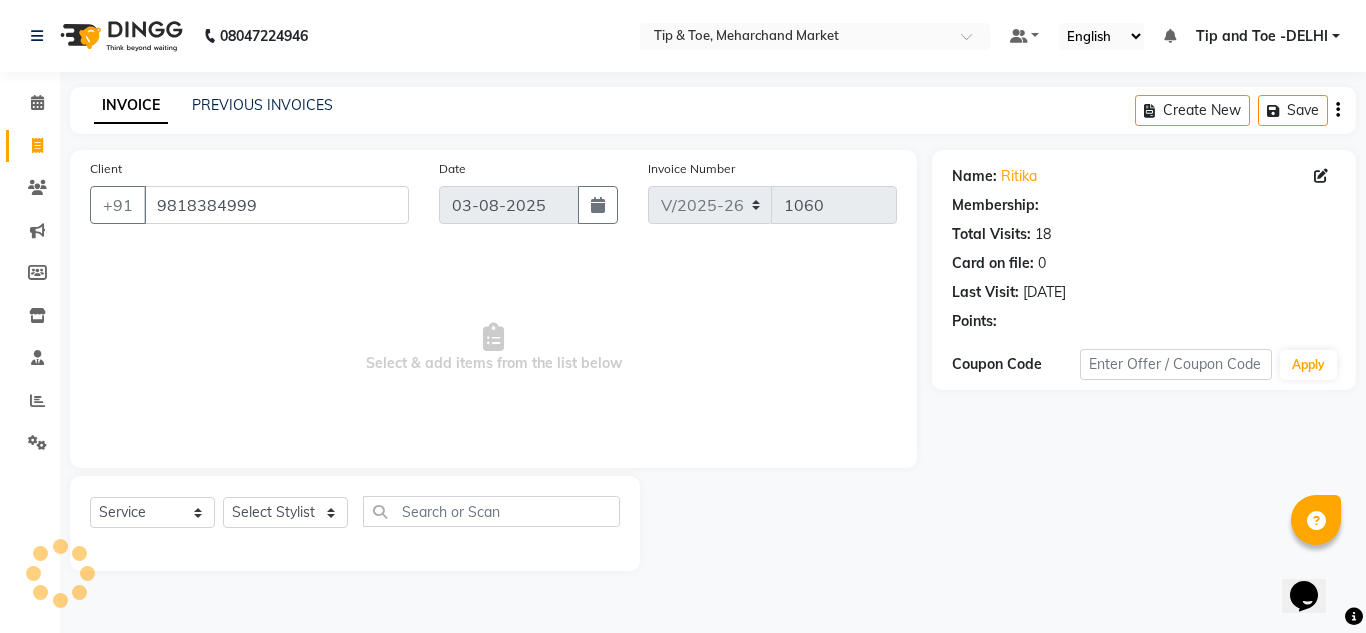 select on "1: Object" 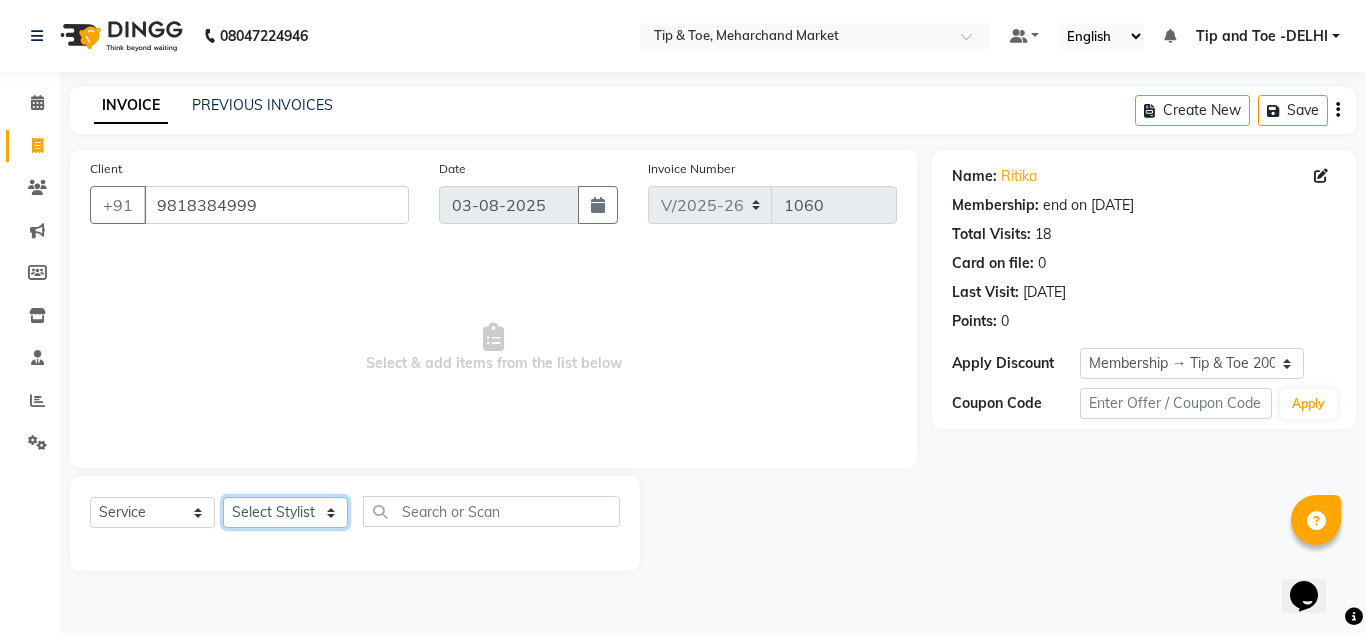 click on "Select Stylist [NAME] [NAME] [NAME] login [NAME] [NAME] [NAME] [NAME] [NAME] [NAME] [NAME]" 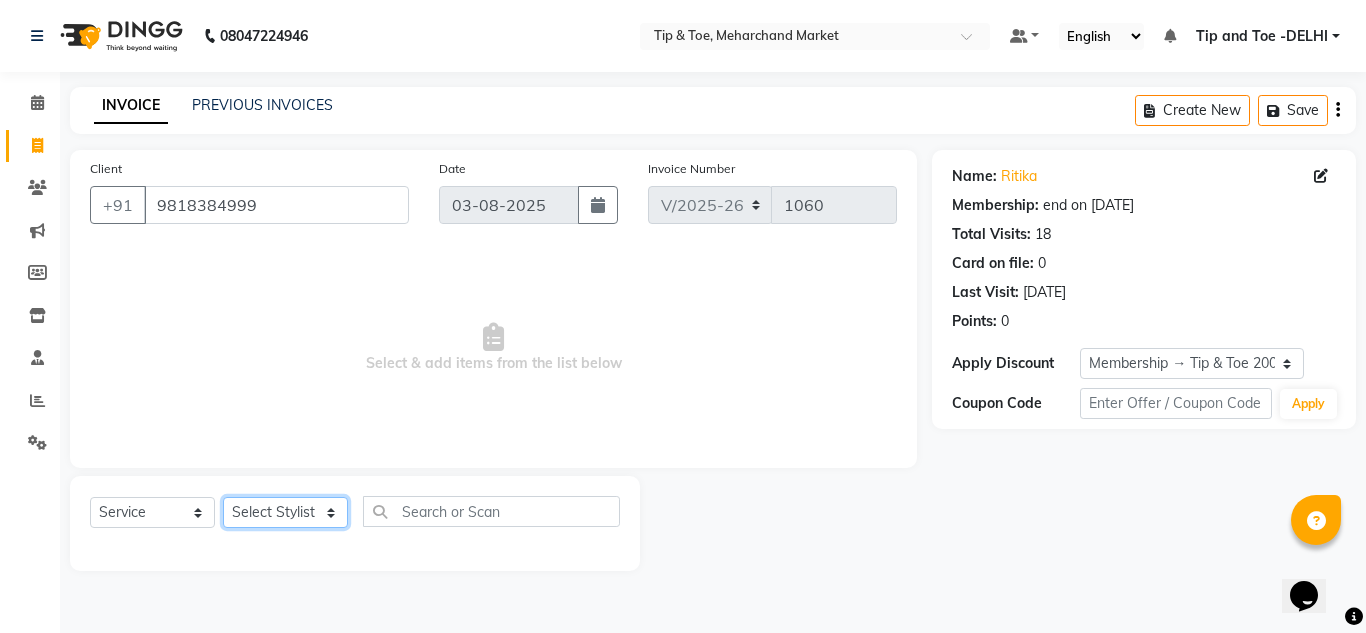 select on "41981" 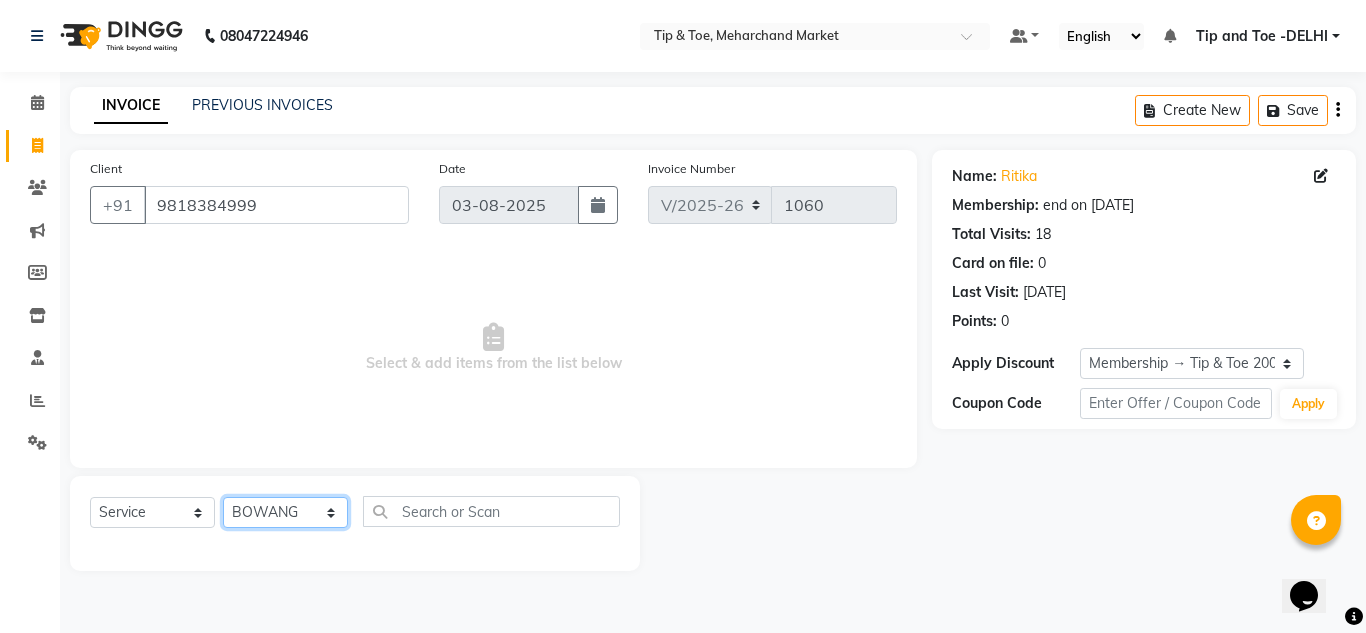 click on "Select Stylist [NAME] [NAME] [NAME] login [NAME] [NAME] [NAME] [NAME] [NAME] [NAME] [NAME]" 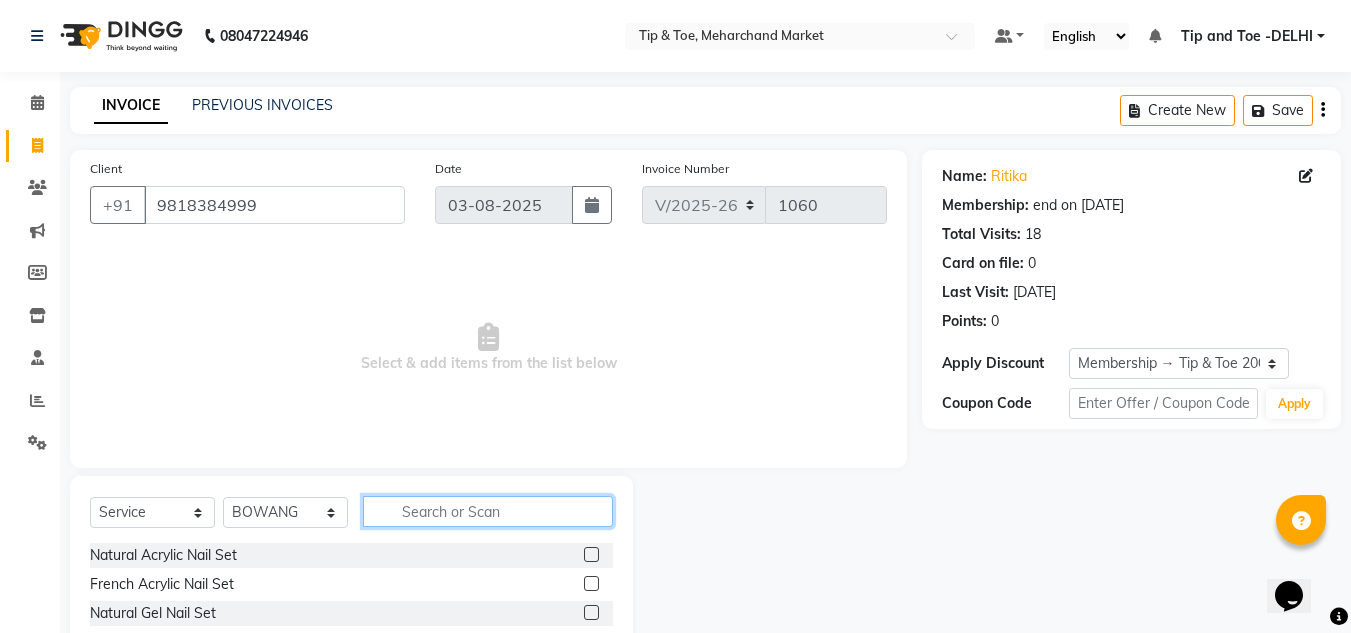click 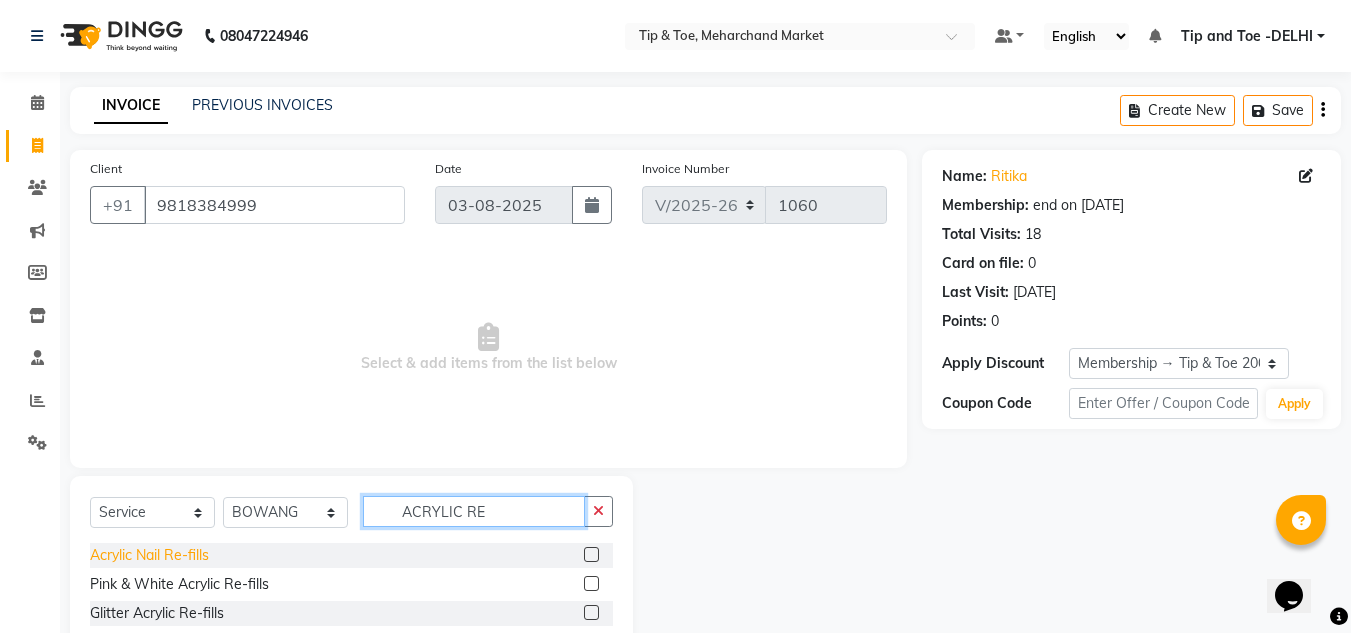 type on "ACRYLIC RE" 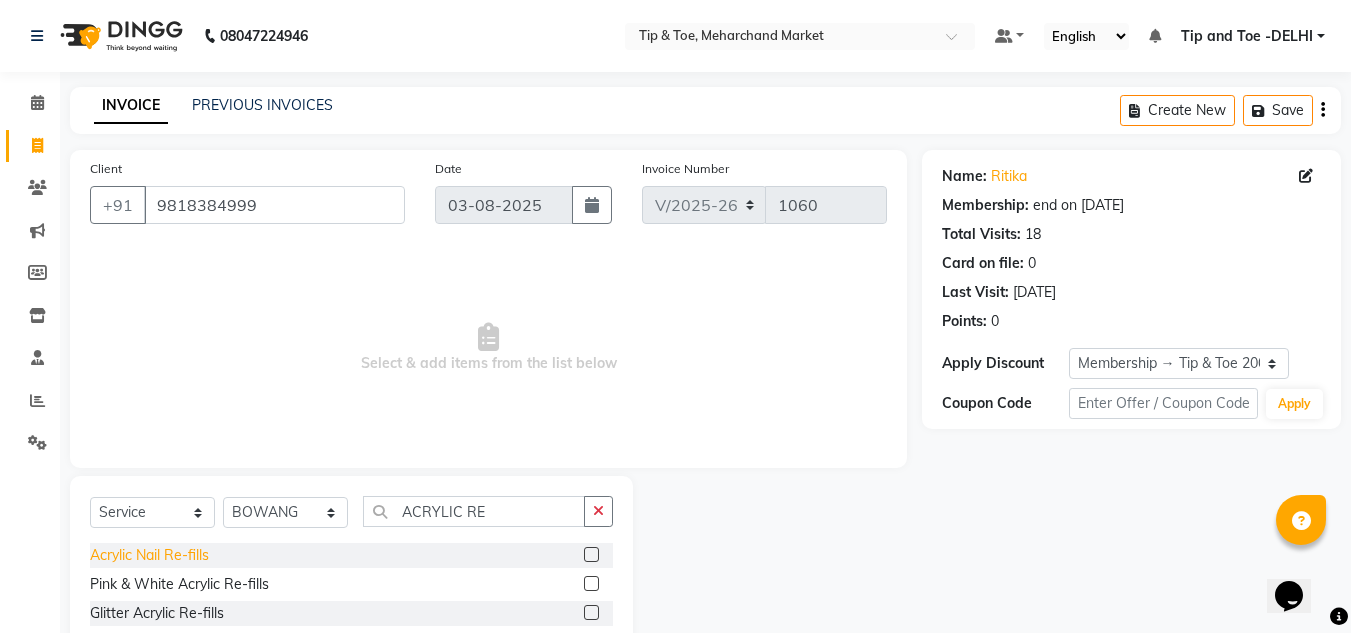 click on "Acrylic Nail Re-fills" 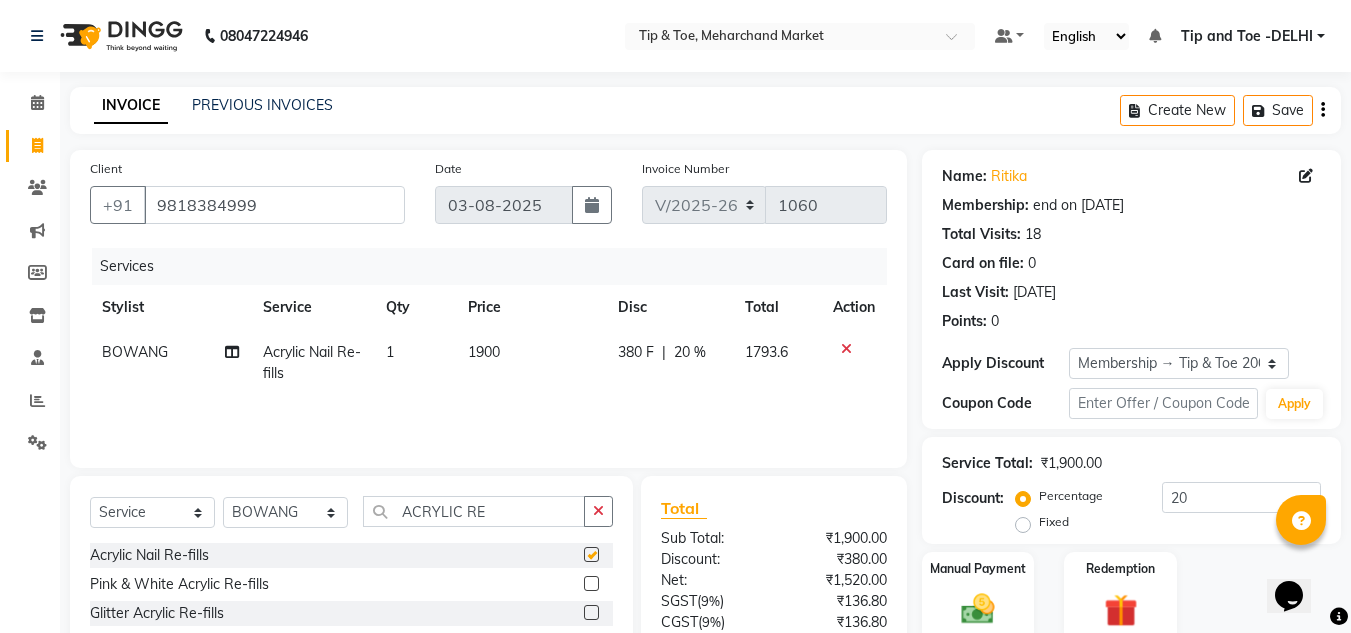 checkbox on "false" 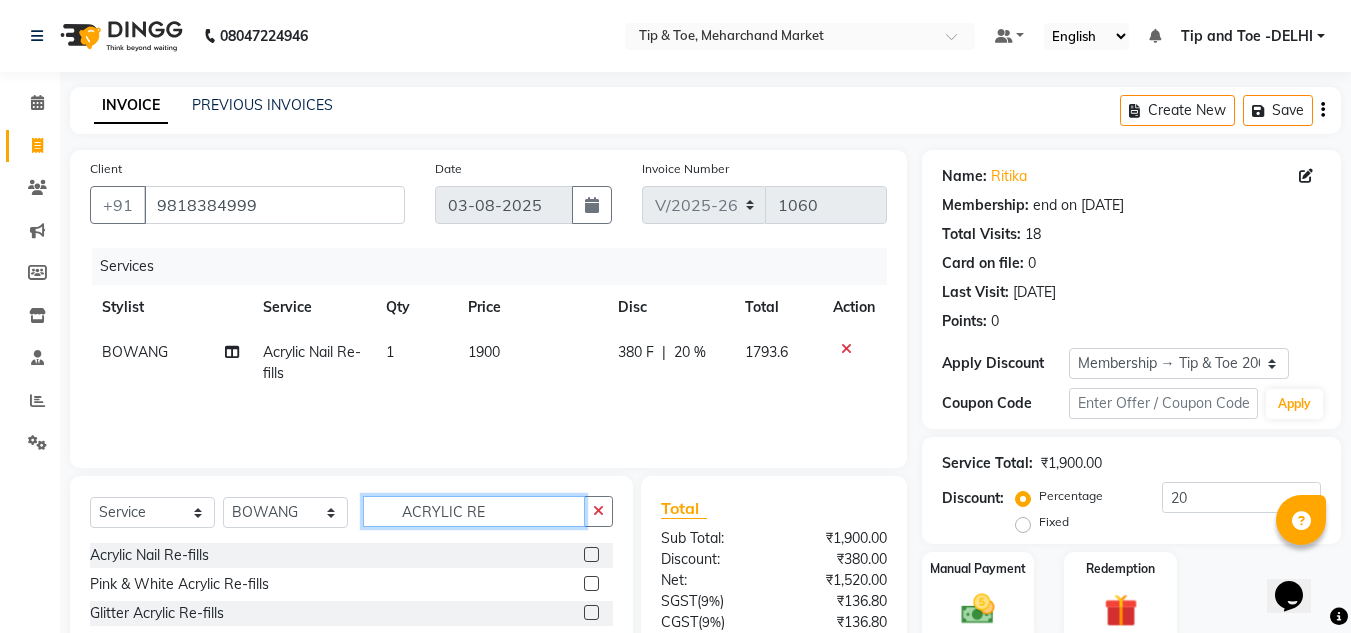 click on "ACRYLIC RE" 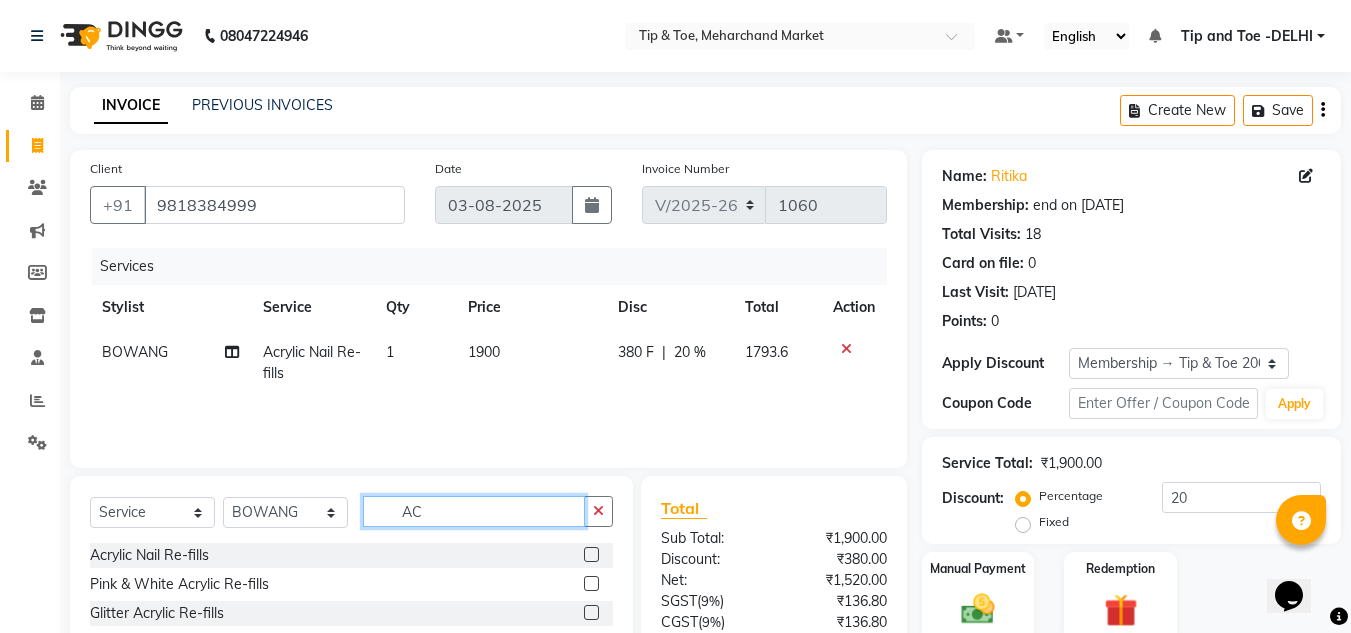 type on "A" 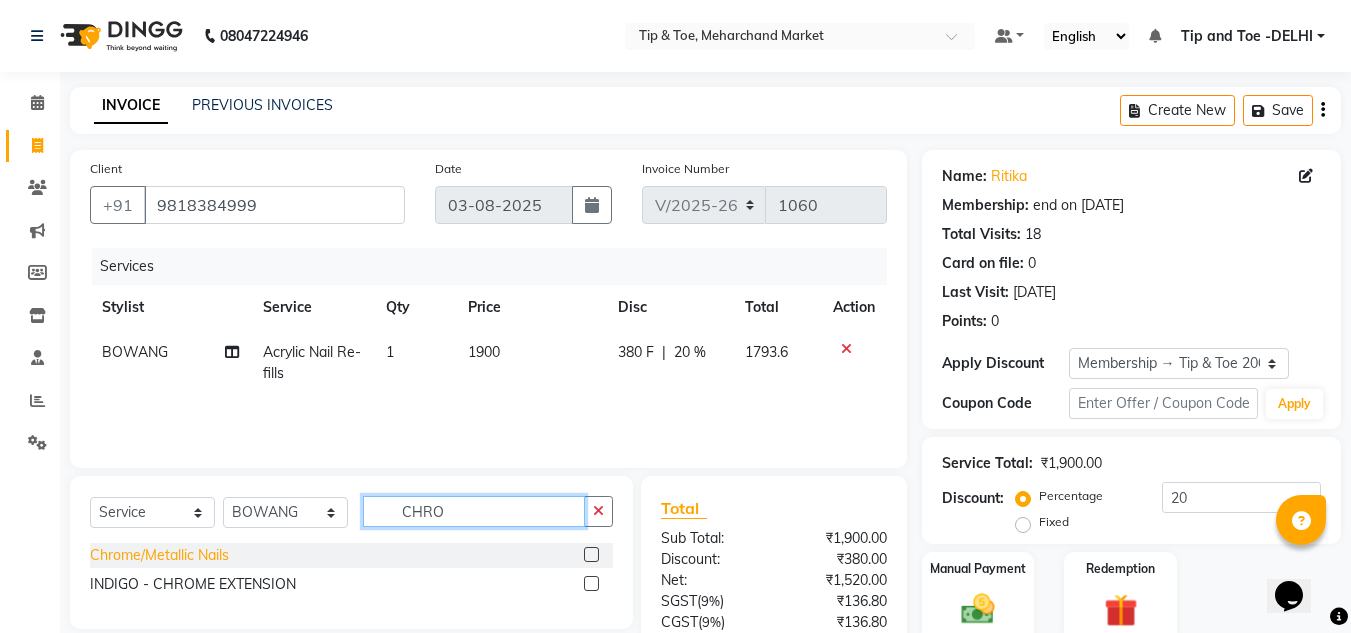 type on "CHRO" 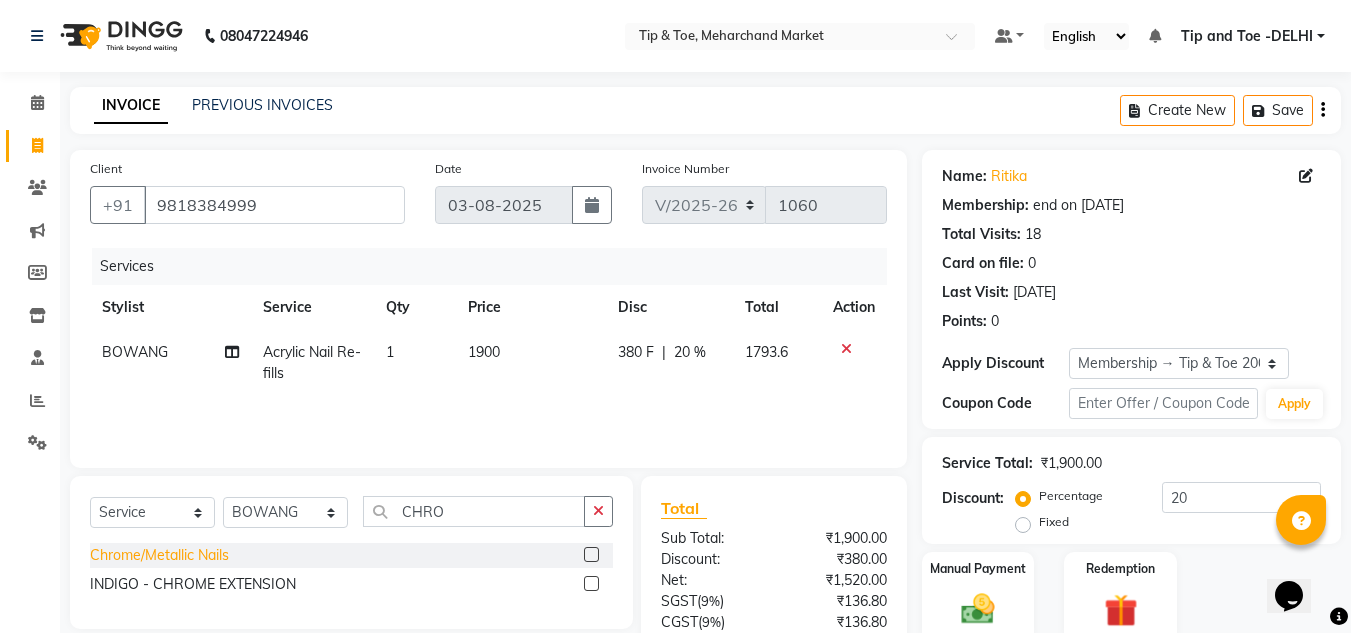 click on "Chrome/Metallic Nails" 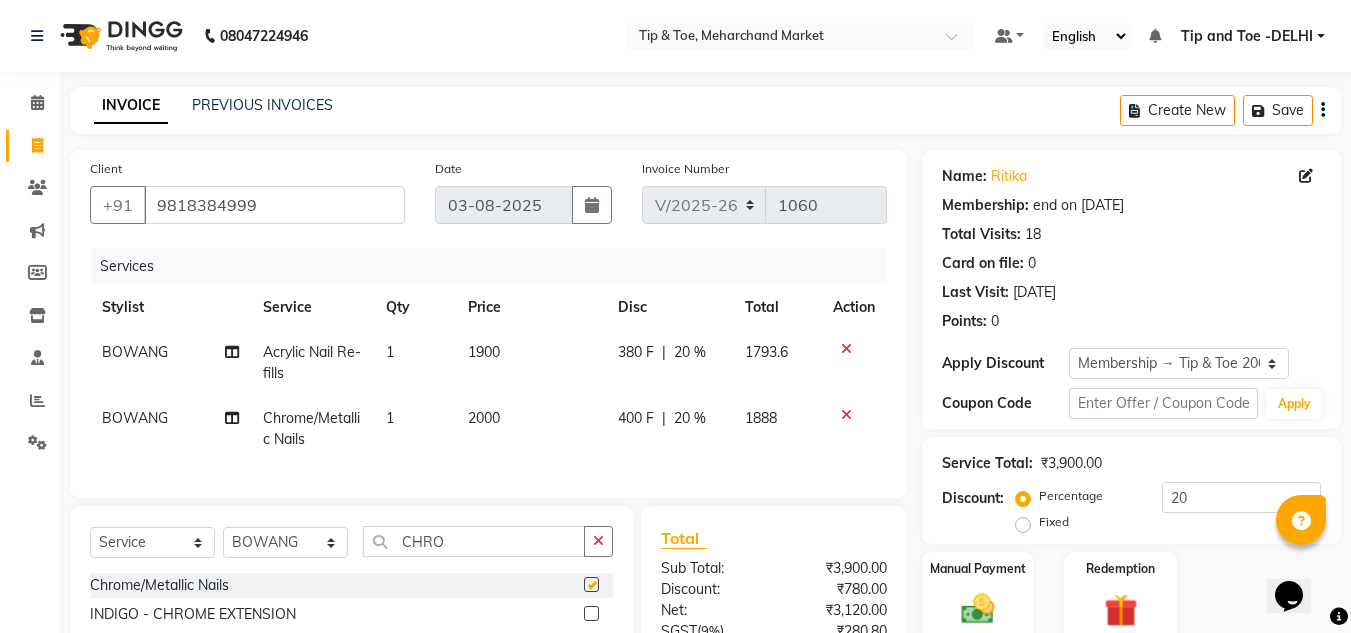 checkbox on "false" 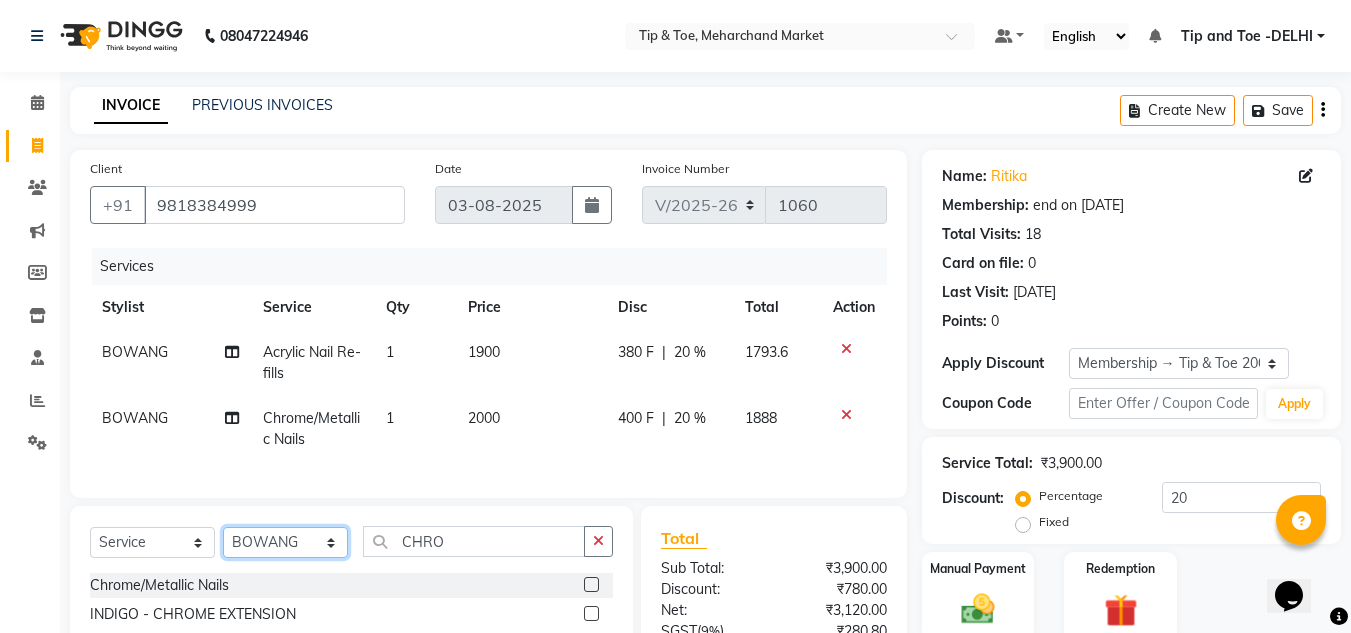 click on "Select Stylist [NAME] [NAME] [NAME] login [NAME] [NAME] [NAME] [NAME] [NAME] [NAME] [NAME]" 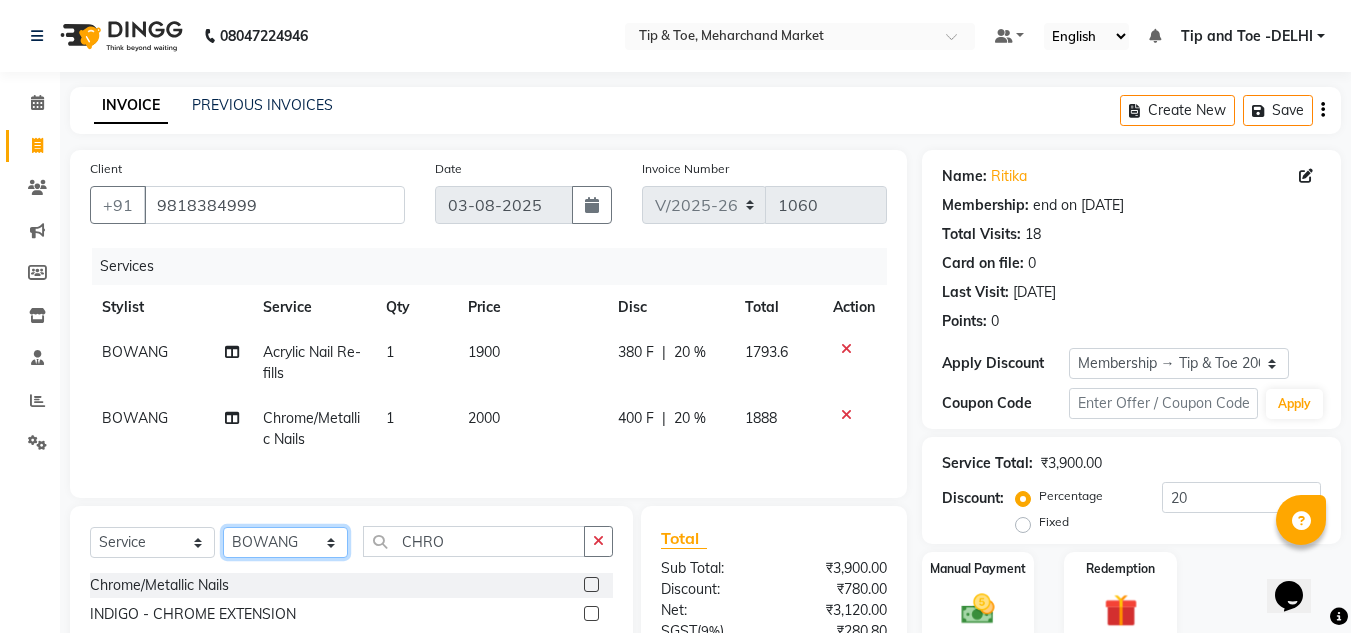 select on "41987" 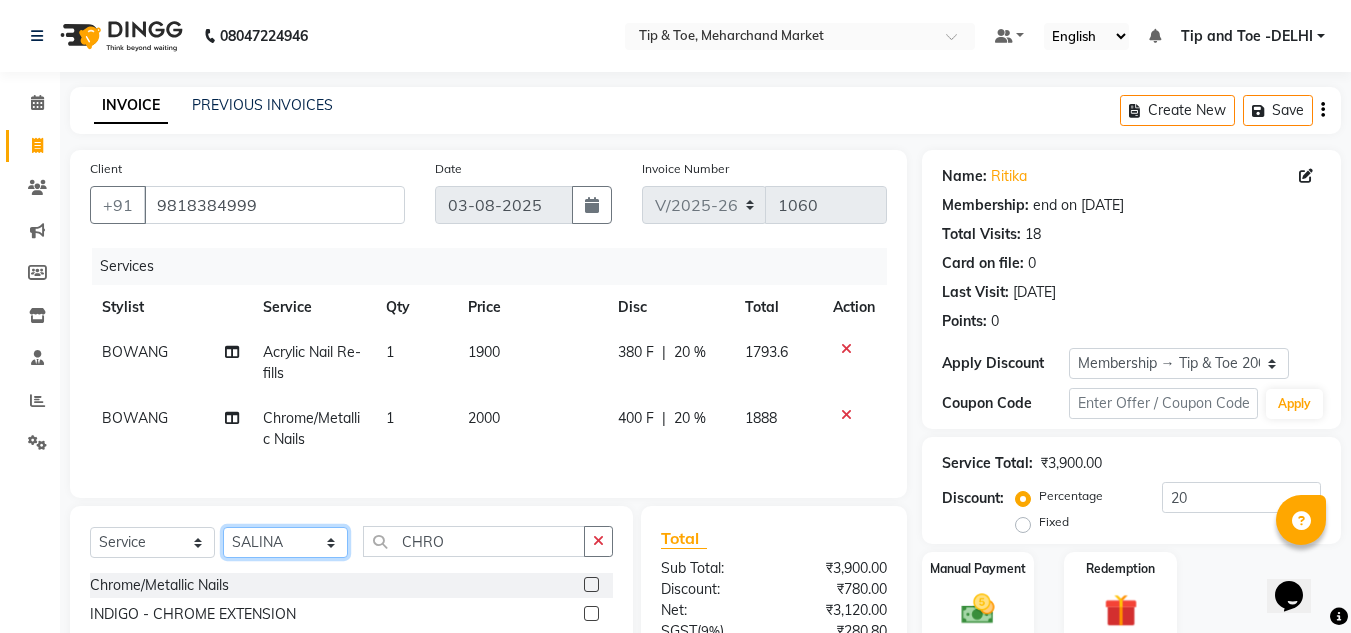 click on "Select Stylist [NAME] [NAME] [NAME] login [NAME] [NAME] [NAME] [NAME] [NAME] [NAME] [NAME]" 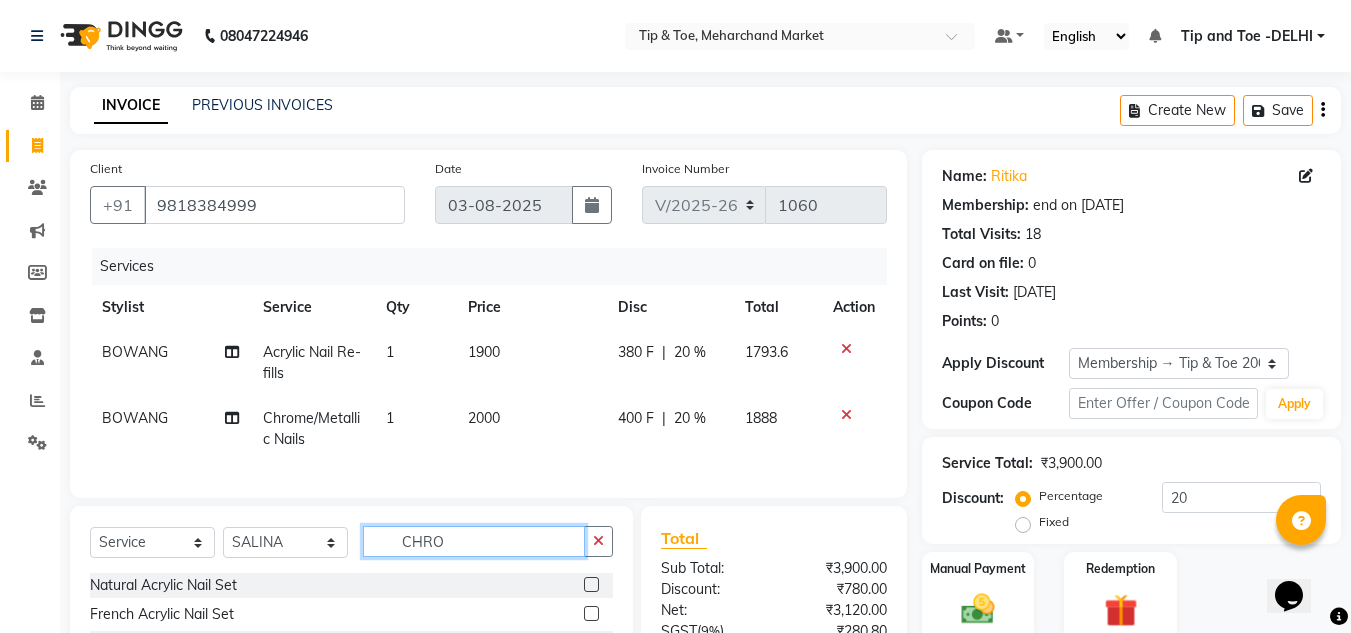 click on "CHRO" 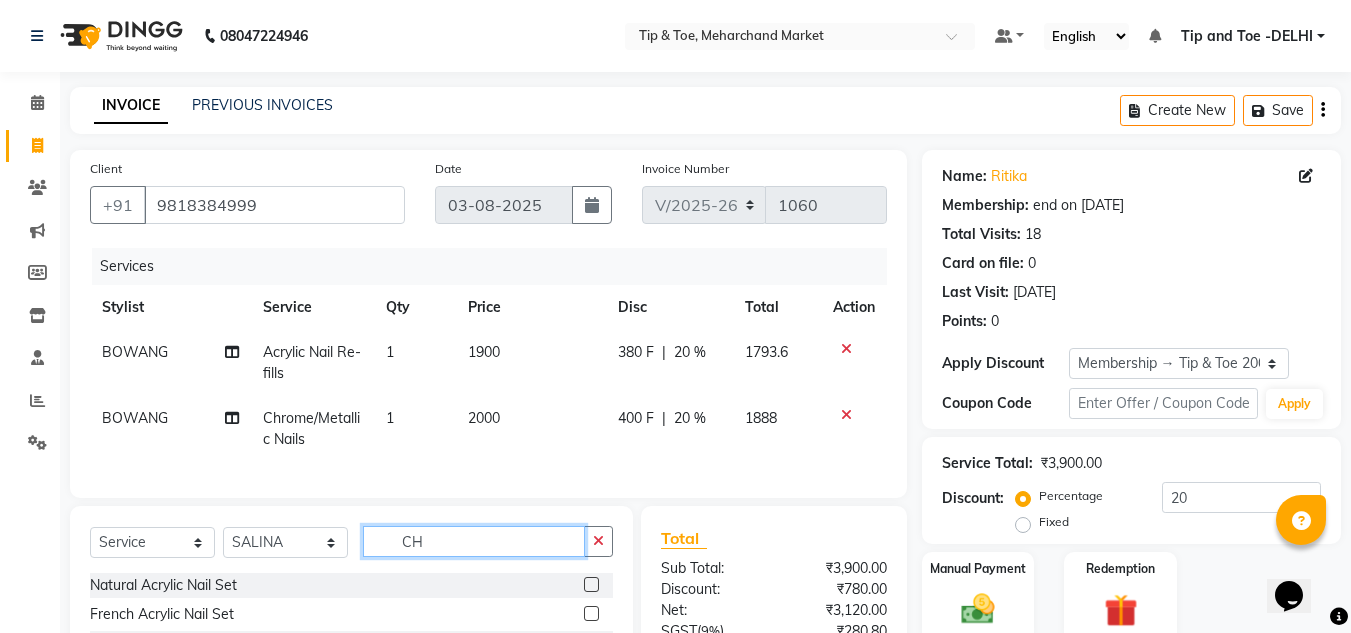type on "C" 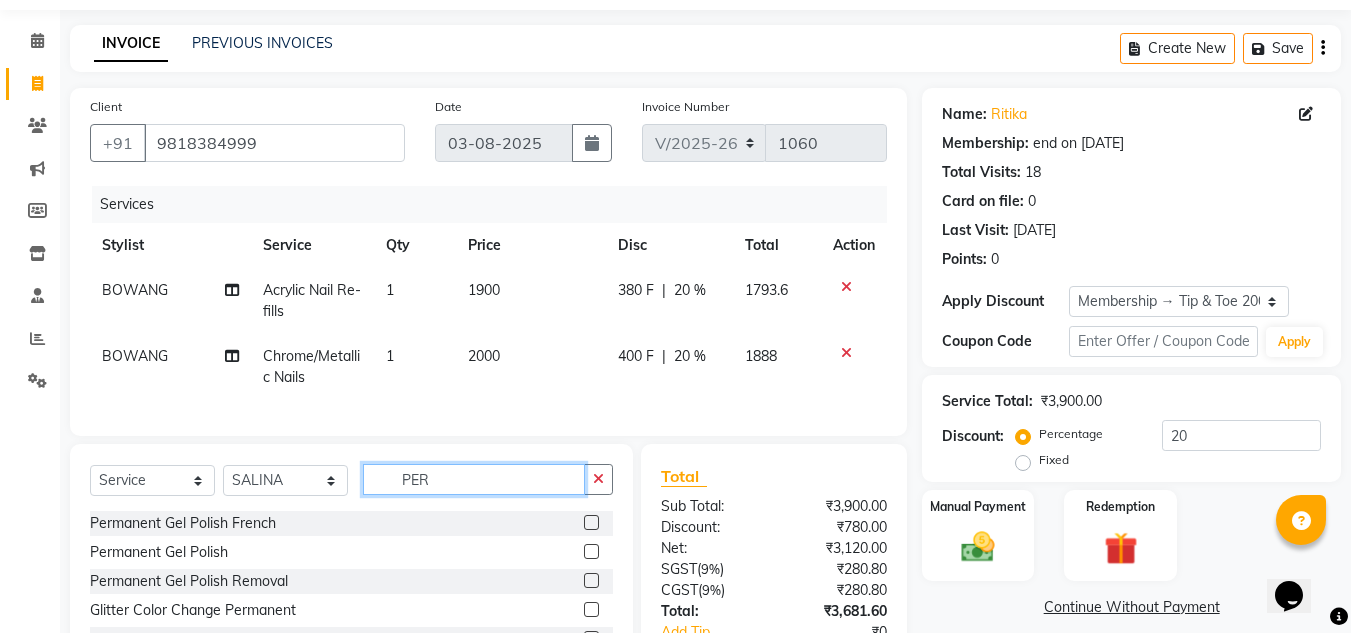 scroll, scrollTop: 213, scrollLeft: 0, axis: vertical 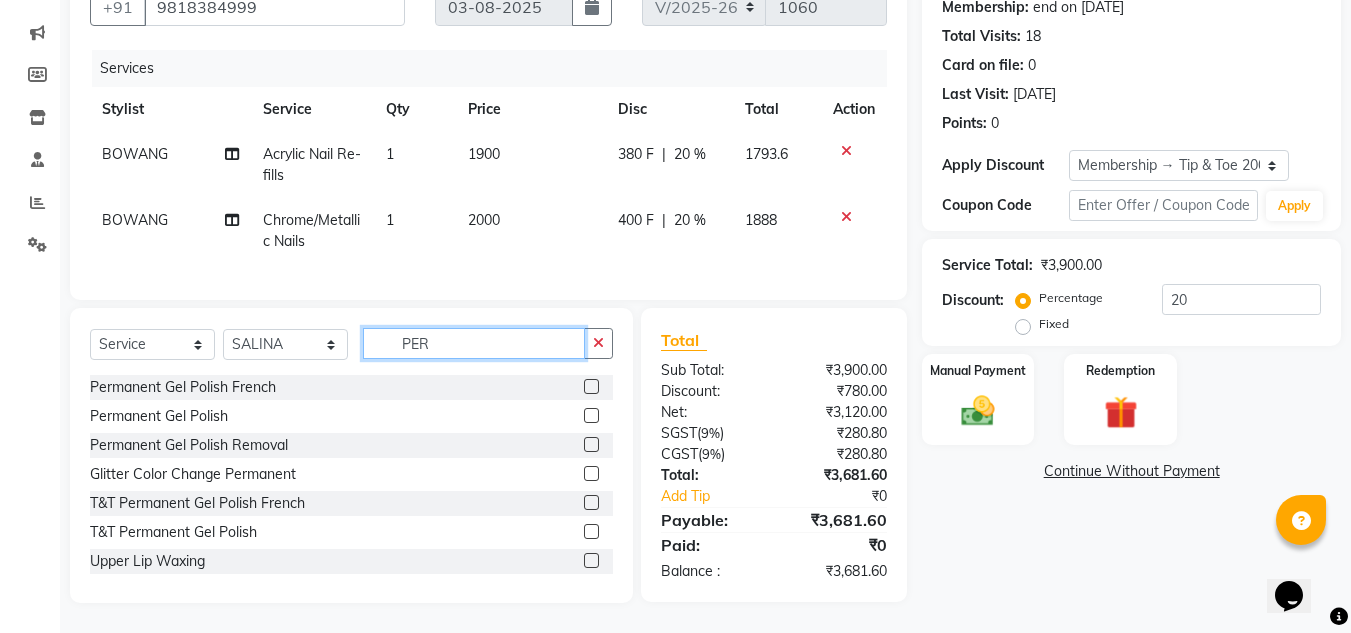 type on "PER" 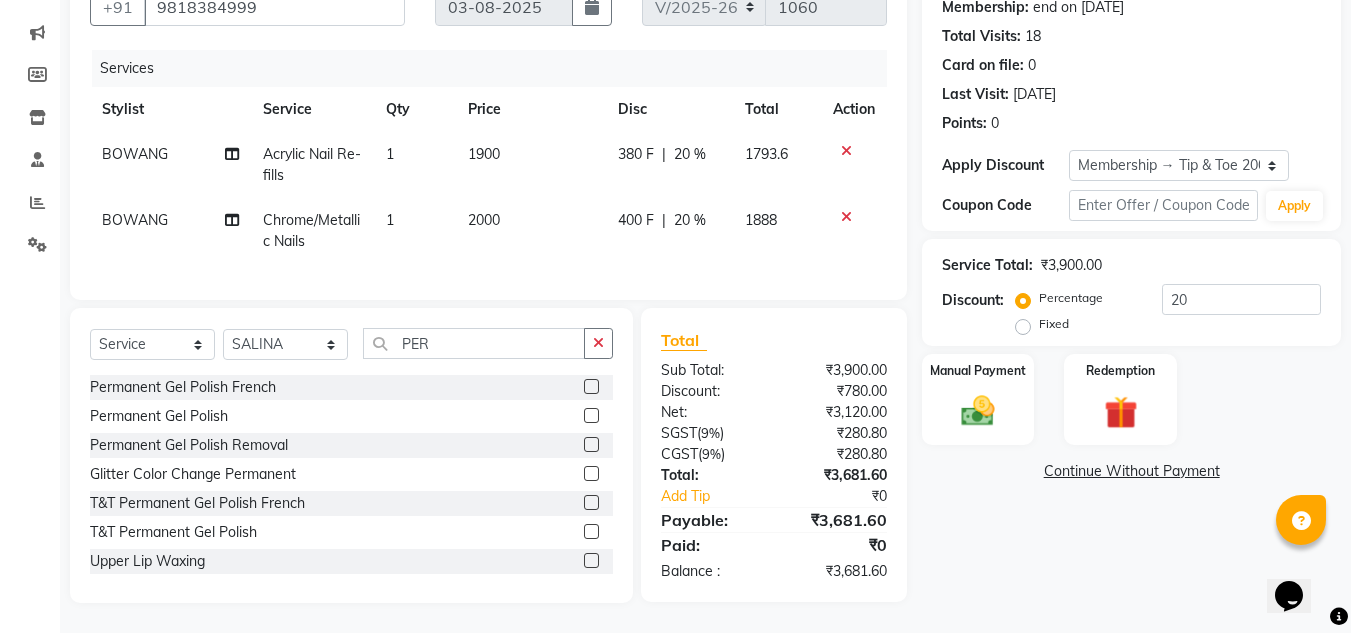 click on "Permanent Gel Polish French  Permanent Gel Polish  Permanent Gel Polish Removal  Glitter Color Change Permanent  T&T Permanent Gel Polish French  T&T Permanent Gel Polish  Upper Lip Waxing  Upper Lip Threading  Female Highlights Per Foil  Crazy color Highlight per Streak  Highlights per Streak  Female Highlights Per Foil(30min)  Color Care & Treatment - Funky Color Per Foil  Color Care & Treatment - Perming  Male Hair Perming  Male Highlight Per Strek" 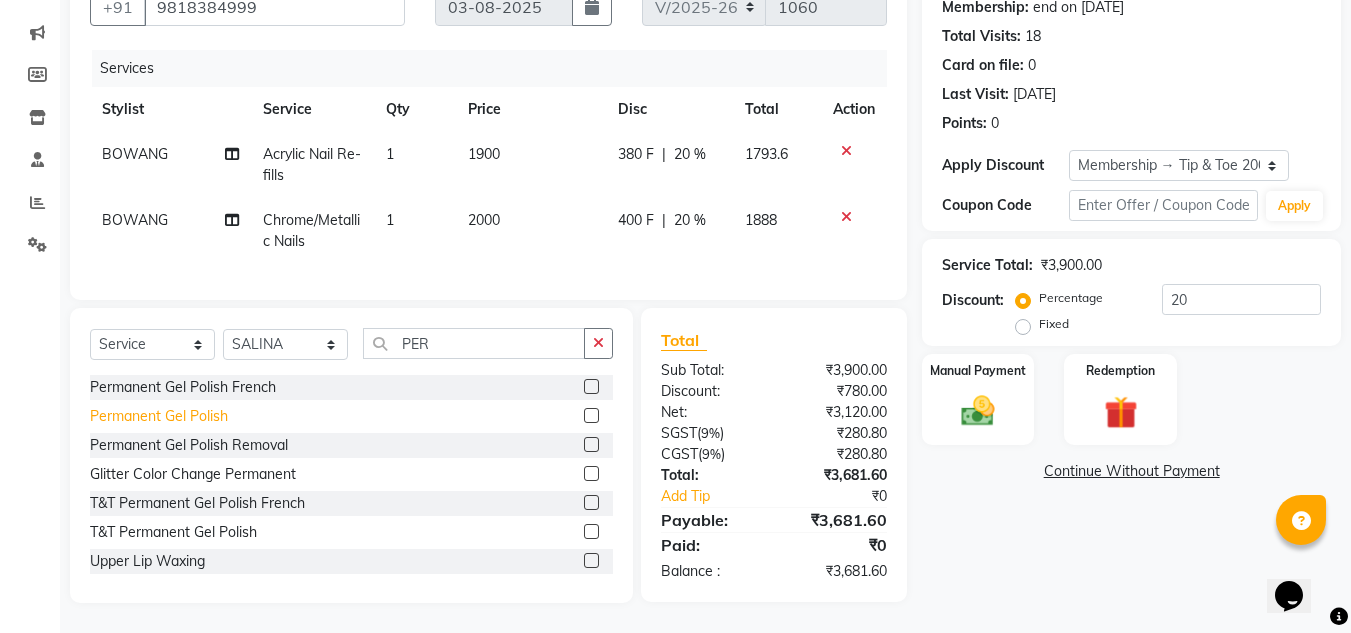 click on "Permanent Gel Polish" 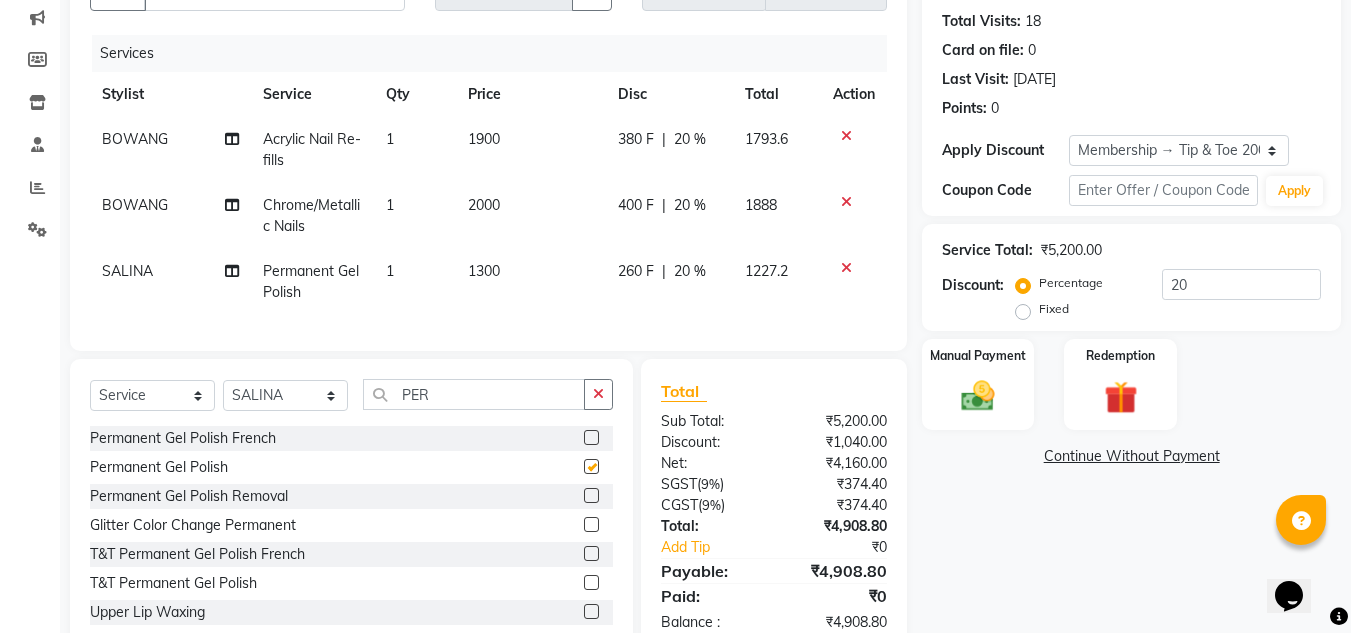 checkbox on "false" 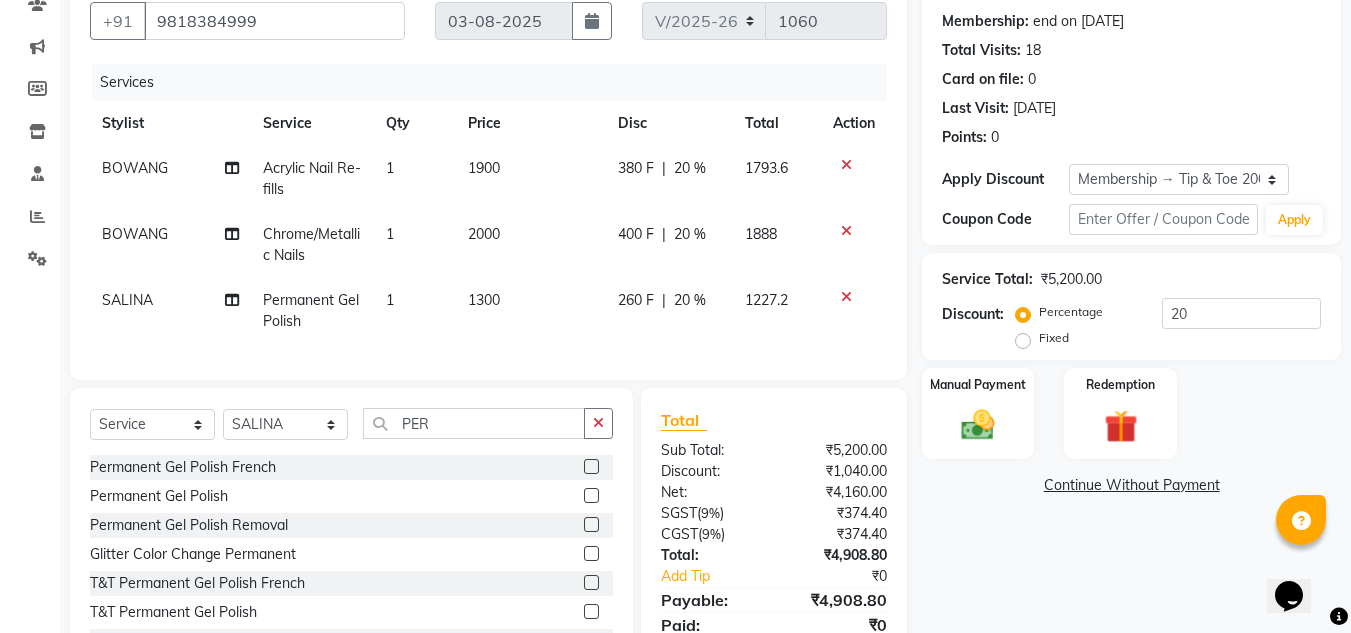 scroll, scrollTop: 279, scrollLeft: 0, axis: vertical 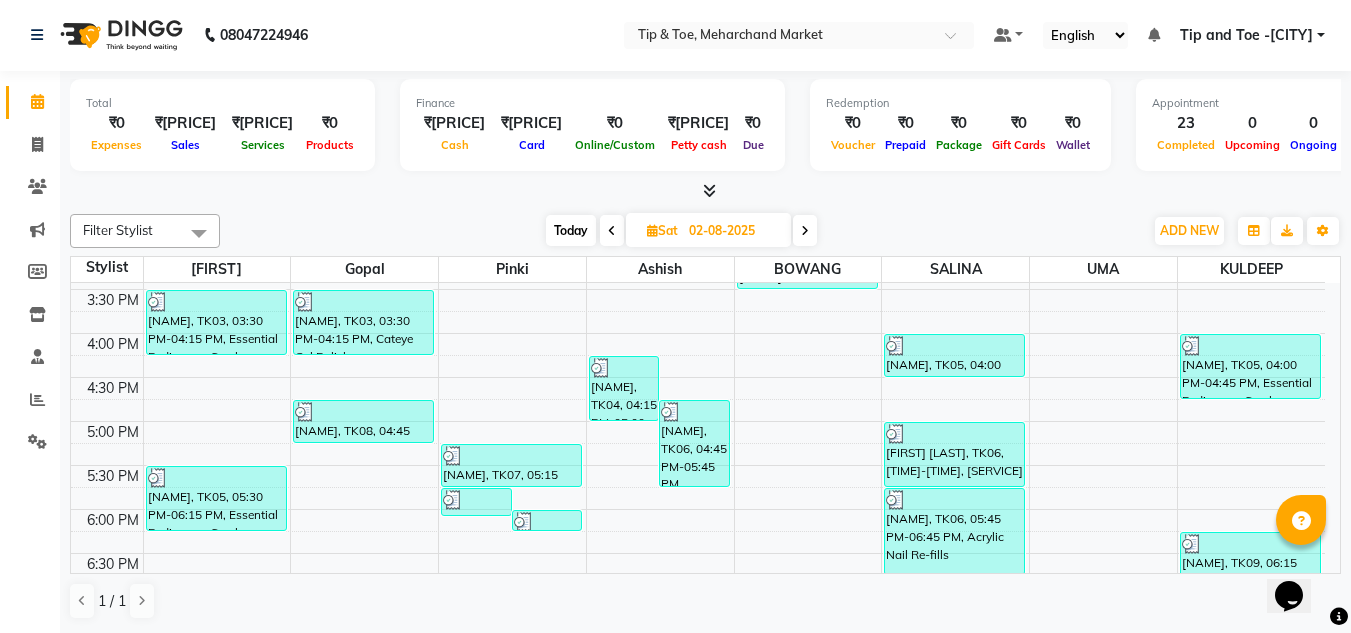 click on "Today Sat [DAY]-[MONTH]-[YEAR]" at bounding box center (681, 231) 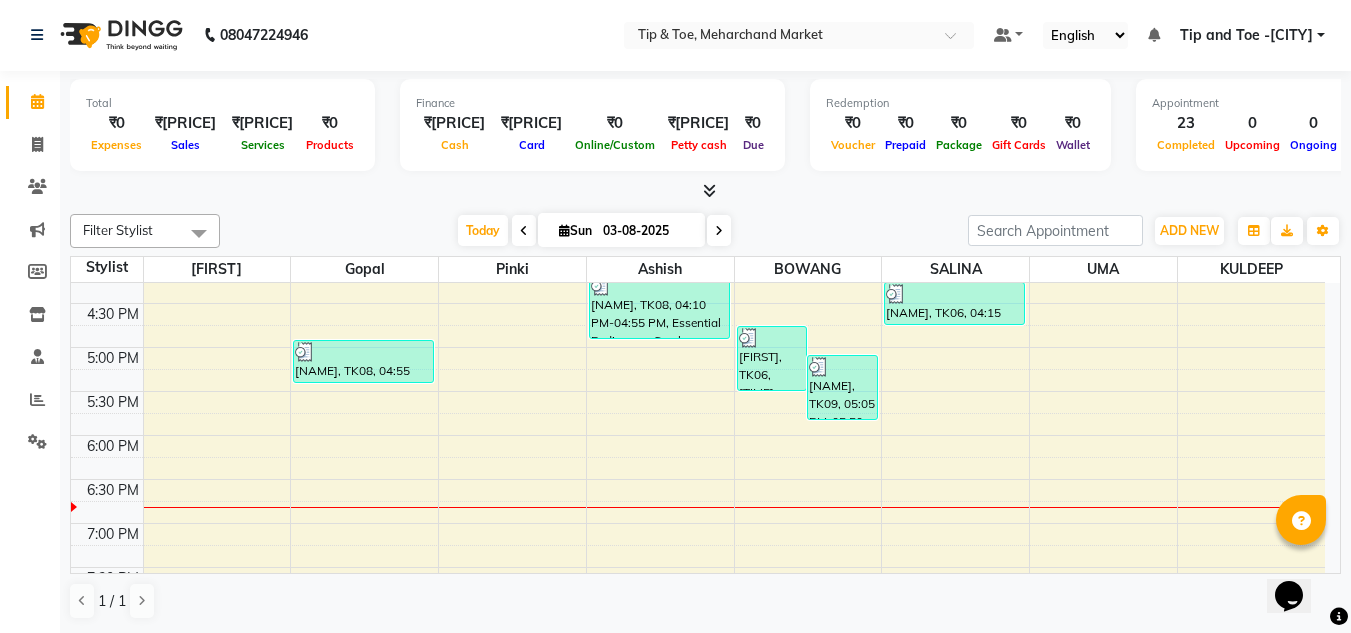 scroll, scrollTop: 753, scrollLeft: 0, axis: vertical 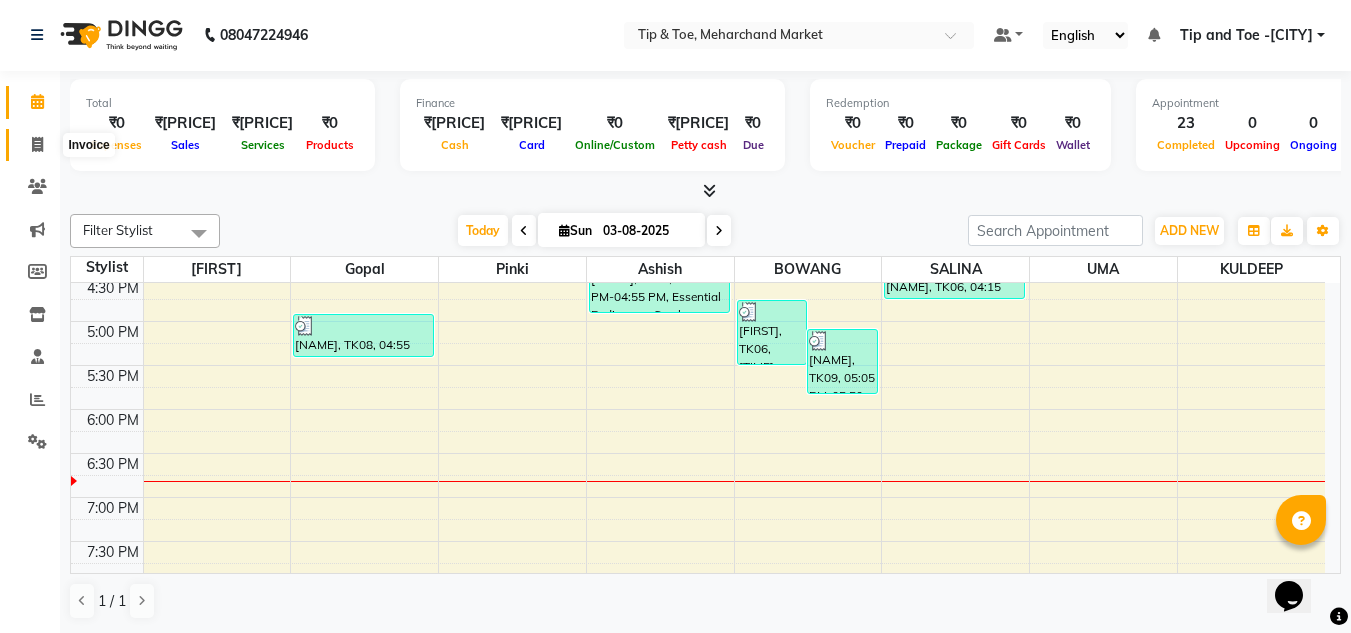 click 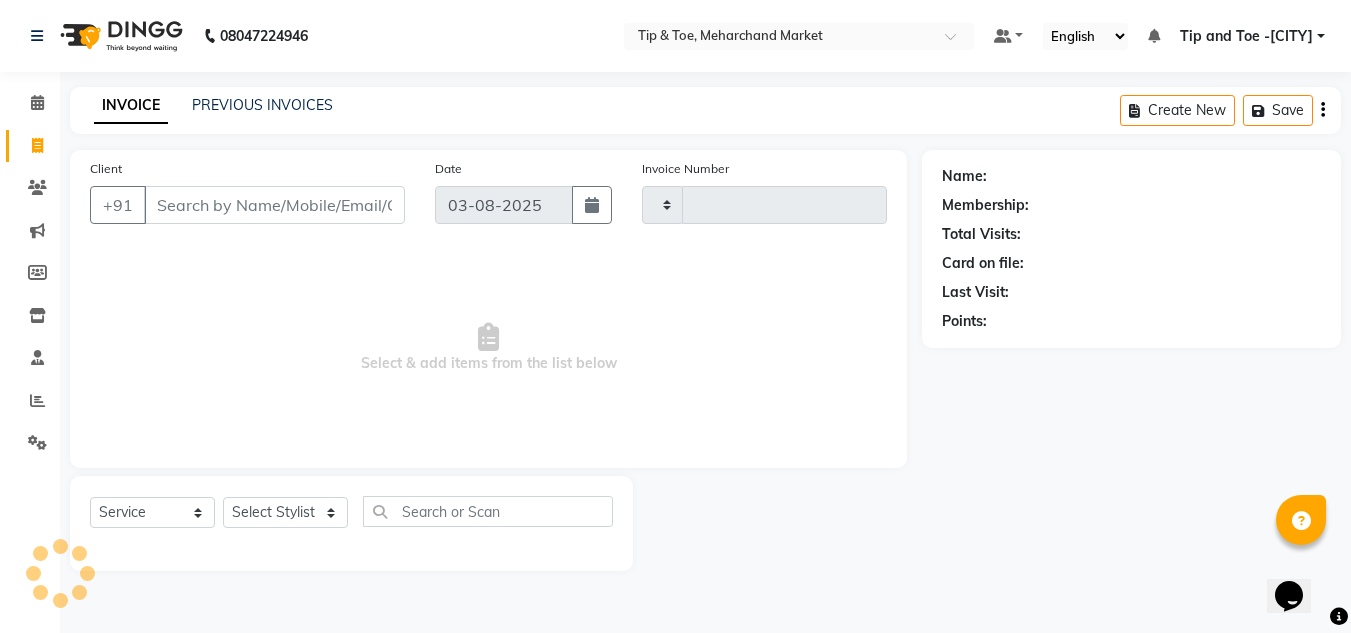 scroll, scrollTop: 0, scrollLeft: 0, axis: both 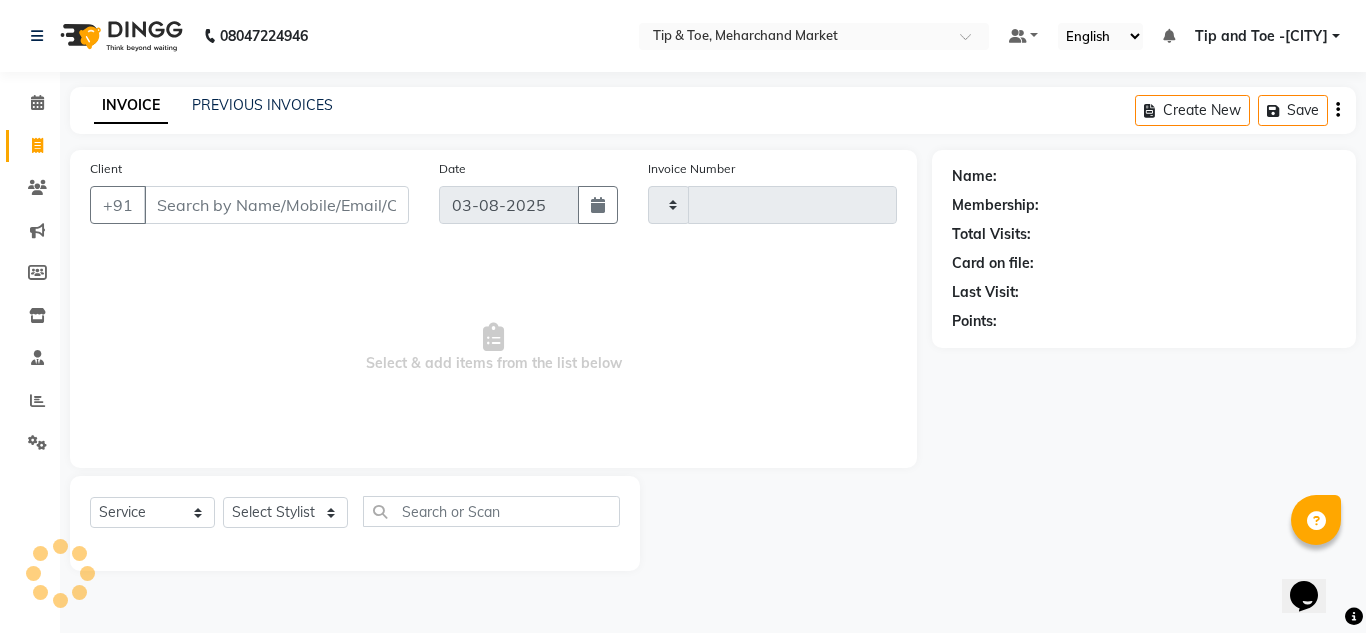 click on "Client" at bounding box center [276, 205] 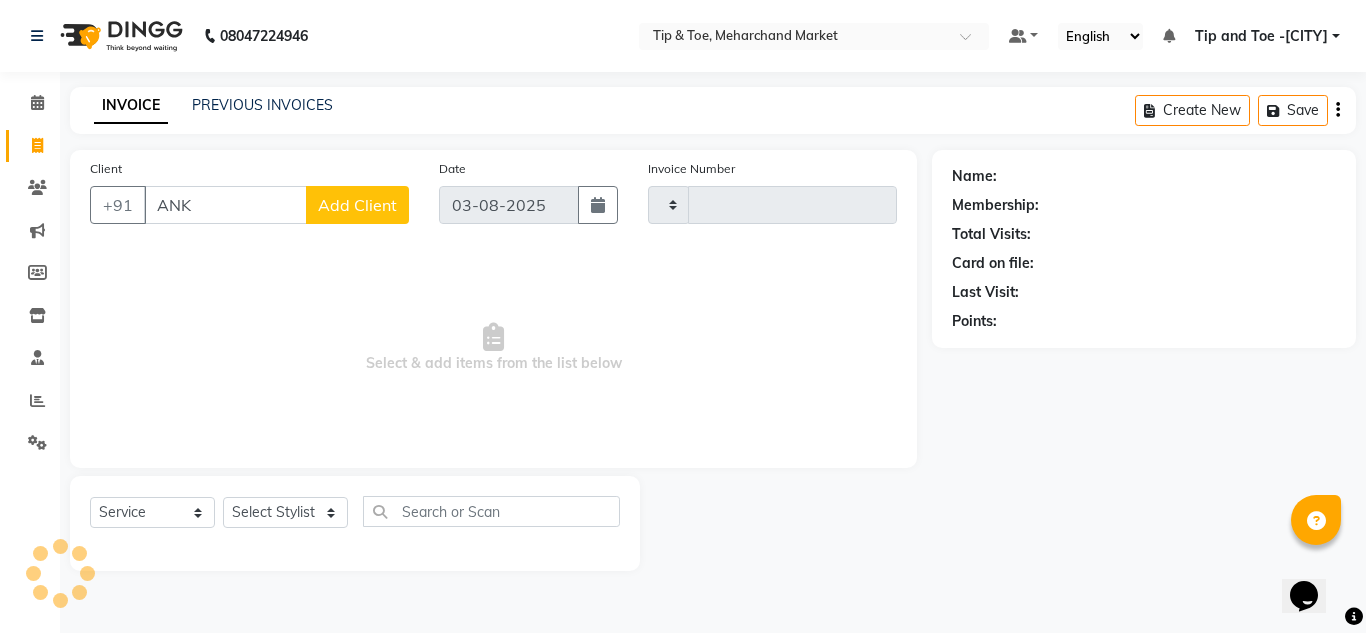 type on "ANKI" 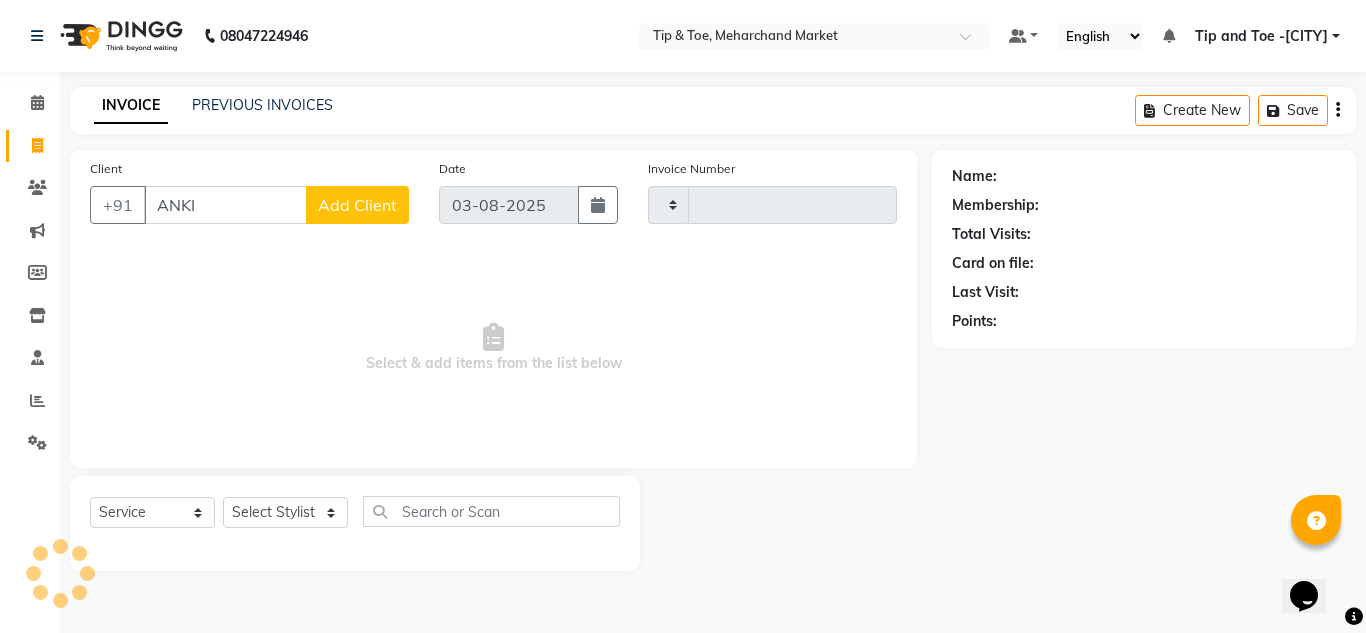 type on "1060" 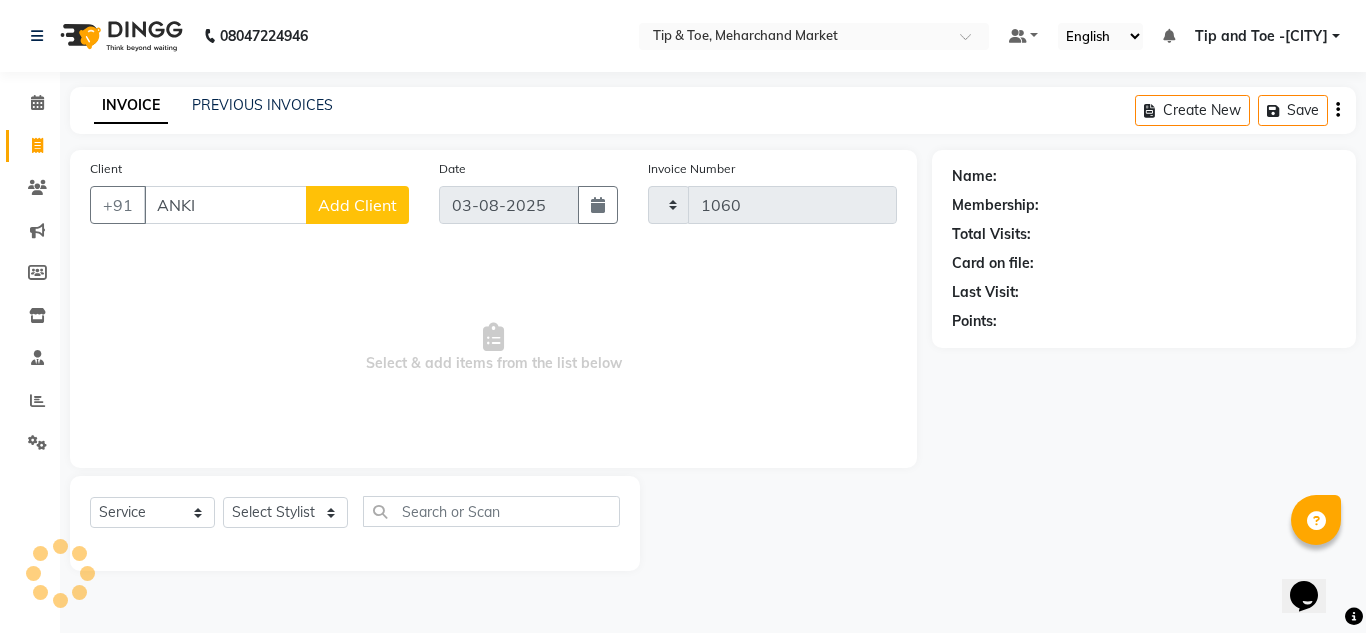 select on "5940" 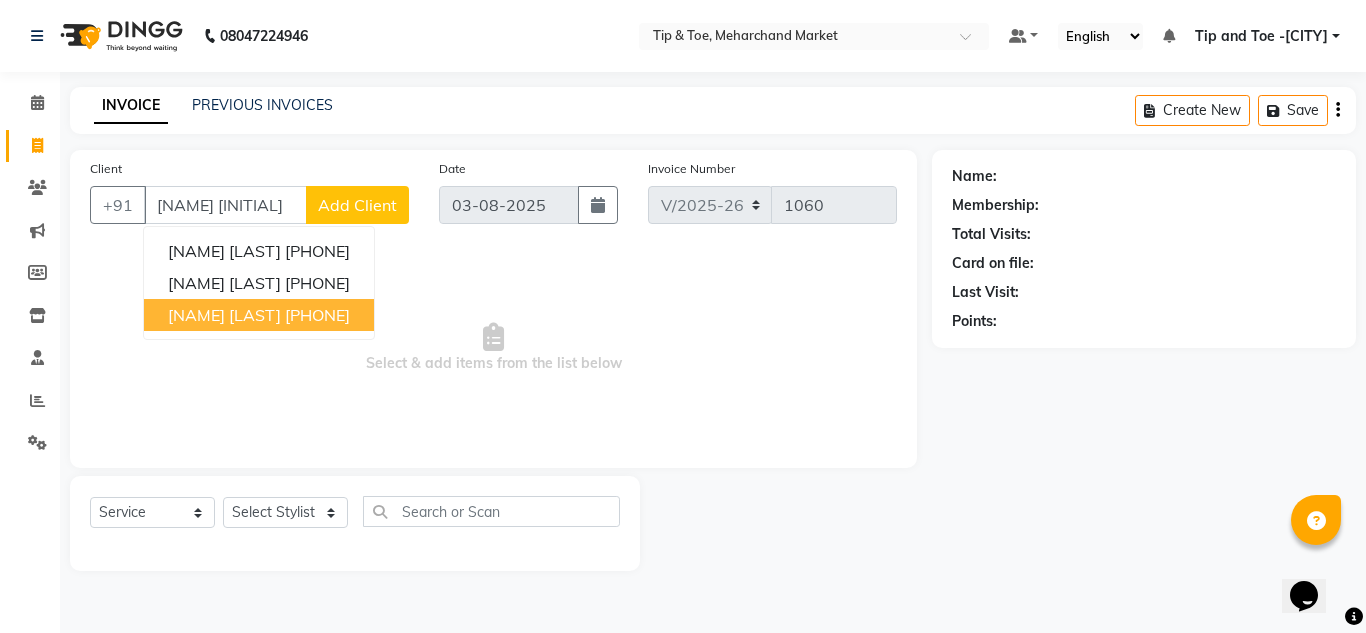 click on "[NAME] [LAST]" at bounding box center [224, 315] 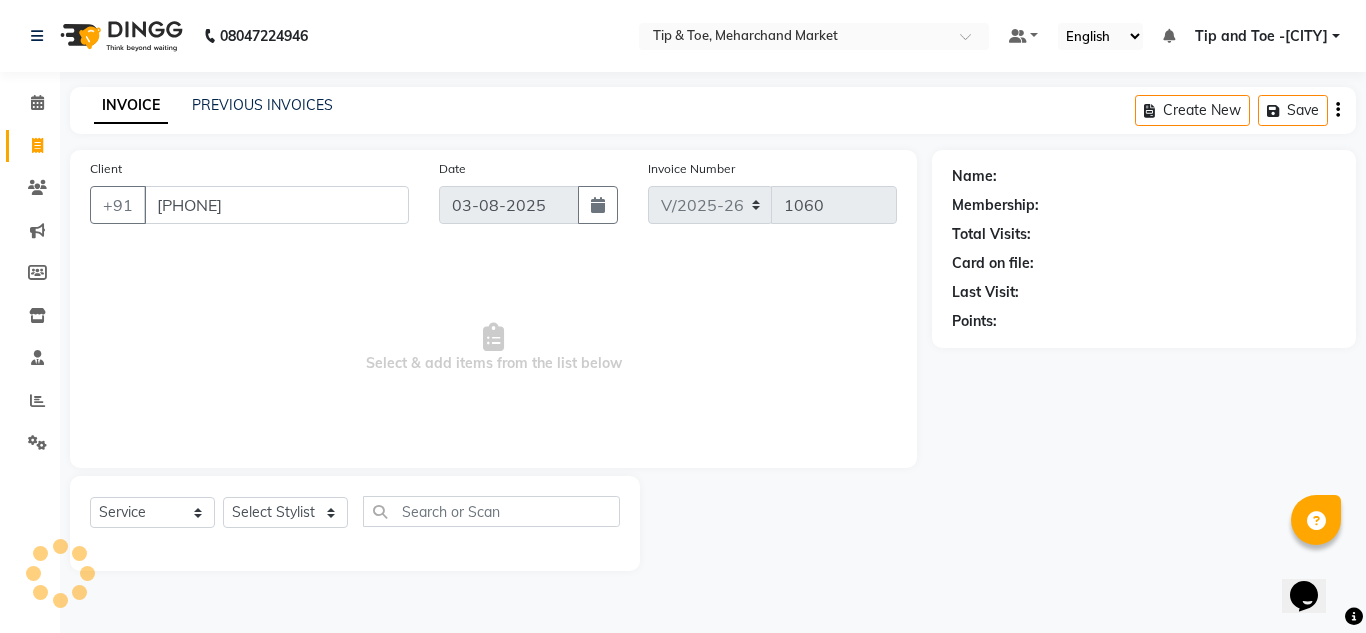 type on "[PHONE]" 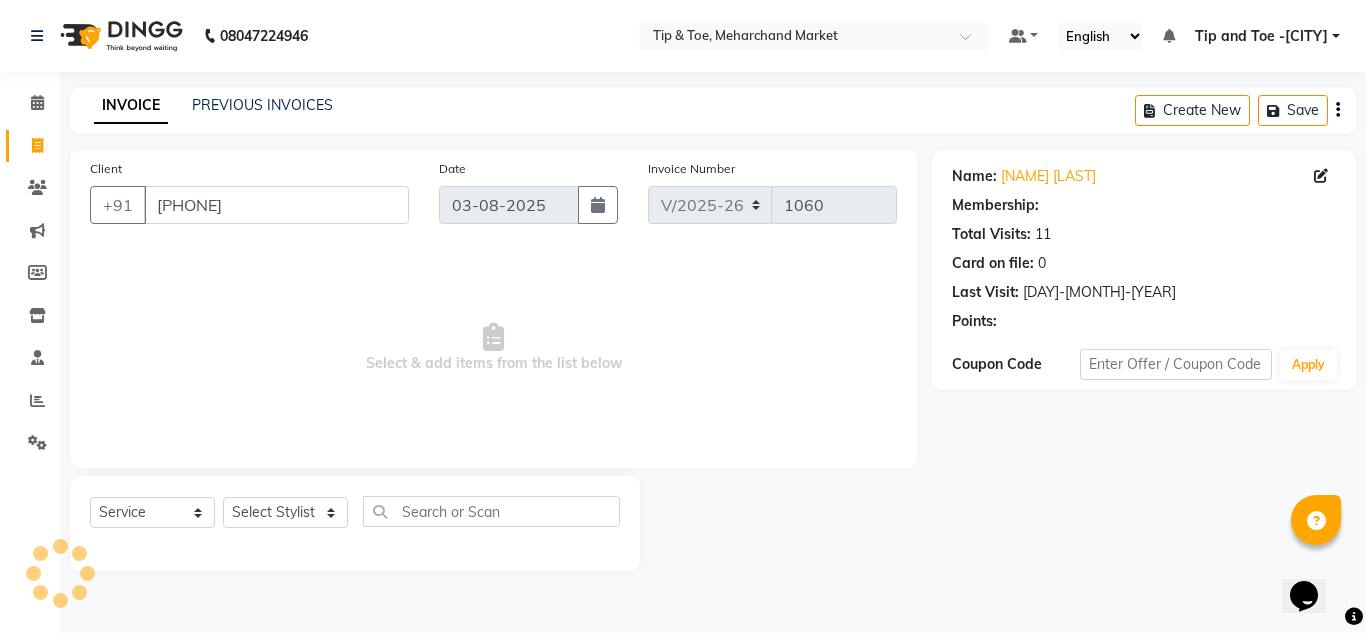 select on "1: Object" 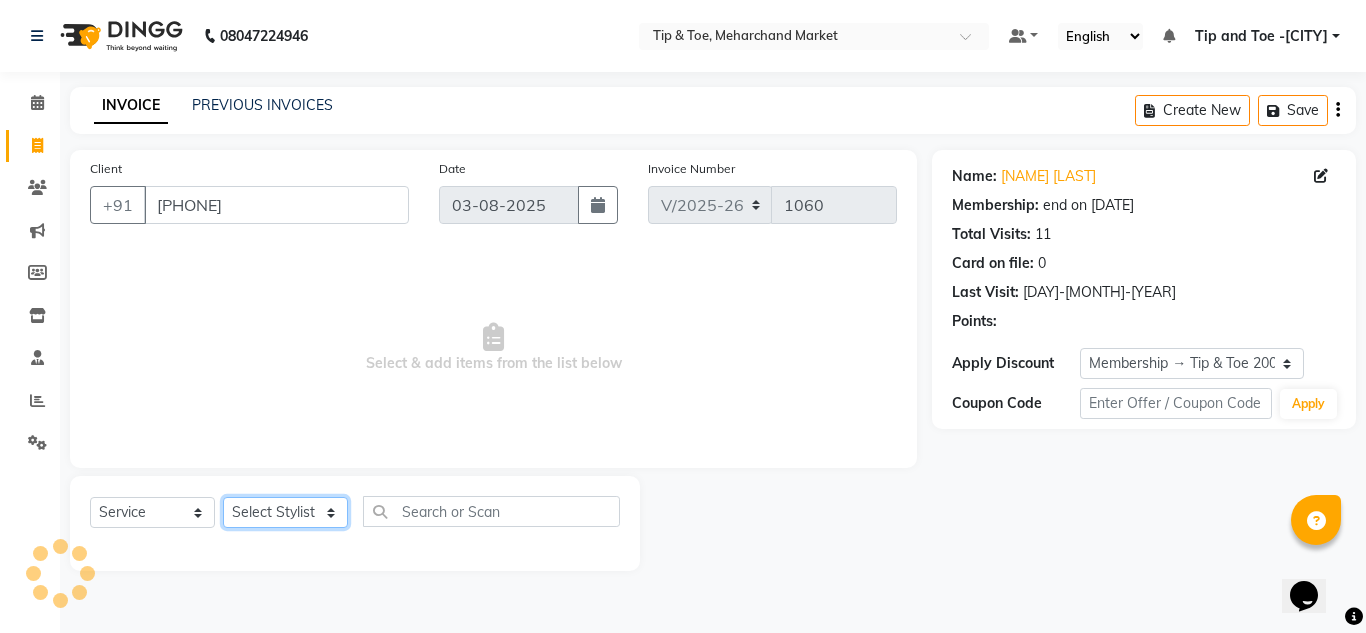 click on "Select Stylist [NAME] [NAME] [NAME] login [NAME] [NAME] [NAME] [NAME] [NAME] [NAME] [NAME]" 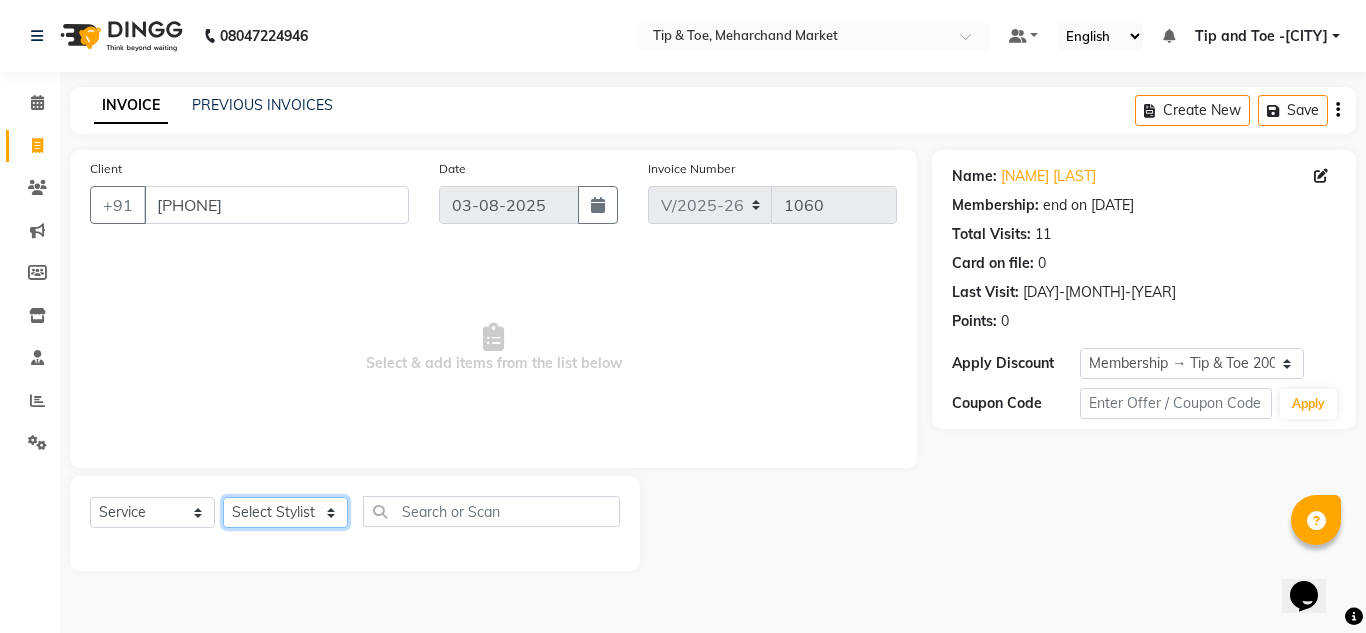 select on "75418" 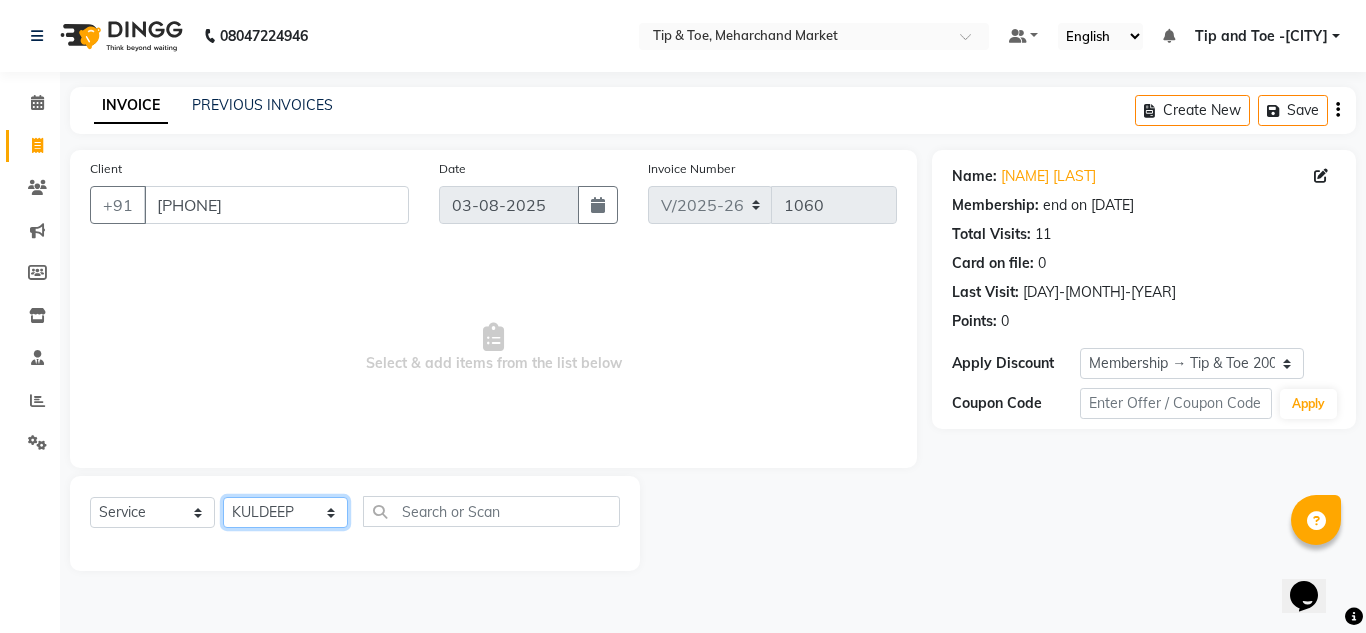 click on "Select Stylist [NAME] [NAME] [NAME] login [NAME] [NAME] [NAME] [NAME] [NAME] [NAME] [NAME]" 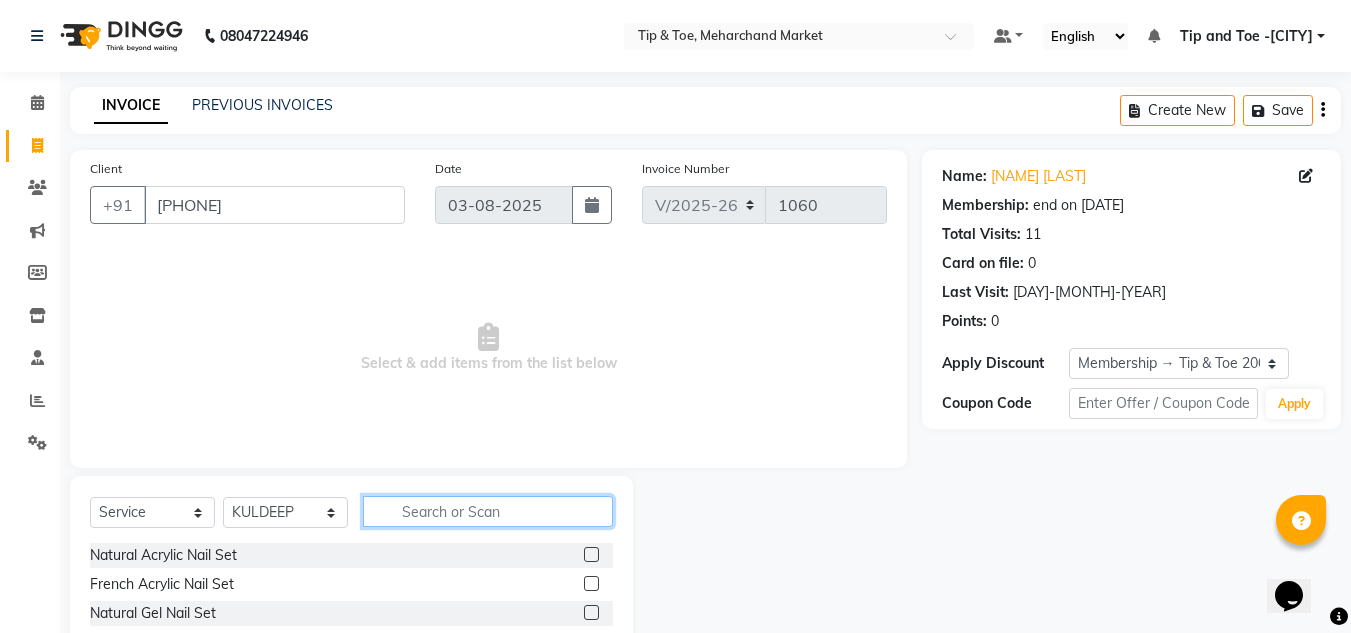 click 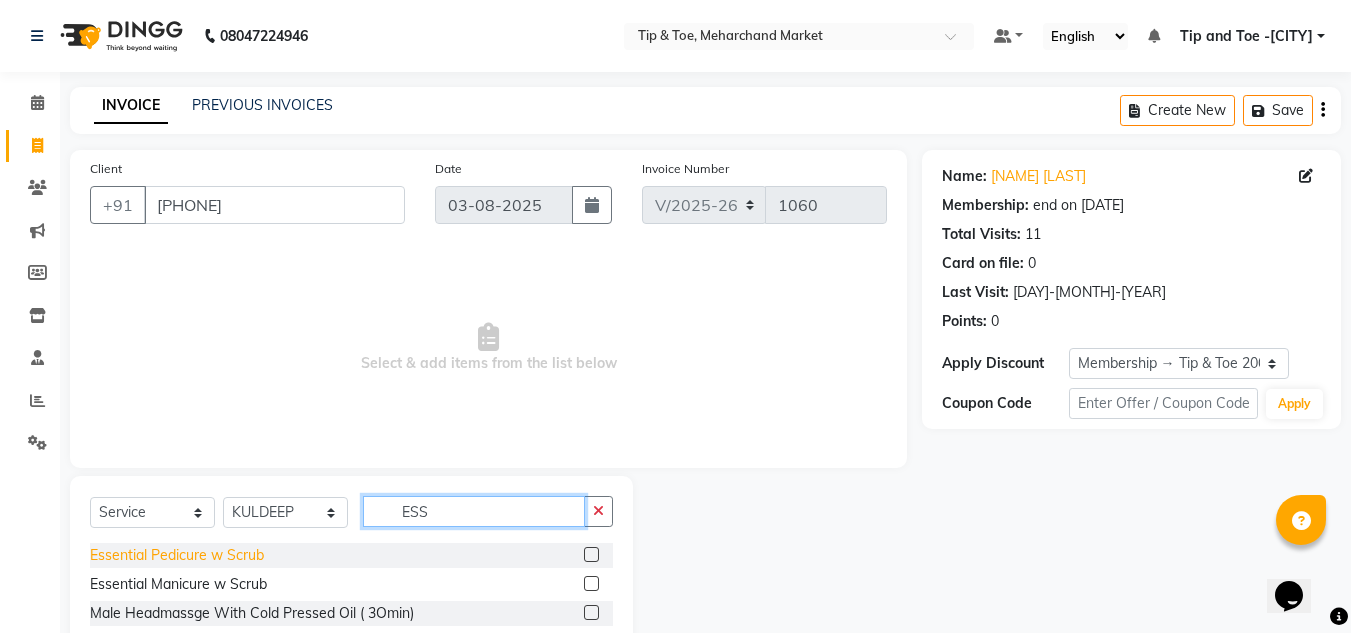 type on "ESS" 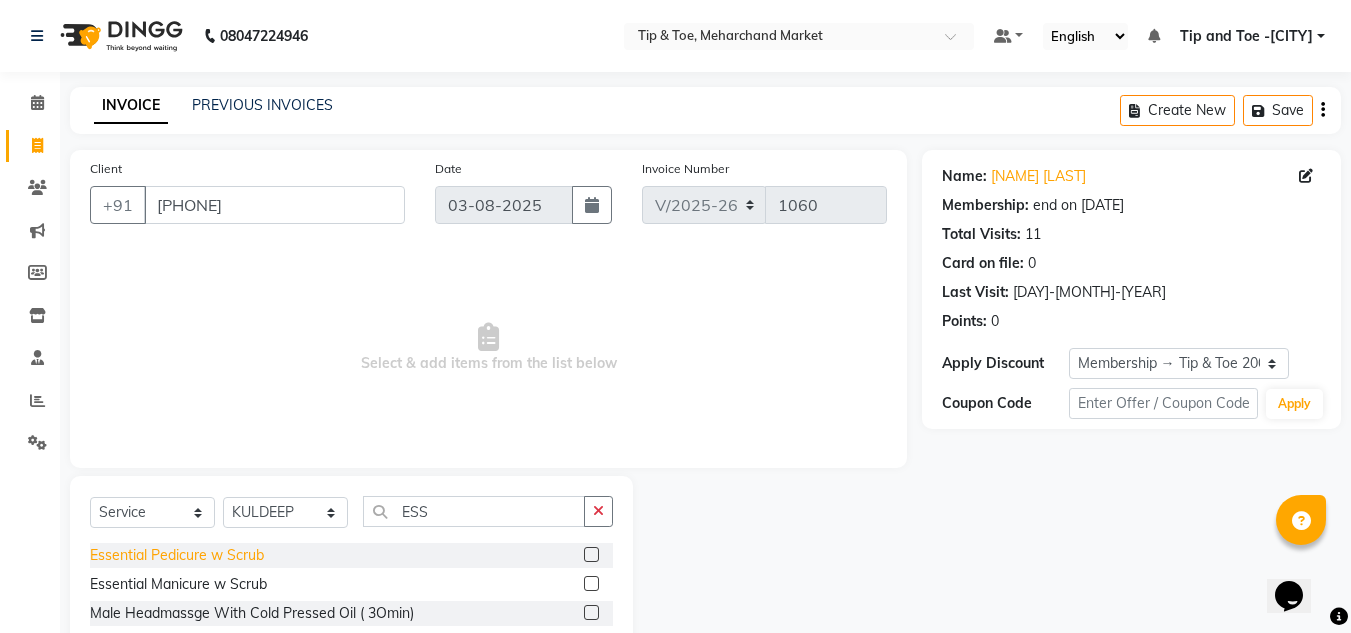 click on "Essential Pedicure w Scrub" 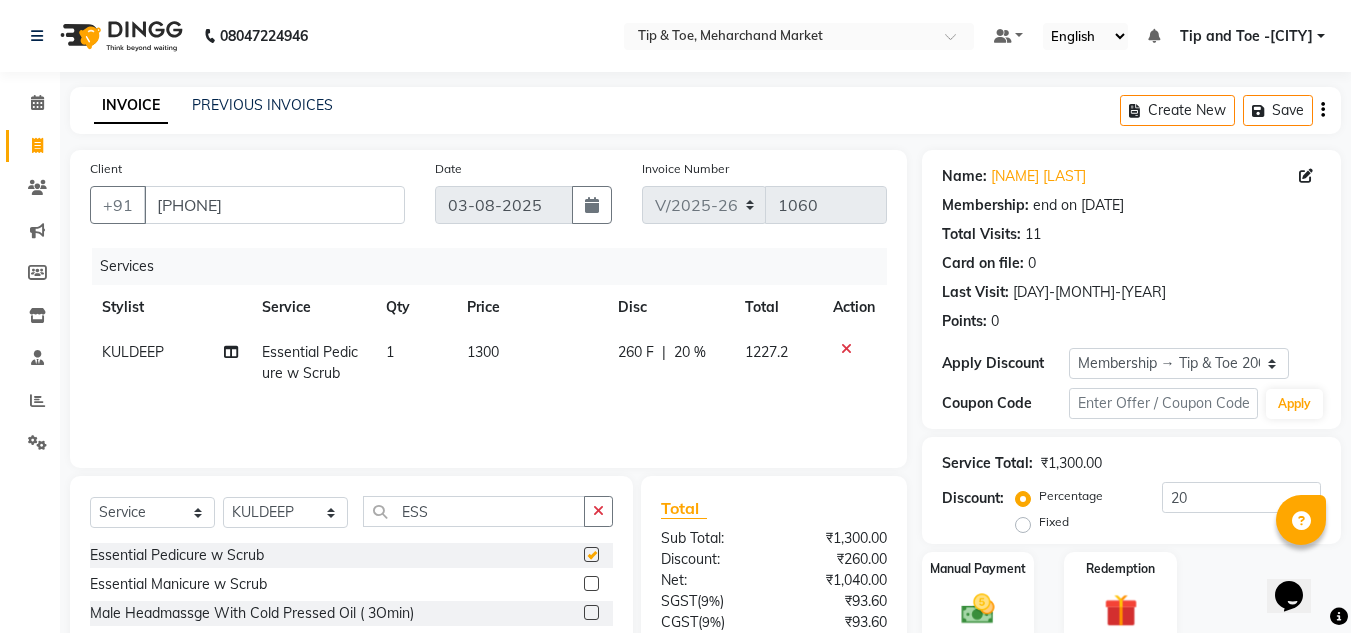 checkbox on "false" 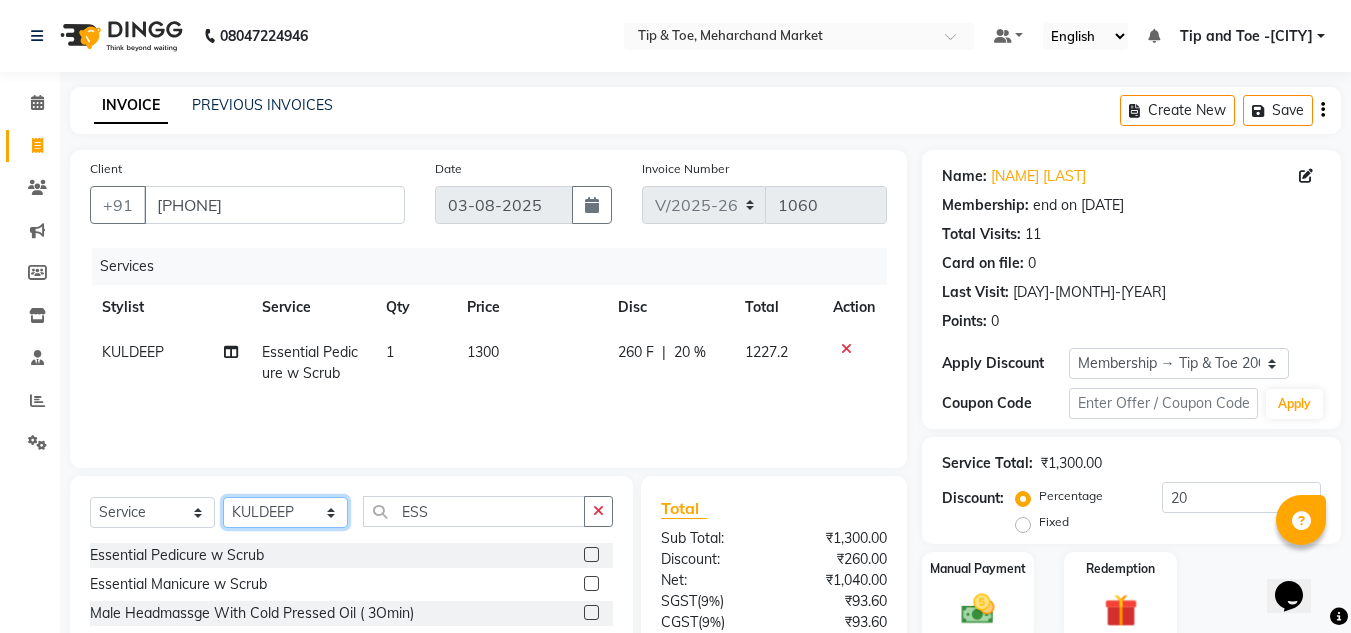drag, startPoint x: 270, startPoint y: 511, endPoint x: 262, endPoint y: 504, distance: 10.630146 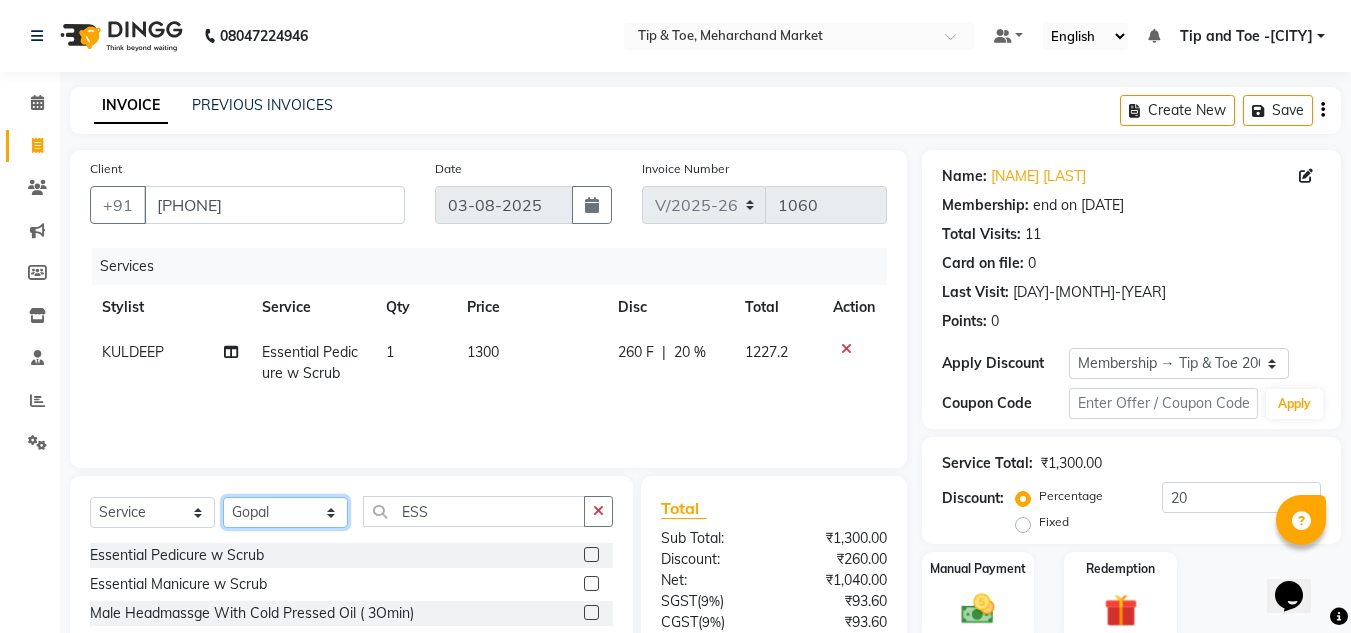 click on "Select Stylist [NAME] [NAME] [NAME] login [NAME] [NAME] [NAME] [NAME] [NAME] [NAME] [NAME]" 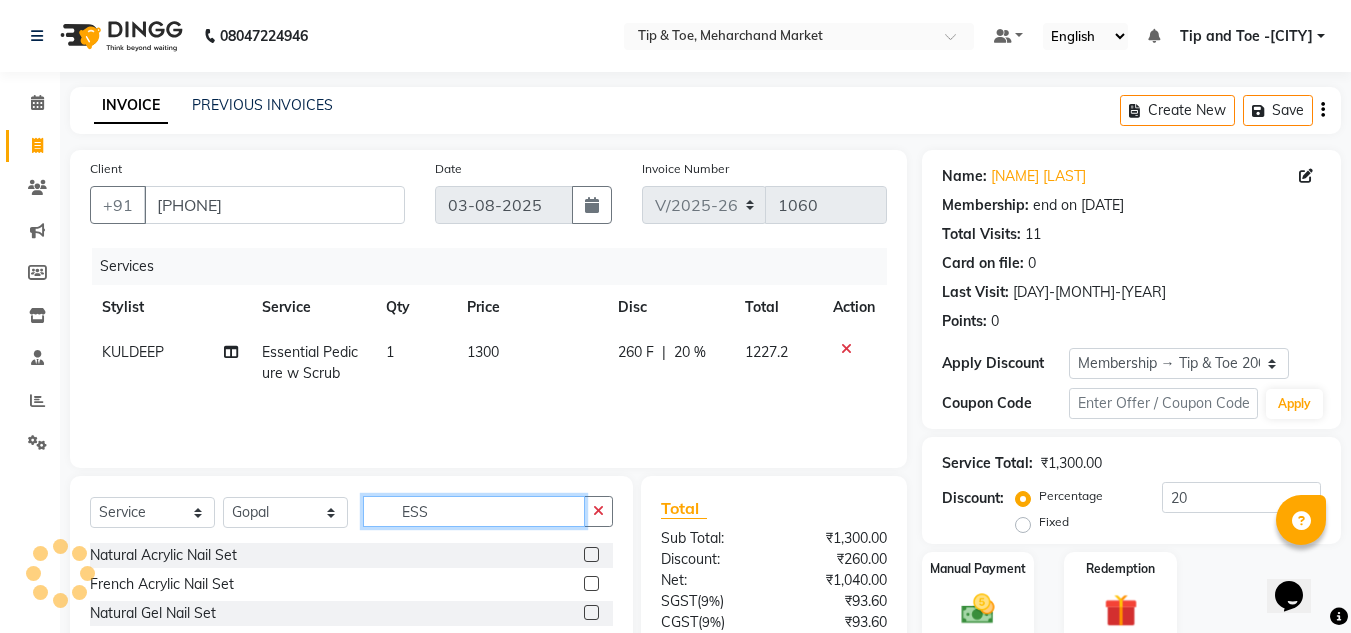 click on "ESS" 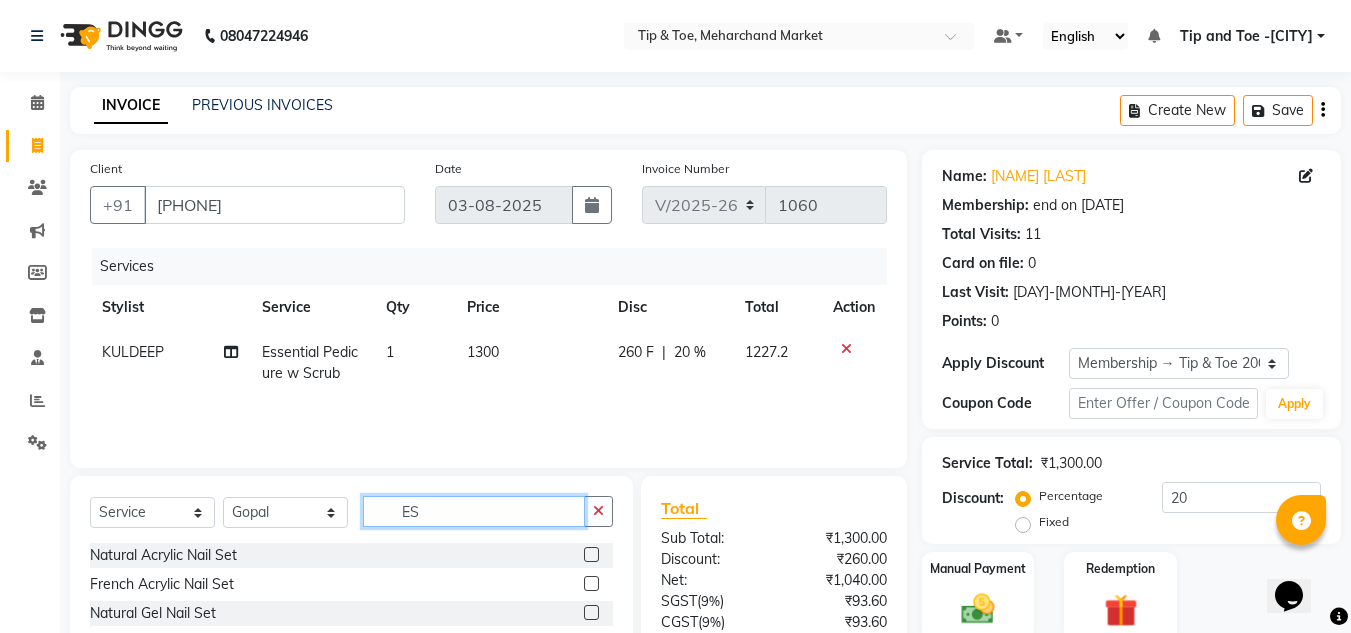 type on "E" 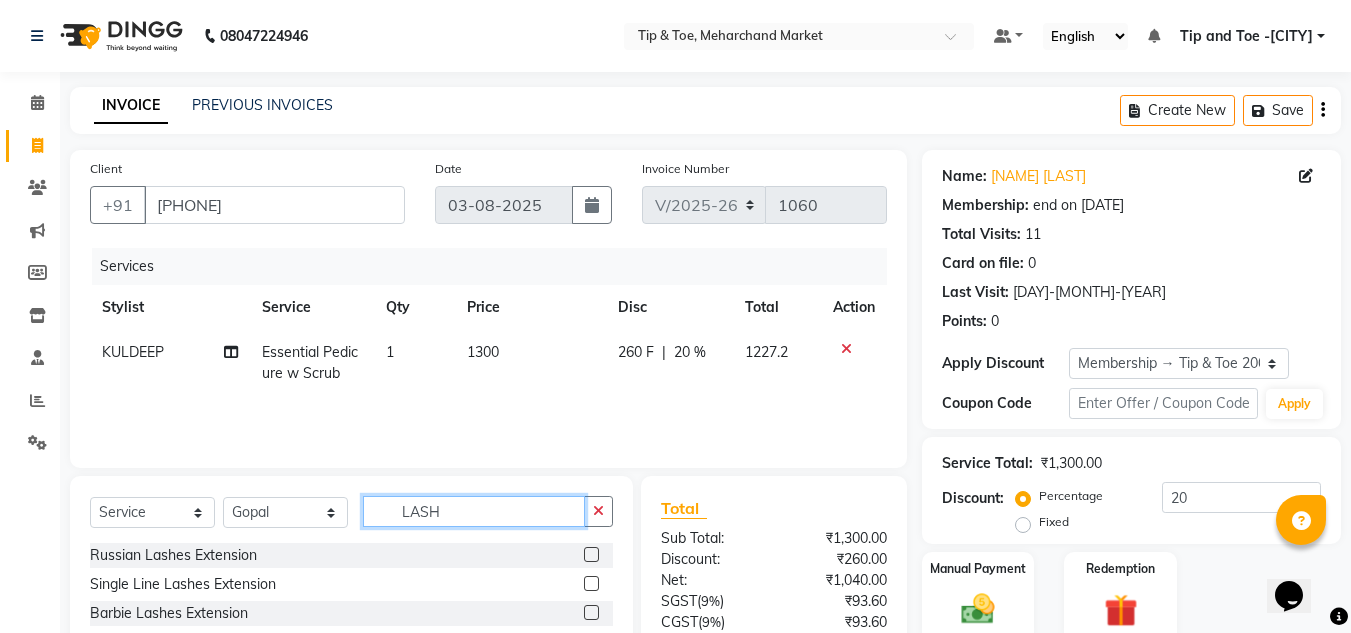 scroll, scrollTop: 168, scrollLeft: 0, axis: vertical 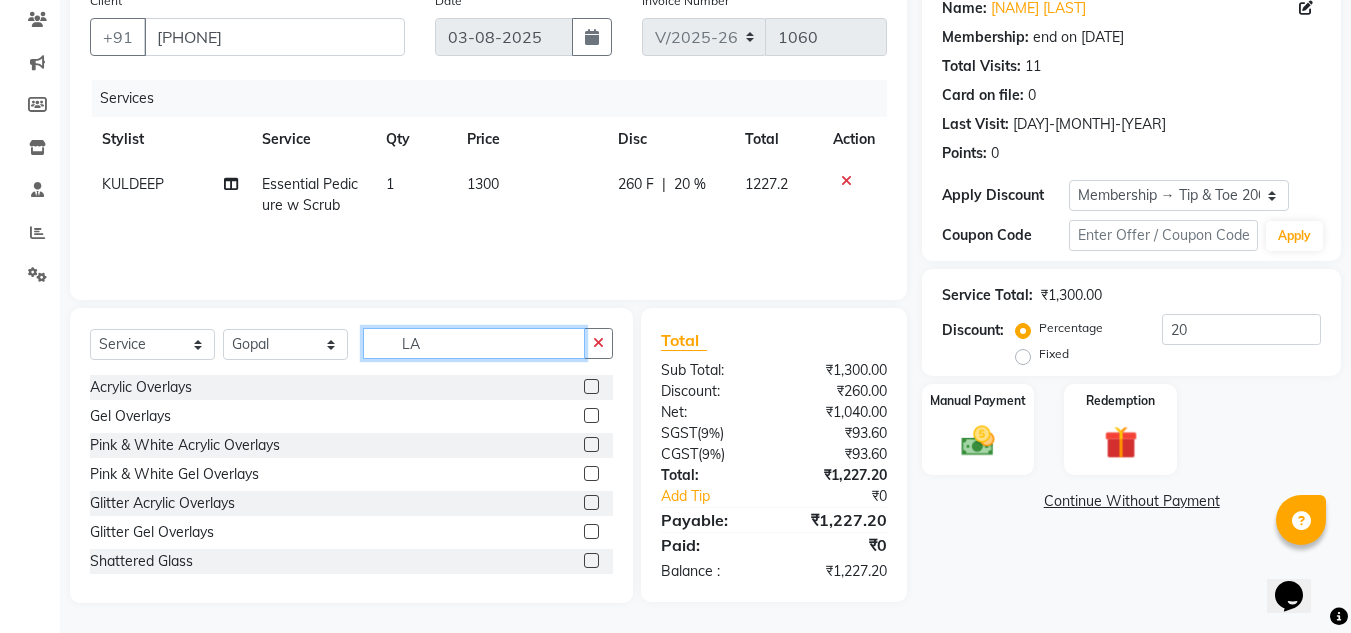 type on "L" 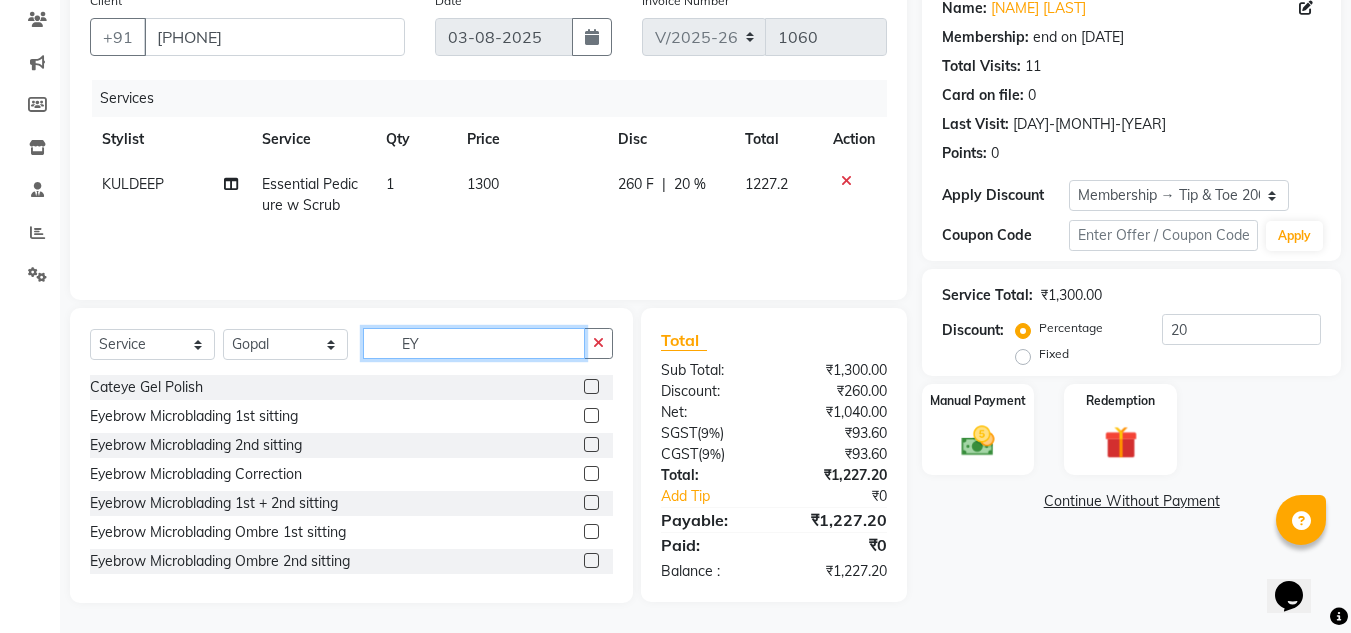 type on "E" 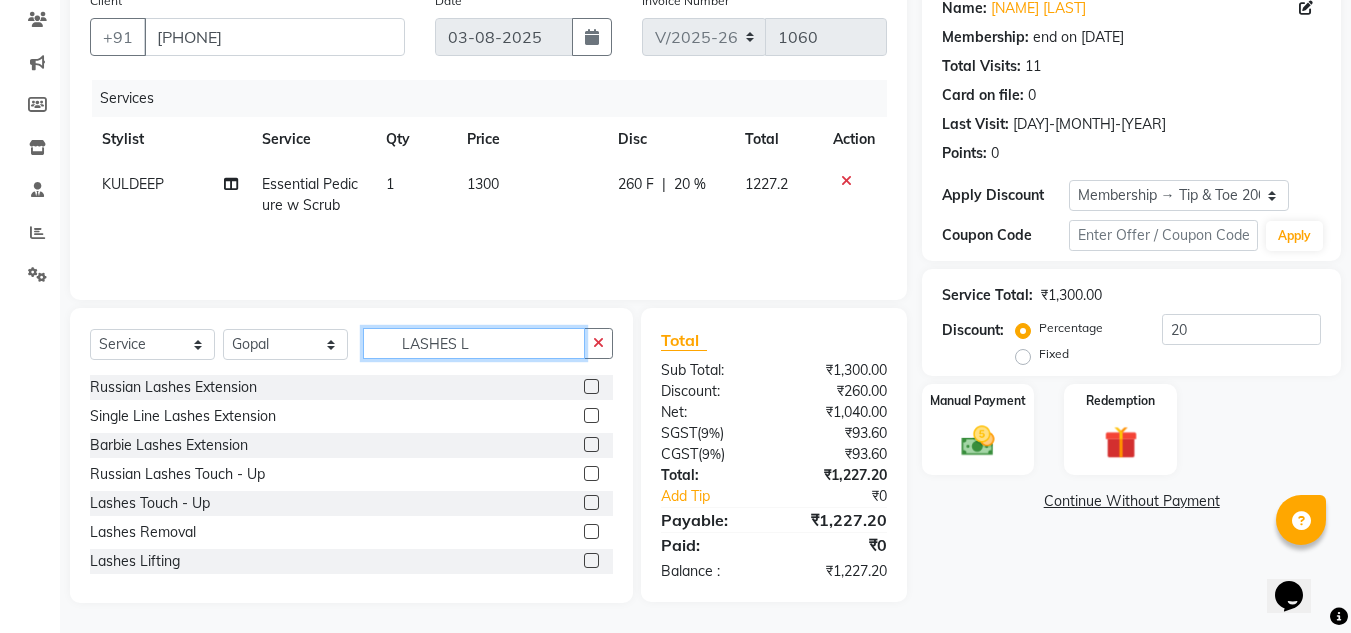 scroll, scrollTop: 167, scrollLeft: 0, axis: vertical 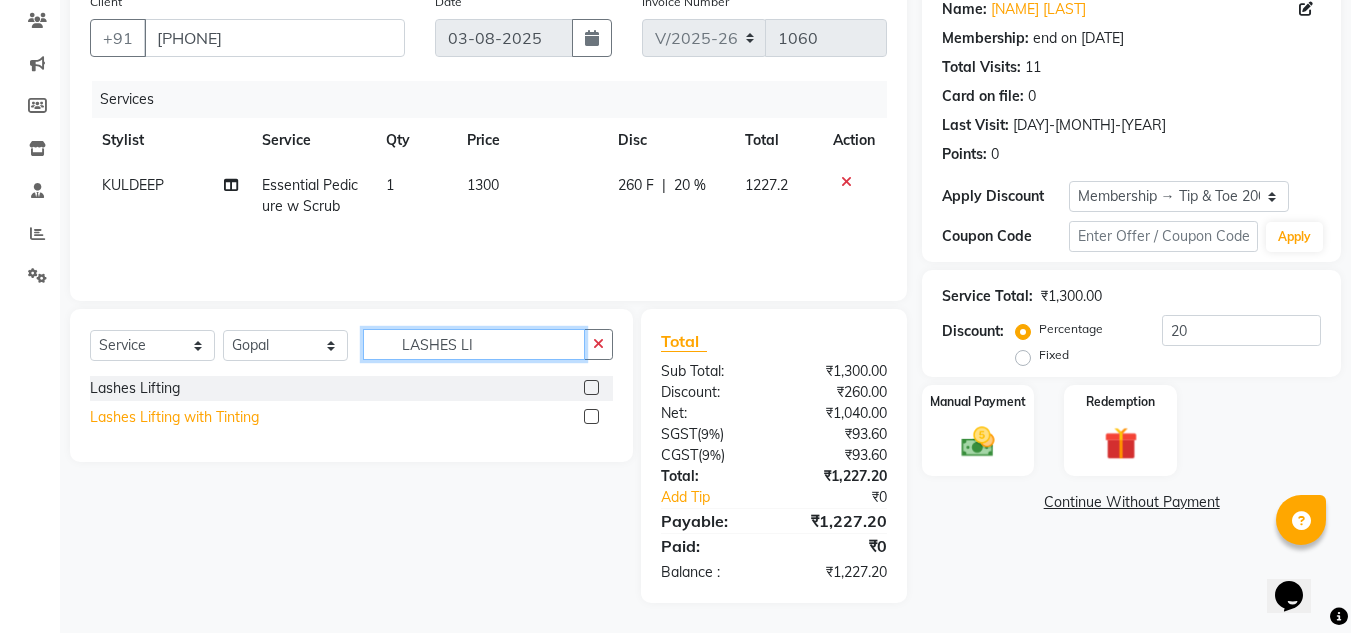 type on "LASHES LI" 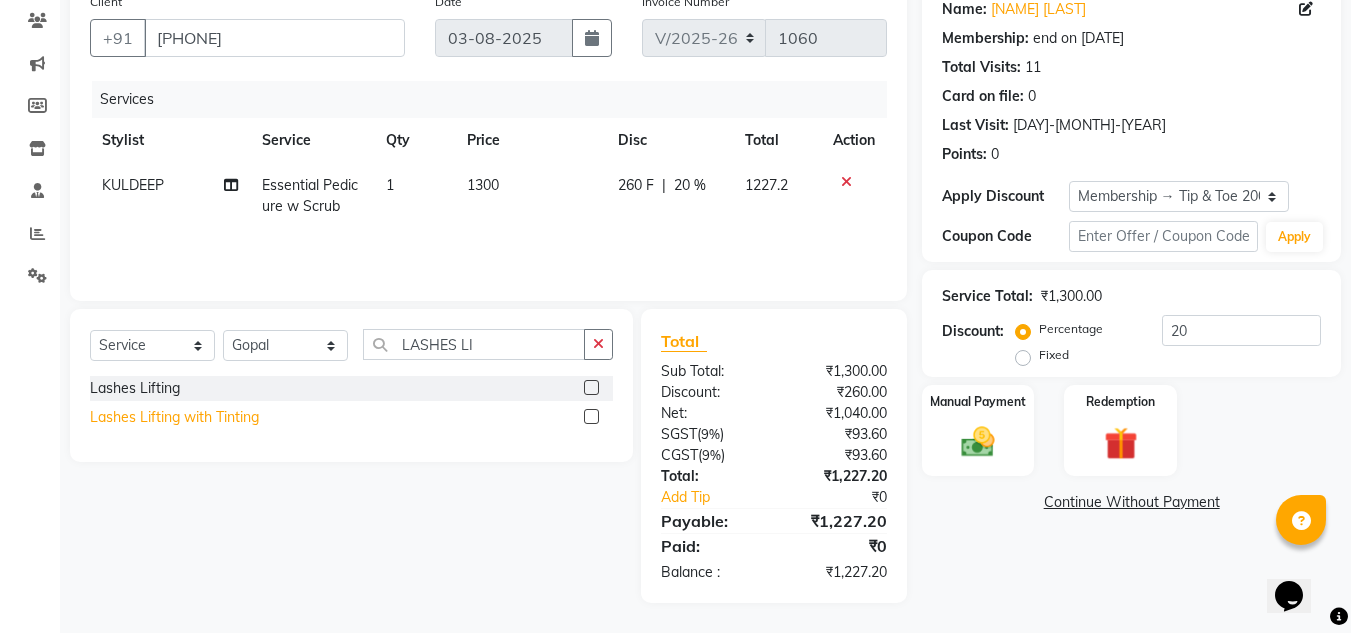 click on "Lashes Lifting with Tinting" 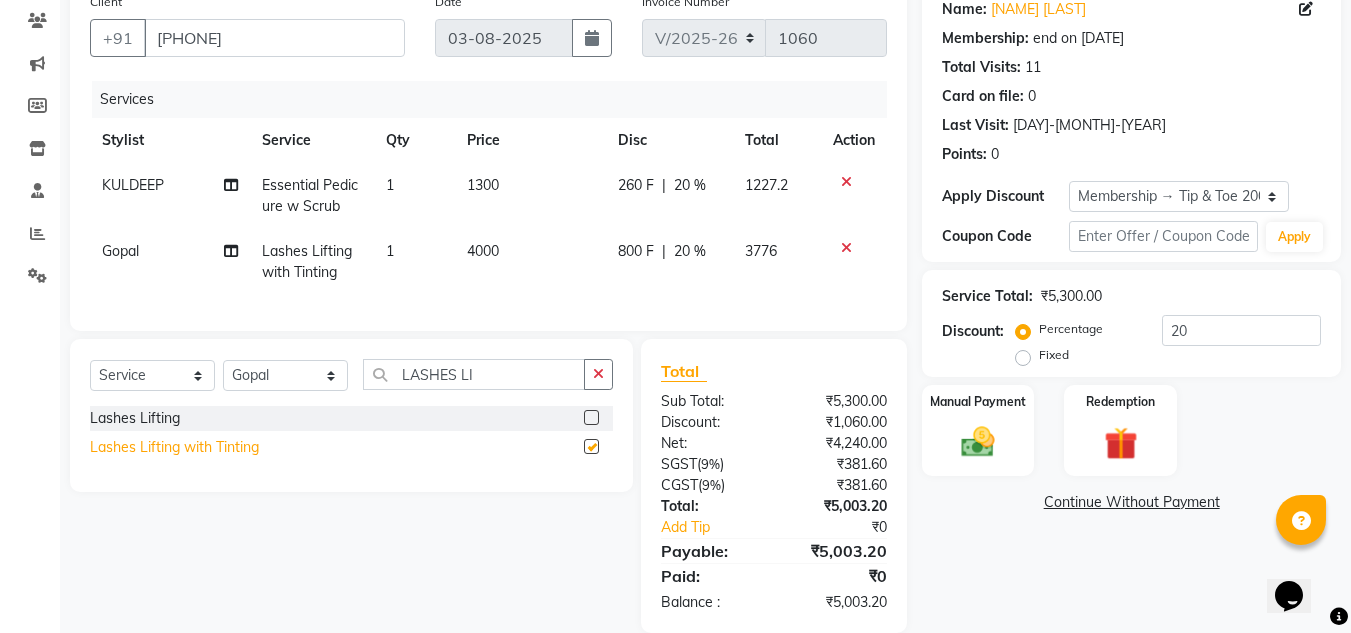 checkbox on "false" 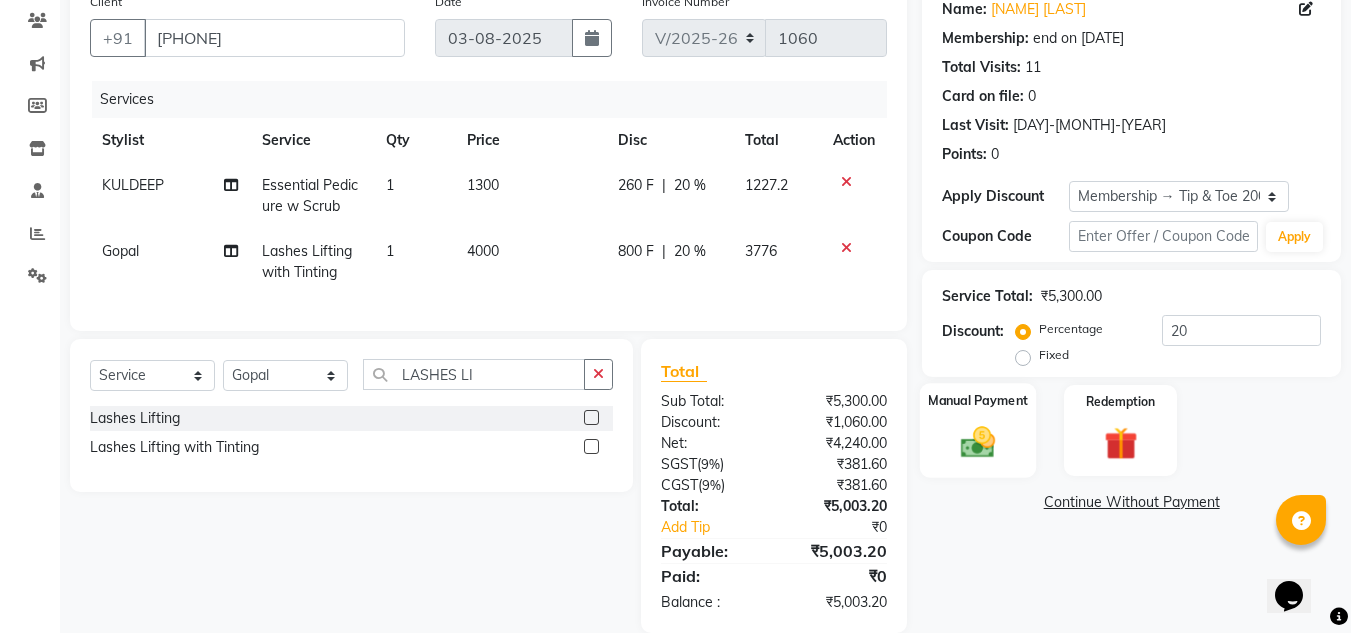 click 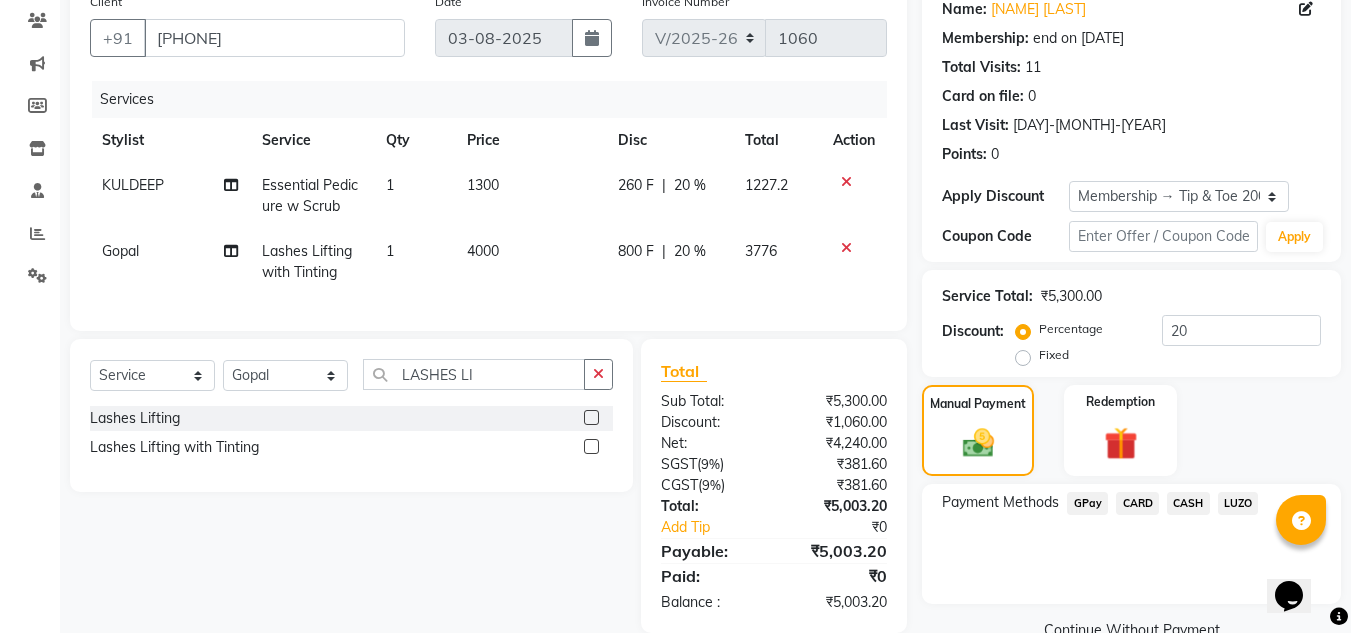 click on "CARD" 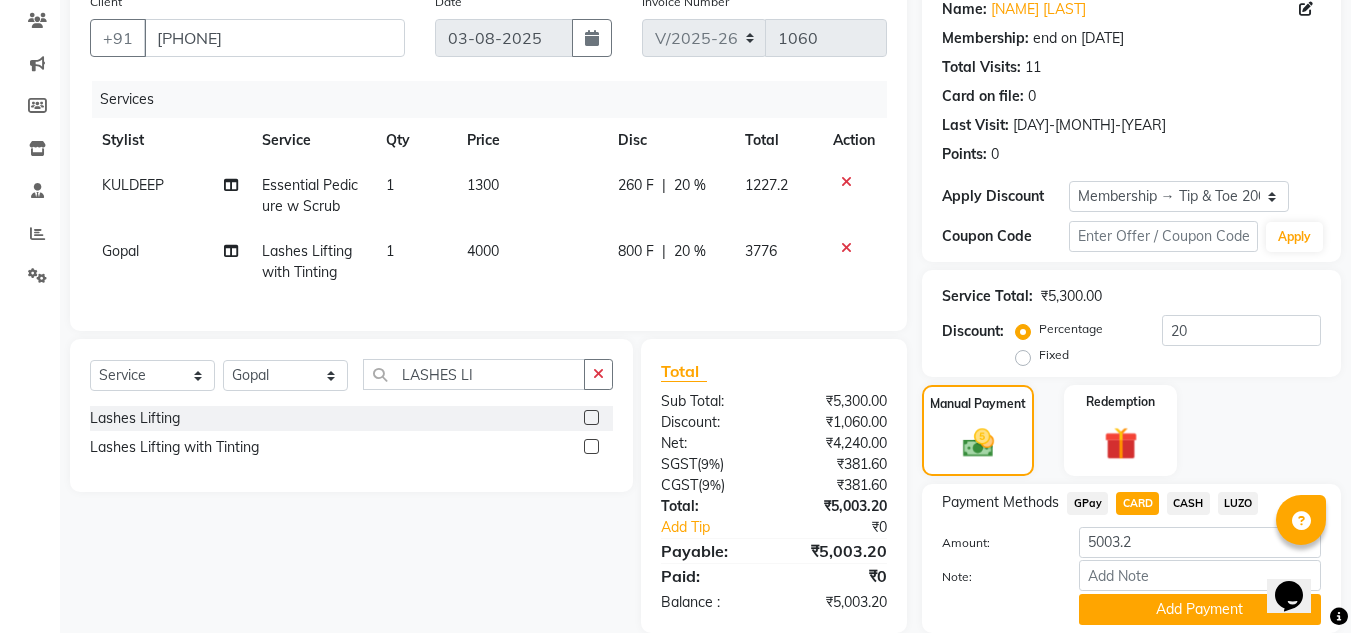 scroll, scrollTop: 238, scrollLeft: 0, axis: vertical 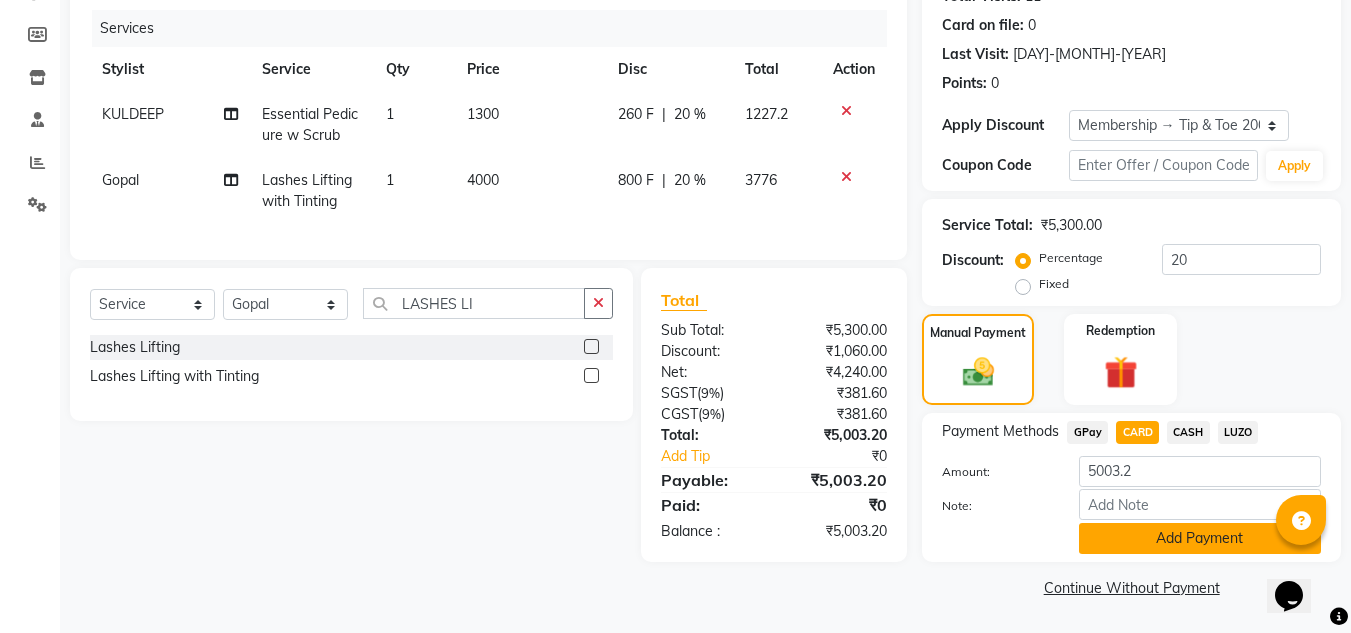 click on "Add Payment" 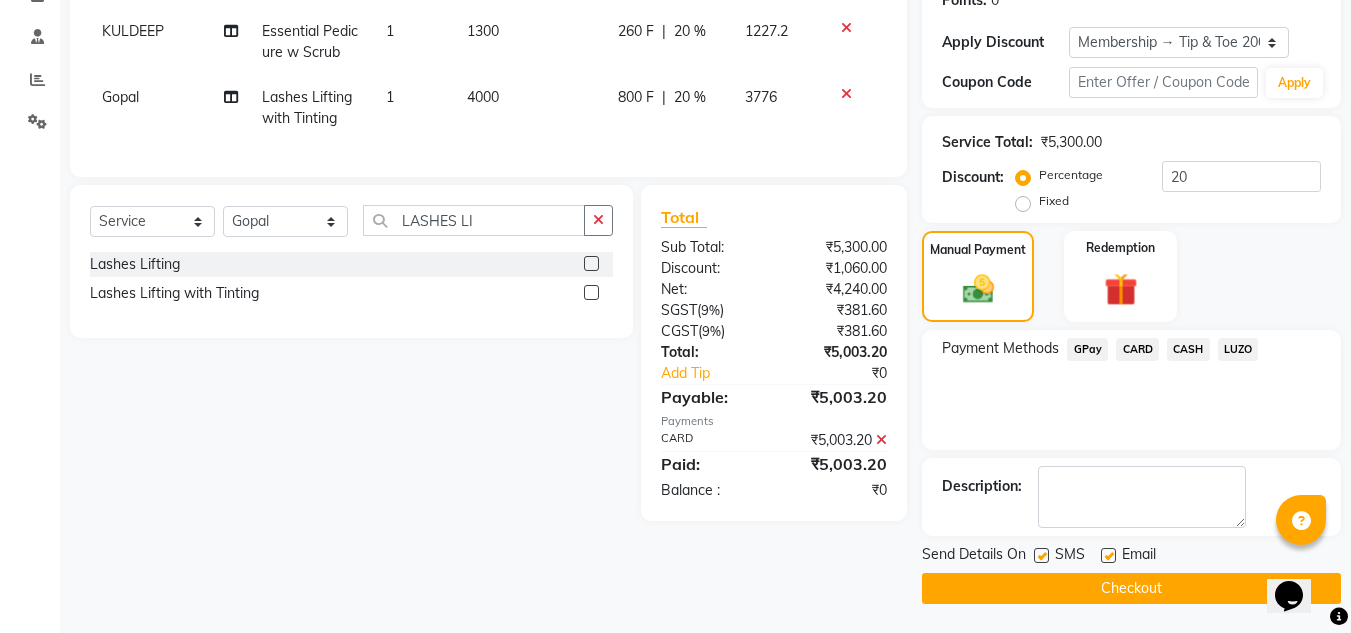 scroll, scrollTop: 322, scrollLeft: 0, axis: vertical 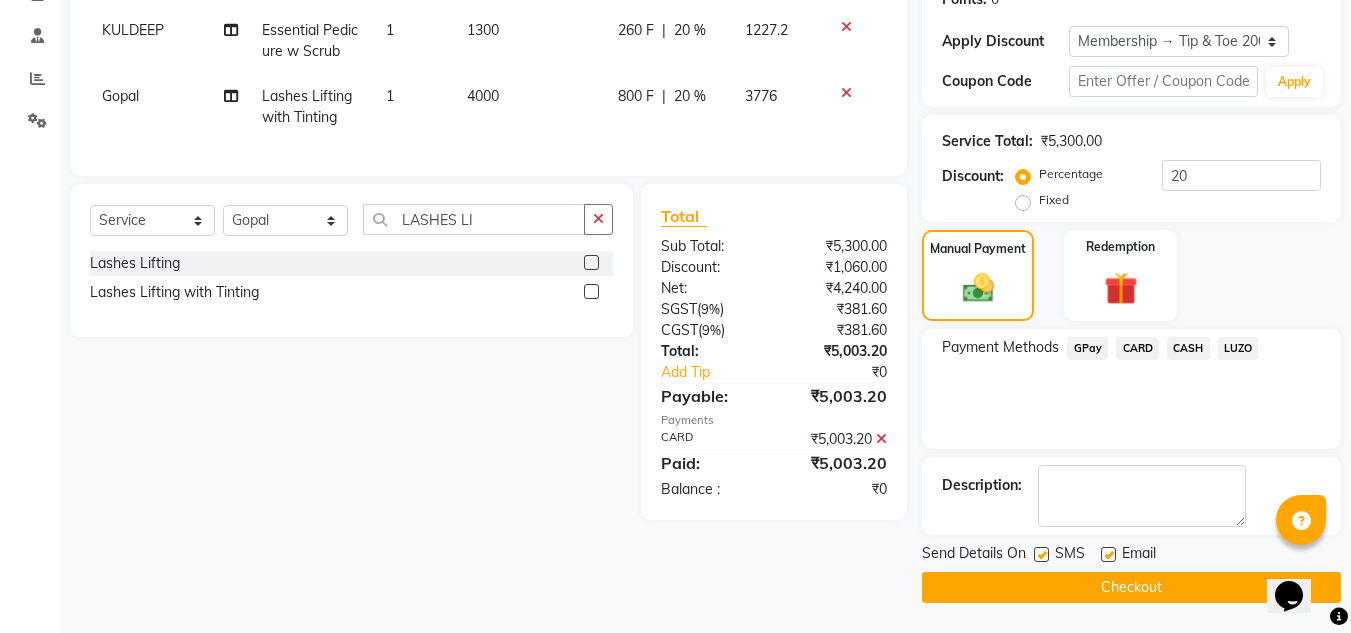 click on "Checkout" 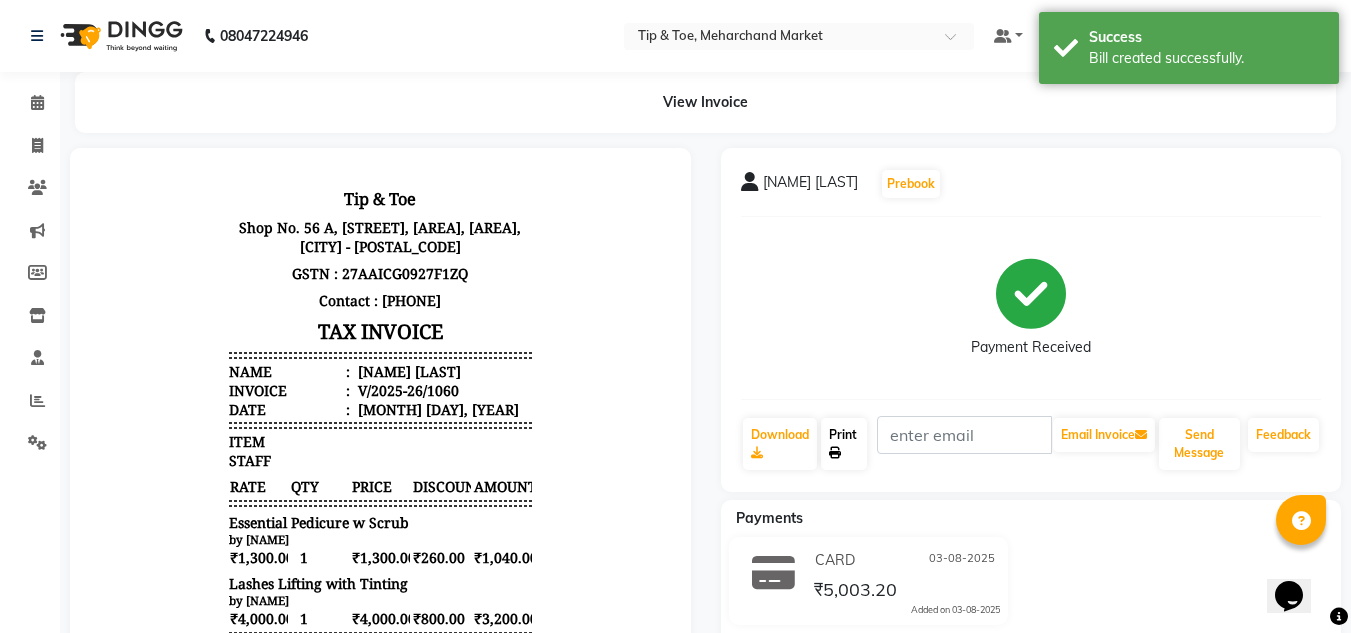scroll, scrollTop: 0, scrollLeft: 0, axis: both 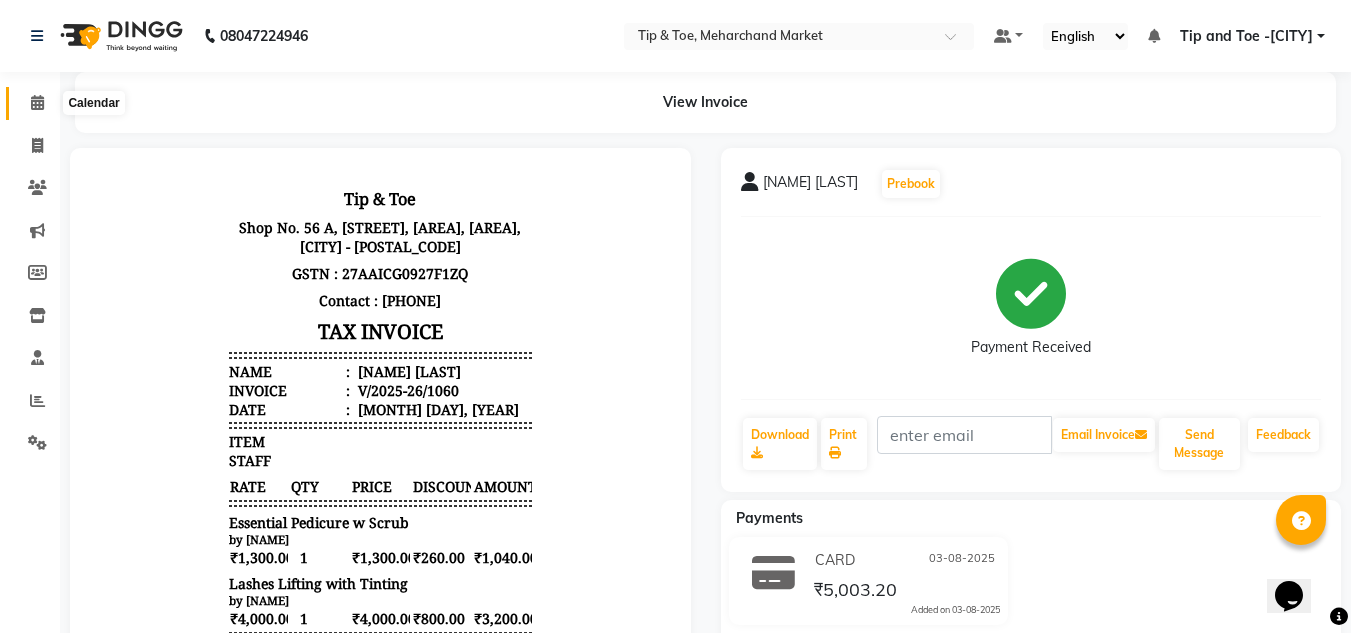 click 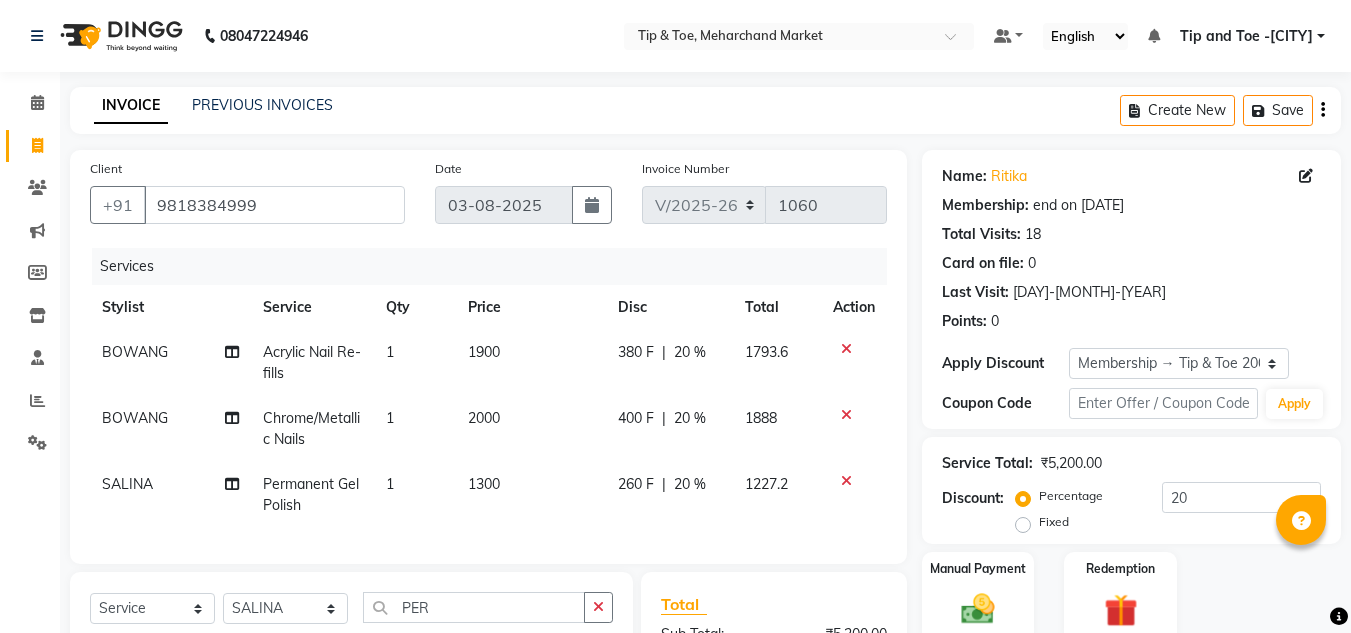 select on "5940" 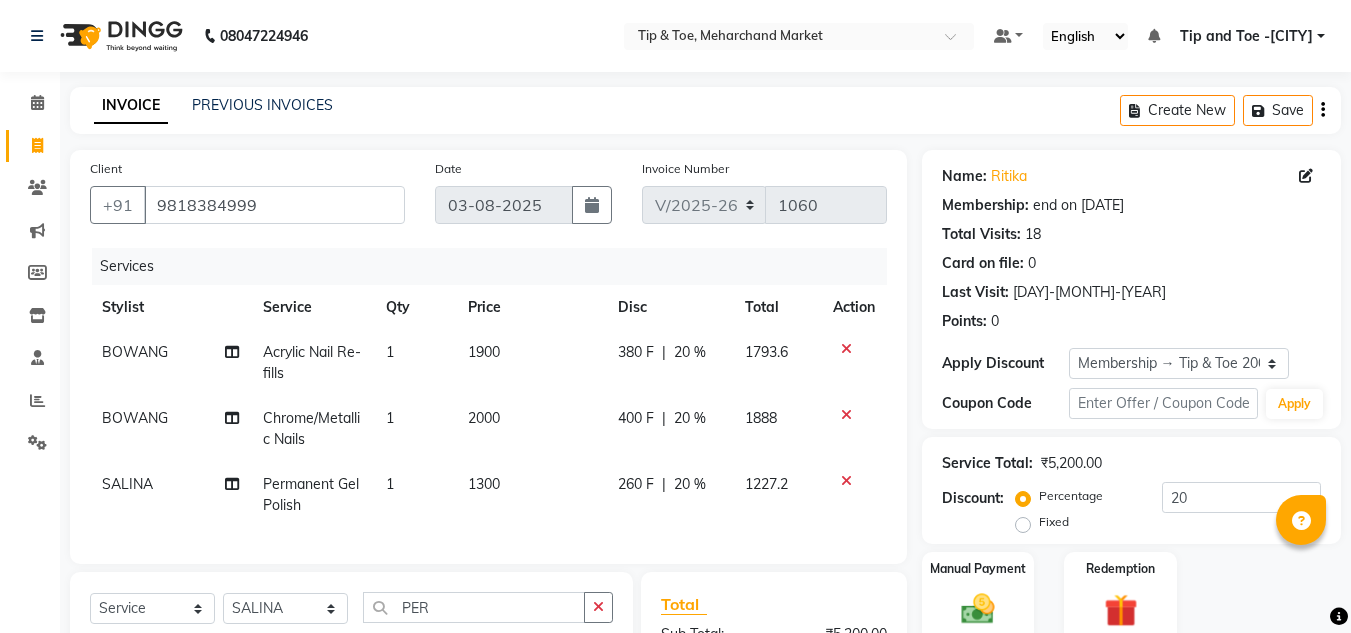 scroll, scrollTop: 279, scrollLeft: 0, axis: vertical 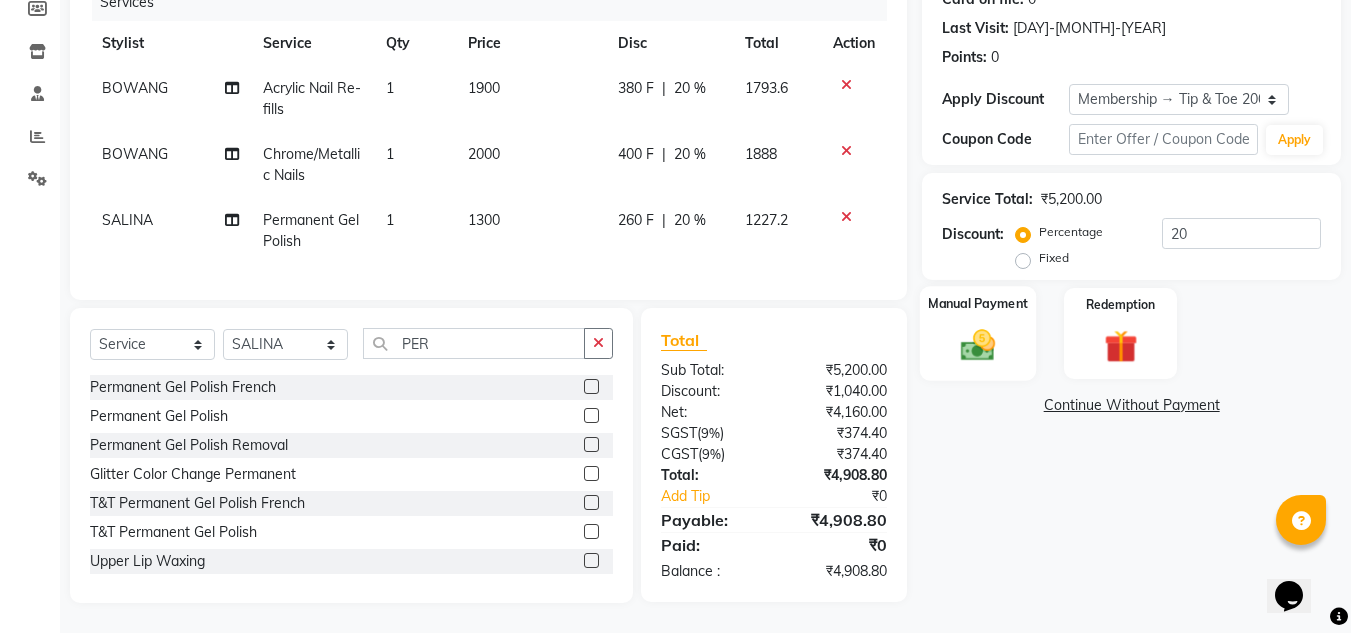 click 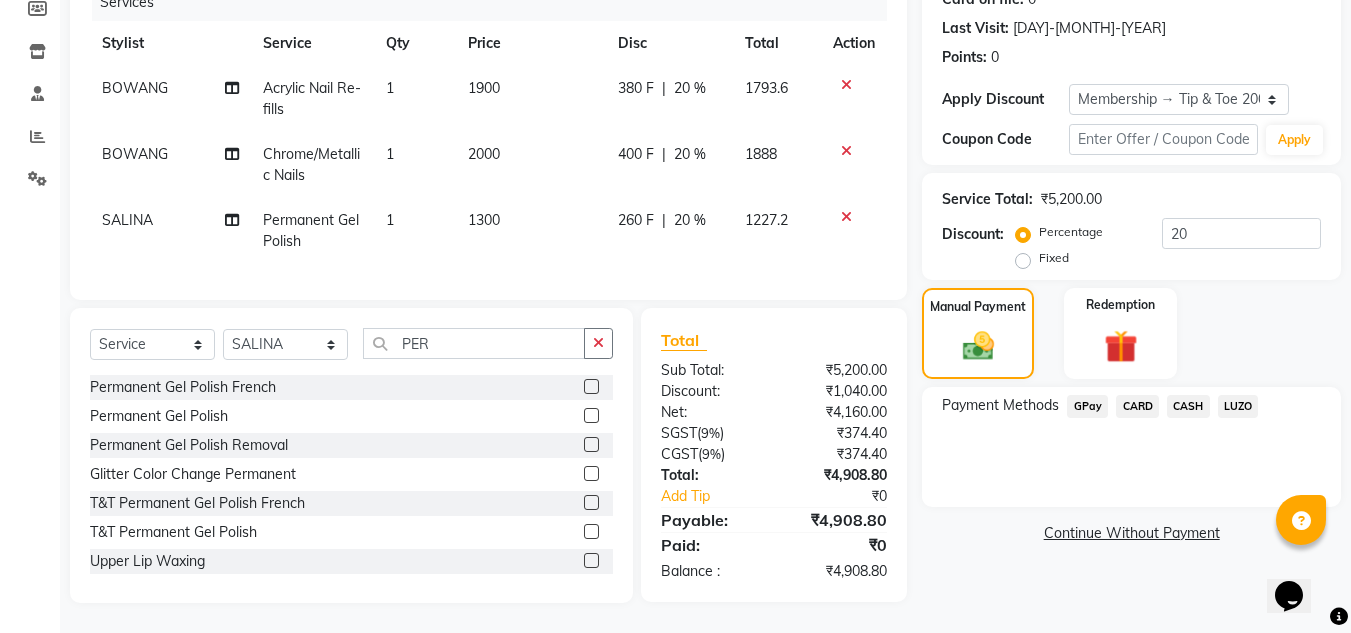 drag, startPoint x: 1189, startPoint y: 383, endPoint x: 1184, endPoint y: 393, distance: 11.18034 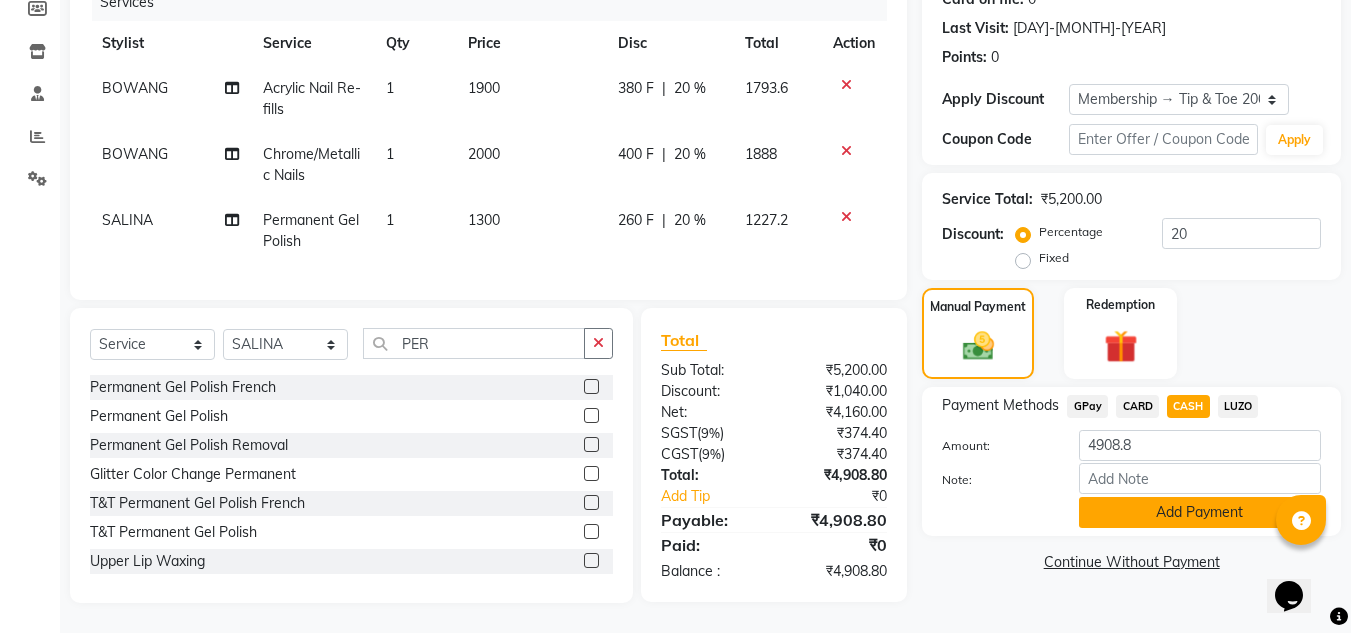 click on "Add Payment" 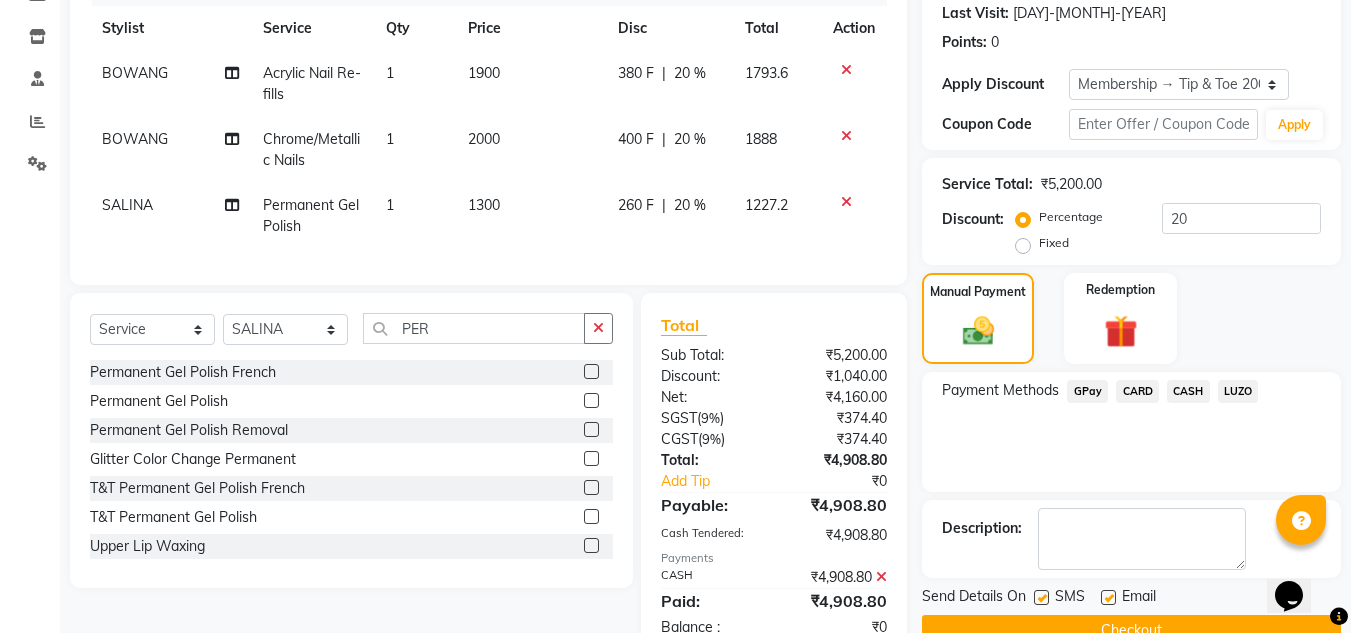 scroll, scrollTop: 349, scrollLeft: 0, axis: vertical 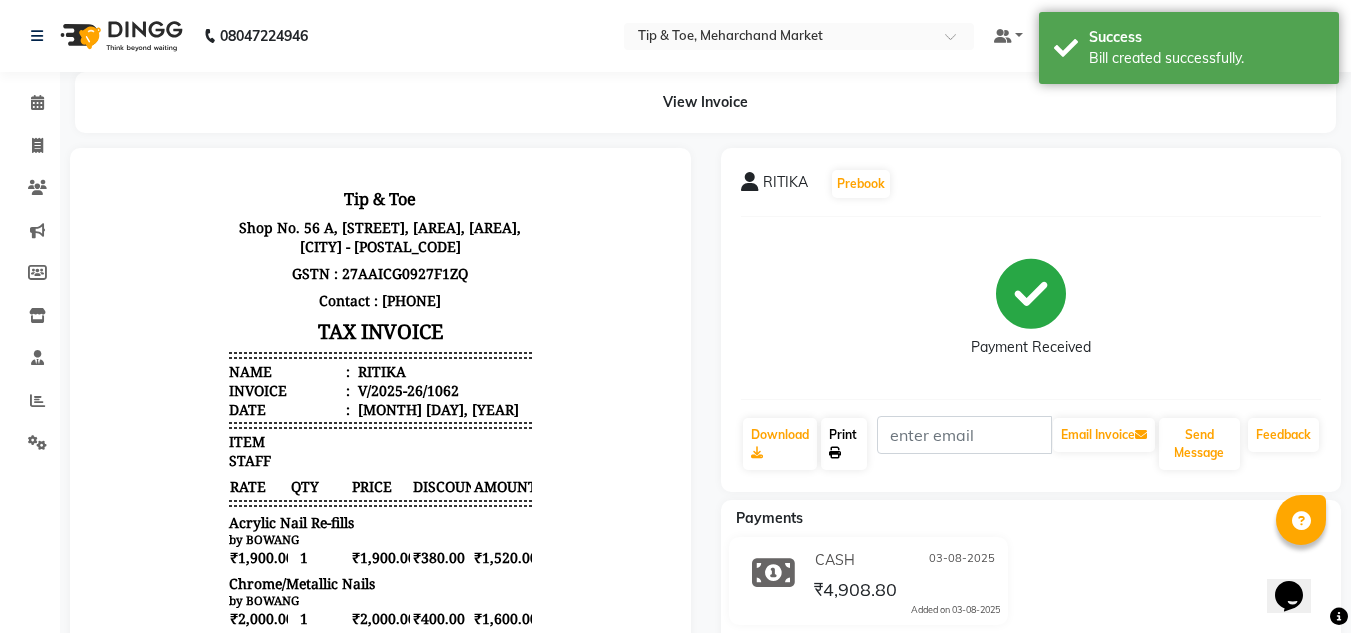 click on "Print" 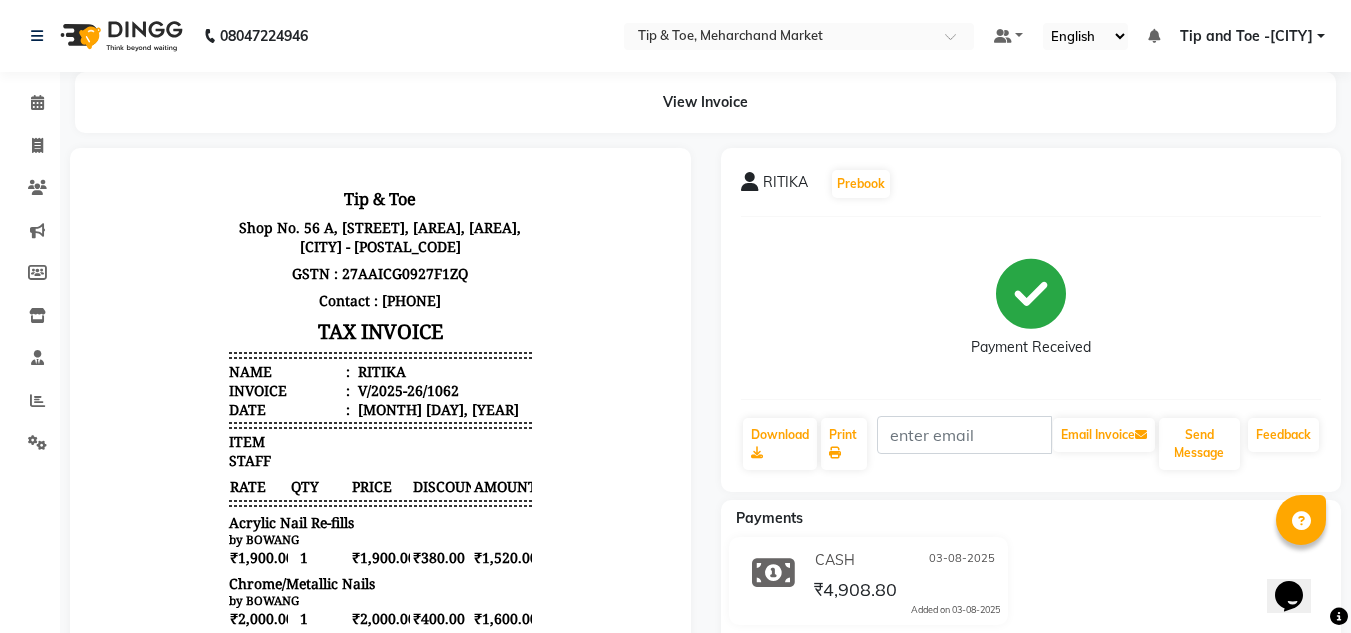 click on "Calendar" 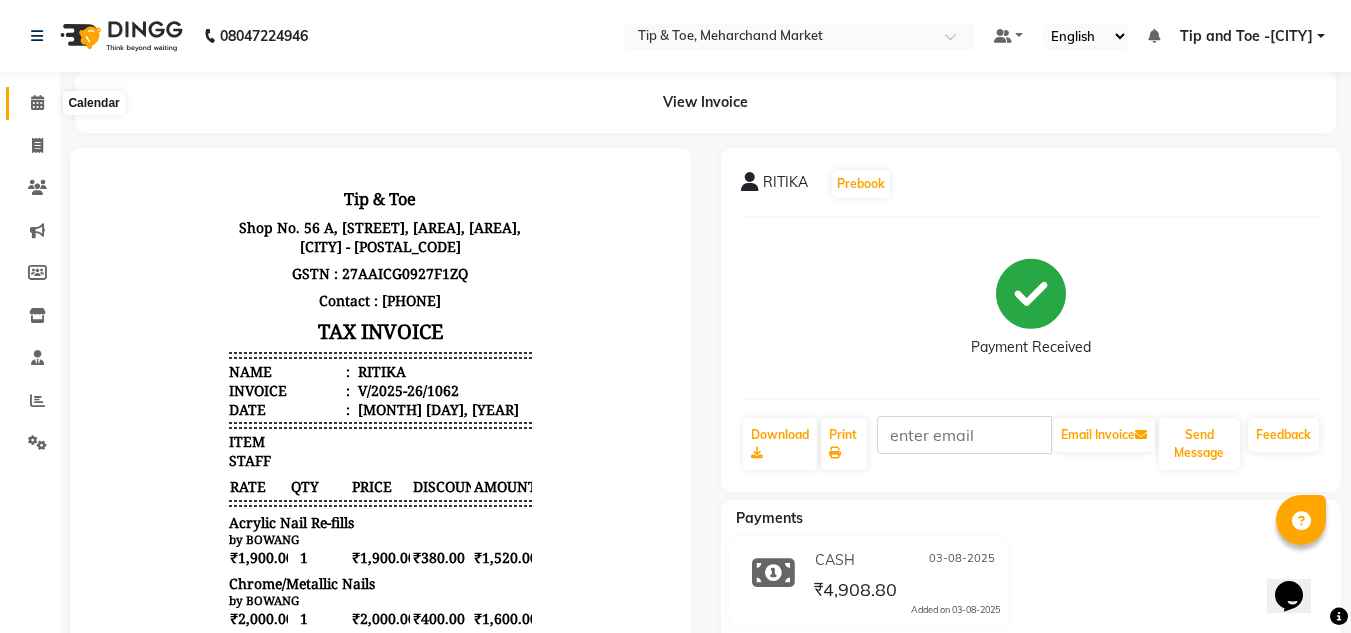 click 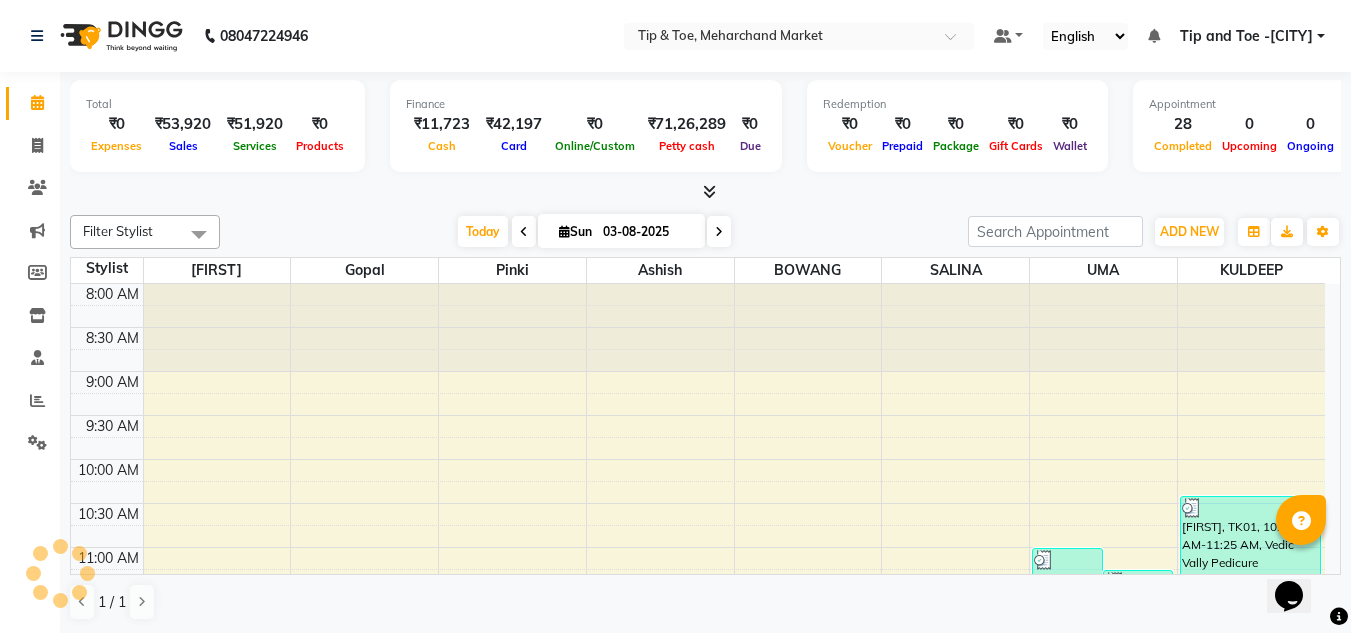 scroll, scrollTop: 0, scrollLeft: 0, axis: both 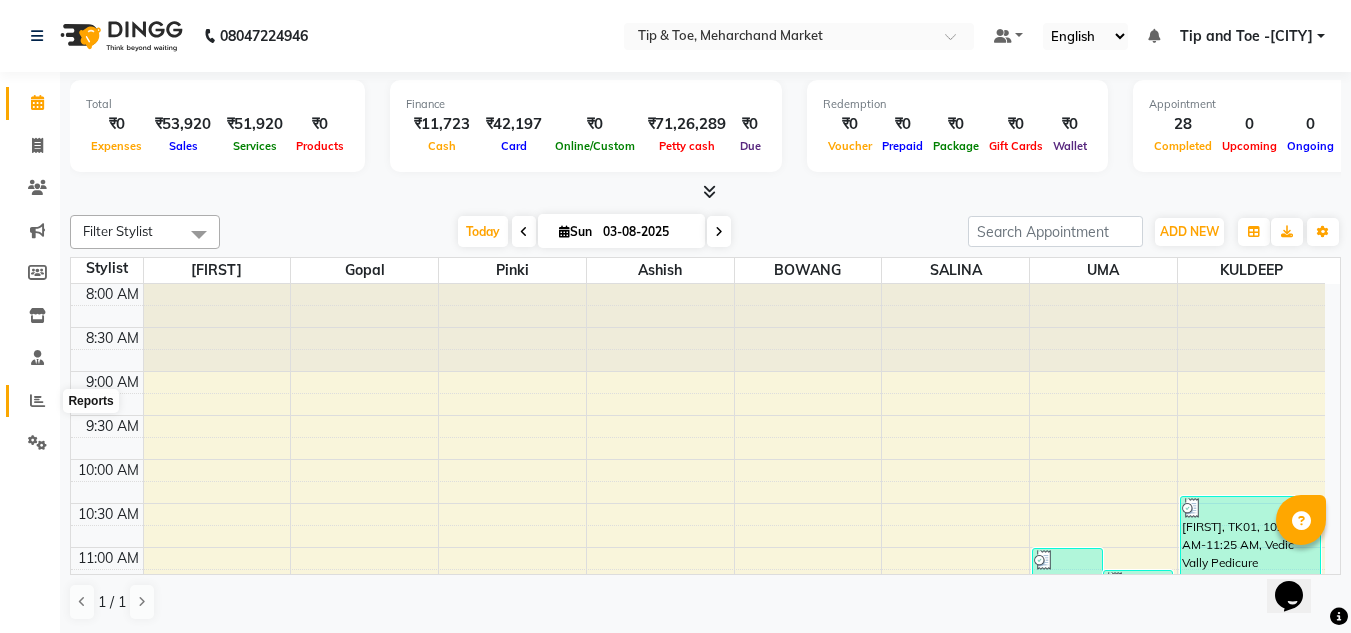 click 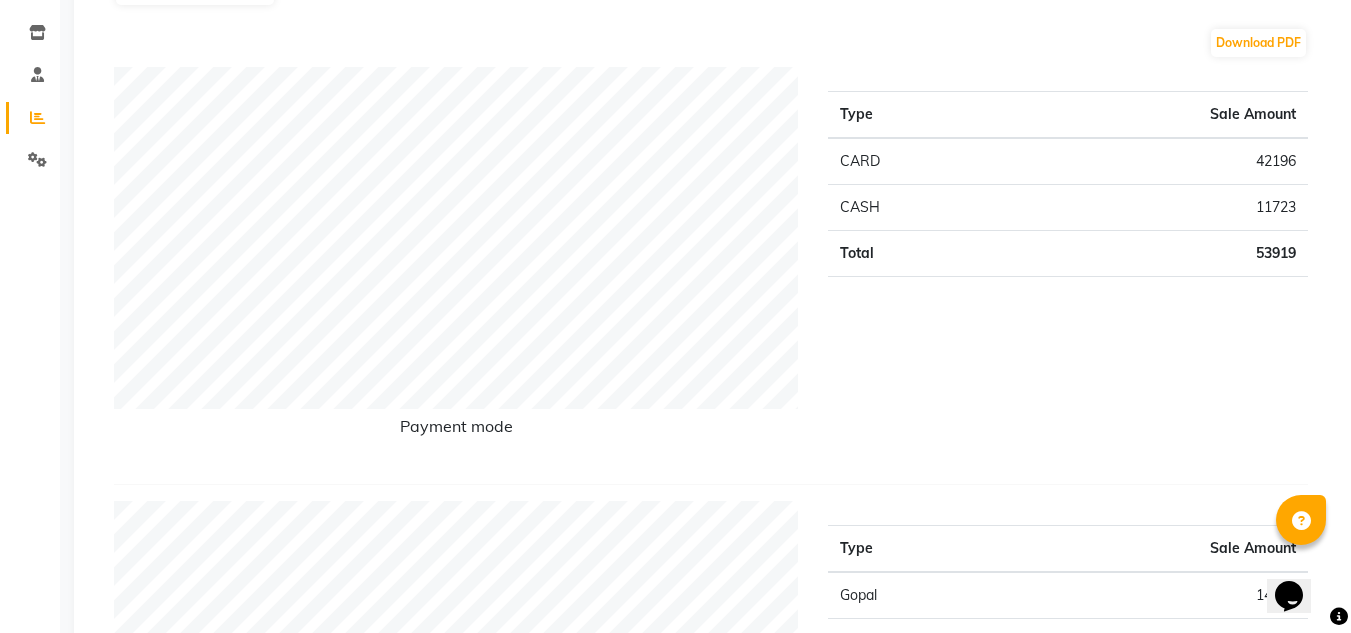scroll, scrollTop: 300, scrollLeft: 0, axis: vertical 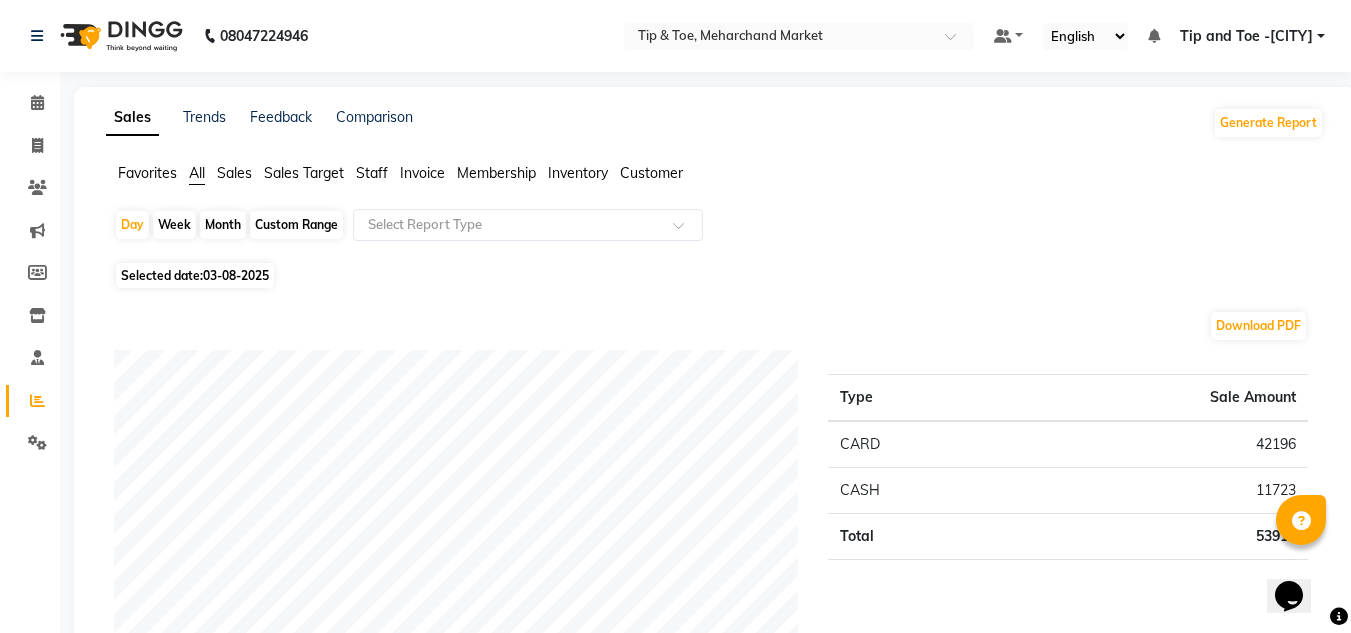 click on "Staff" 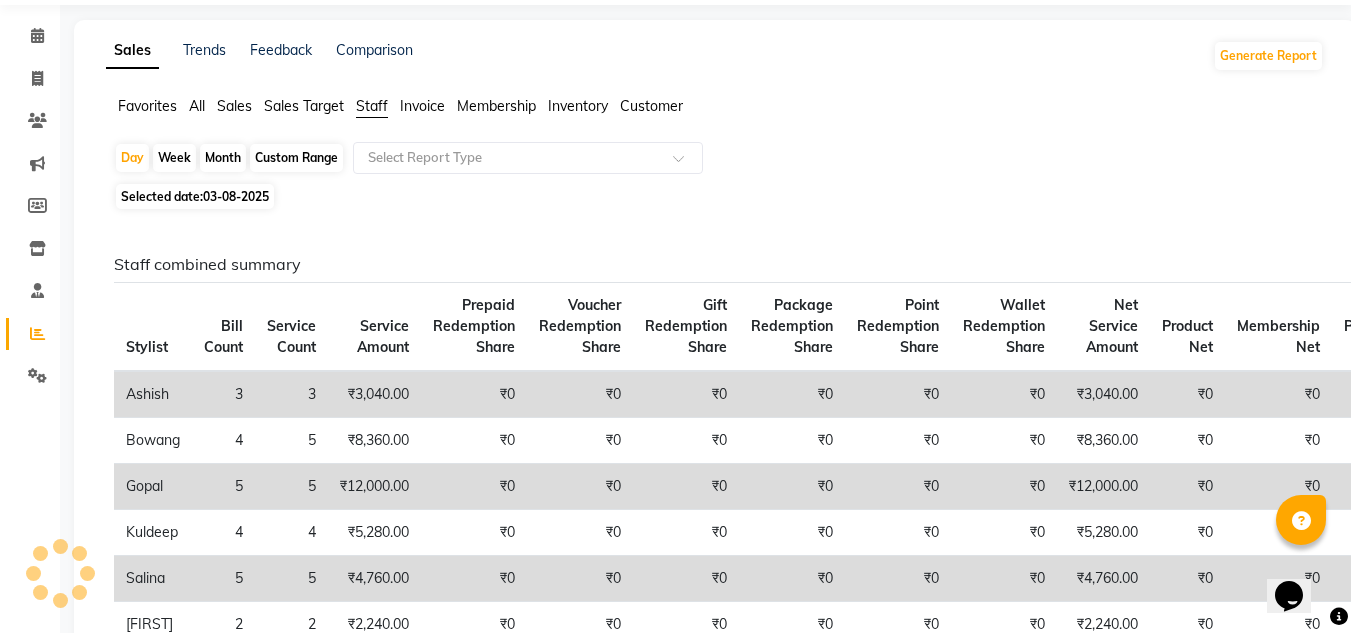 scroll, scrollTop: 200, scrollLeft: 0, axis: vertical 